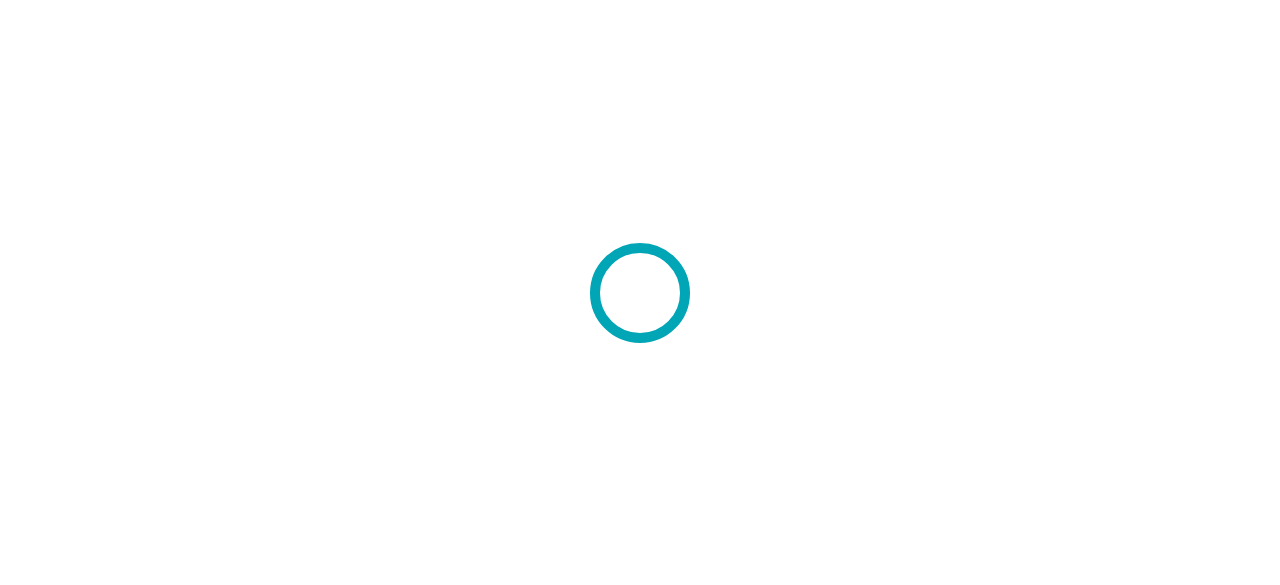 scroll, scrollTop: 0, scrollLeft: 0, axis: both 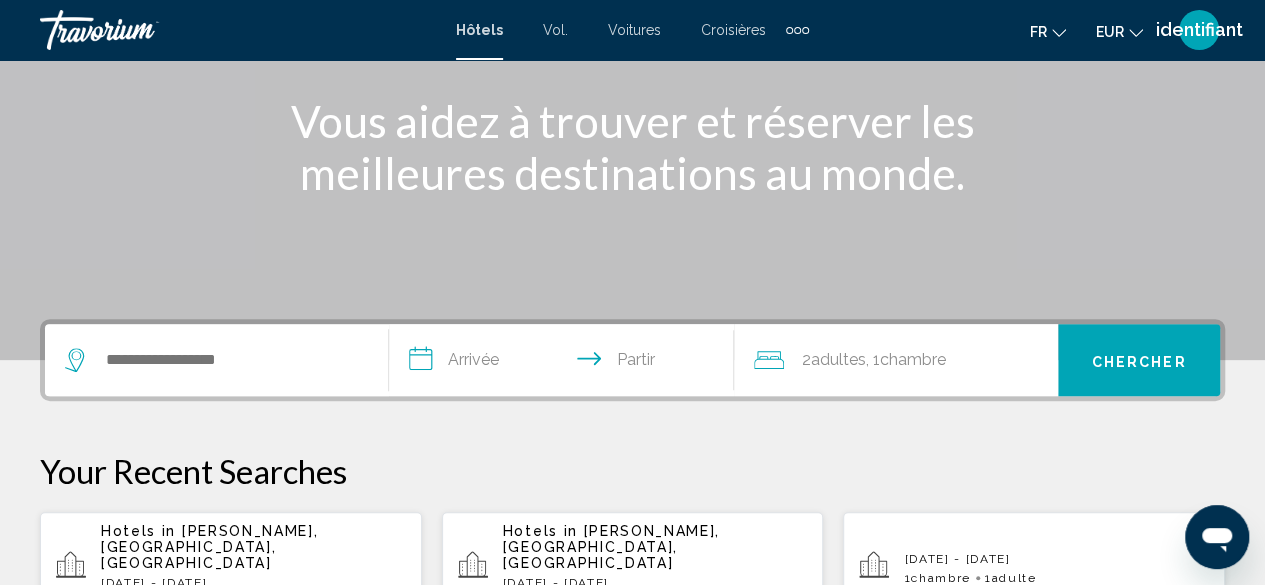 click on "**********" at bounding box center (565, 363) 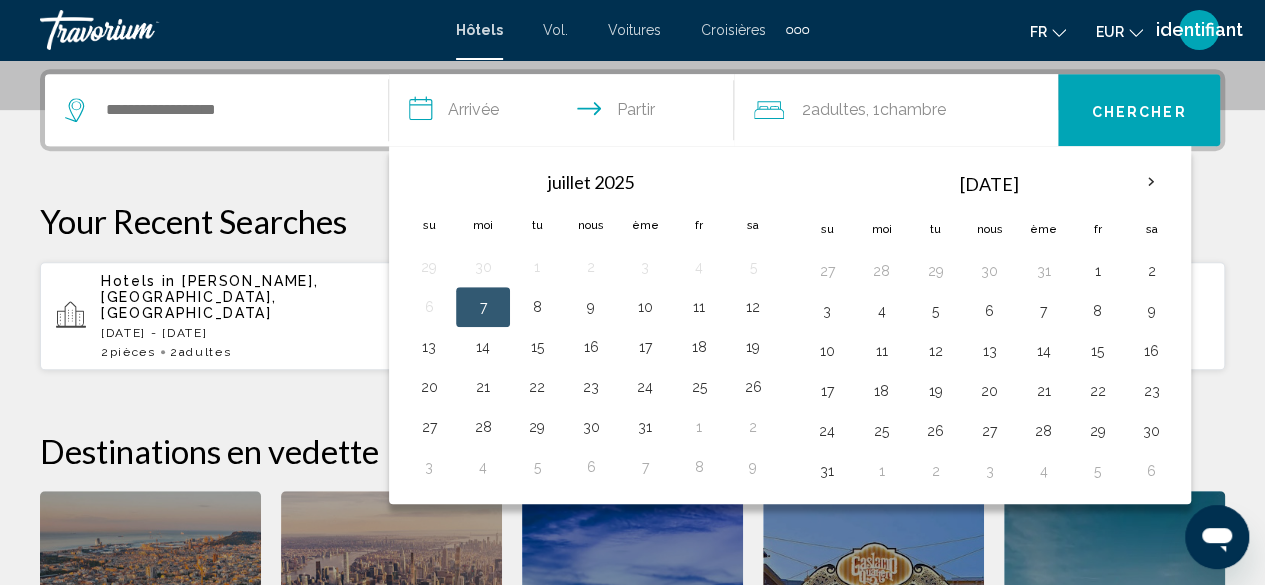 scroll, scrollTop: 494, scrollLeft: 0, axis: vertical 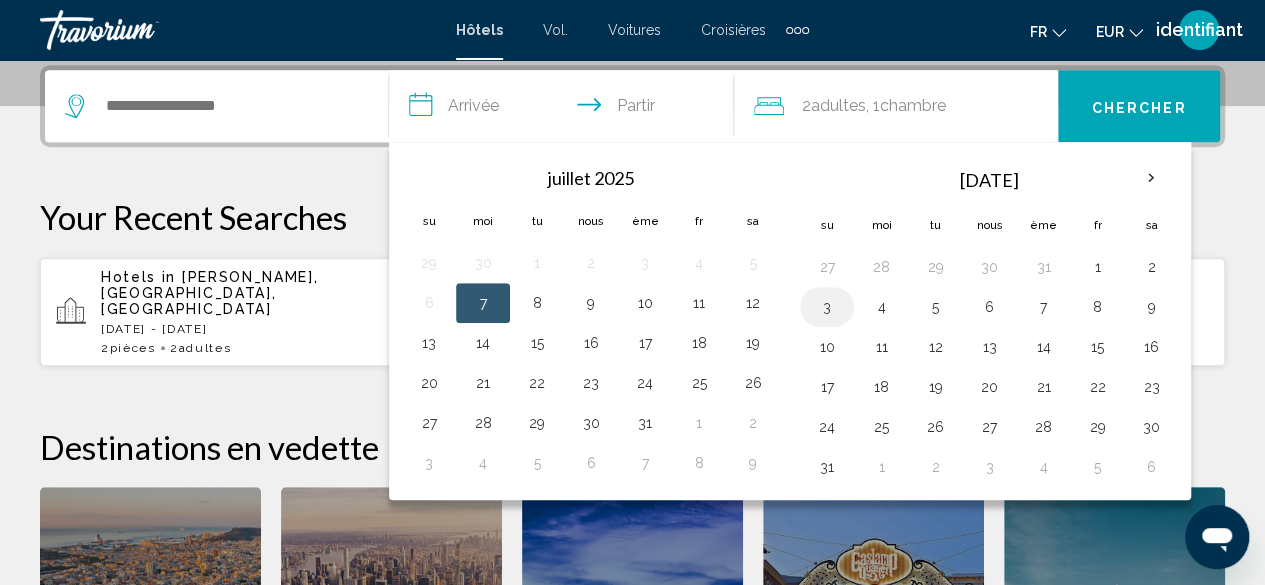 click on "3" at bounding box center [827, 307] 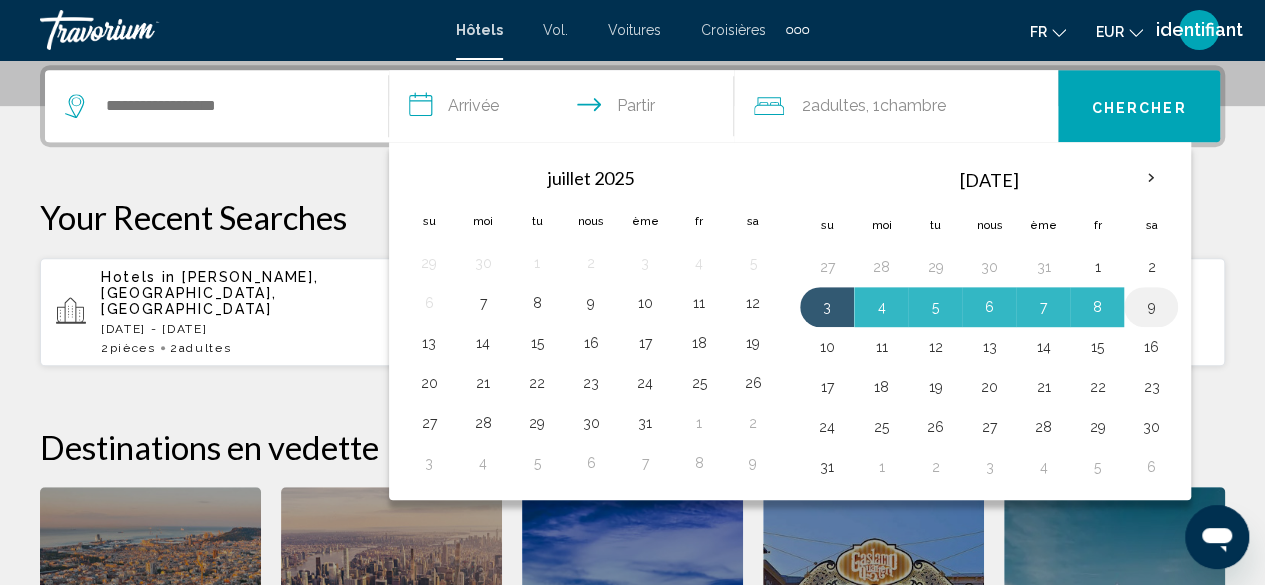 click on "9" at bounding box center (1151, 307) 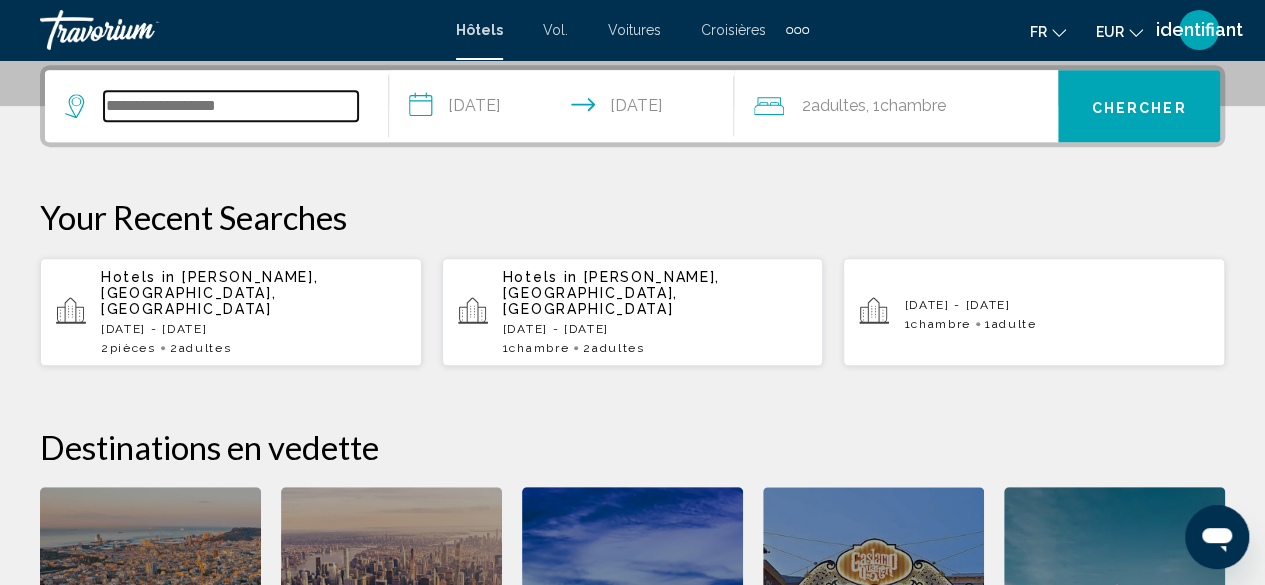 click at bounding box center (231, 106) 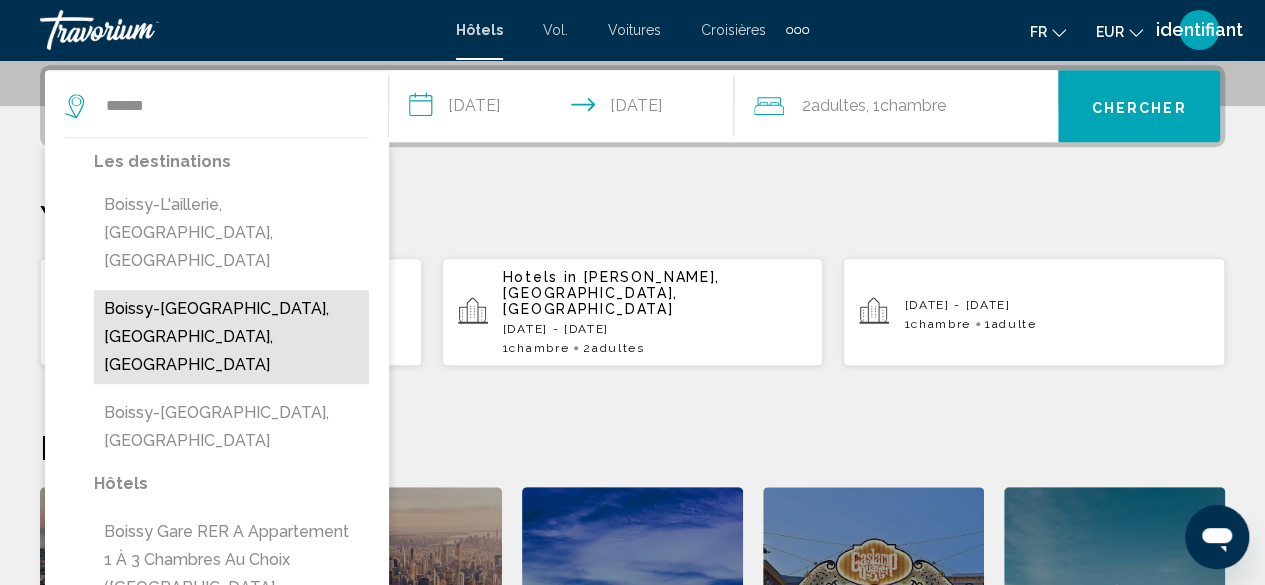 click on "Boissy-[GEOGRAPHIC_DATA], [GEOGRAPHIC_DATA], [GEOGRAPHIC_DATA]" at bounding box center (231, 337) 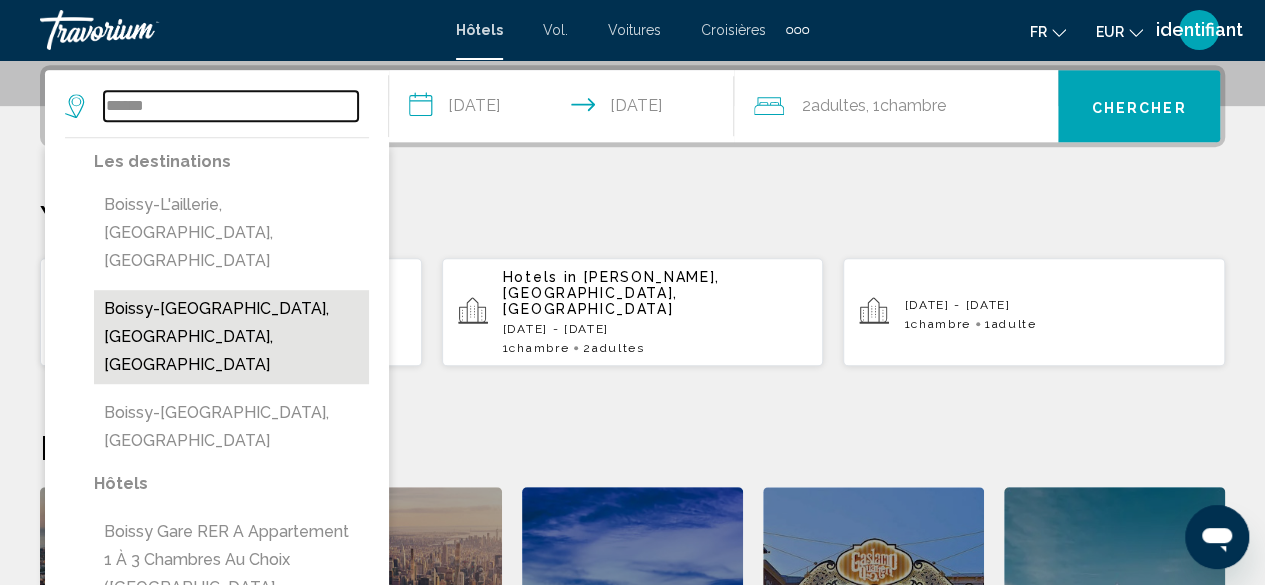type on "**********" 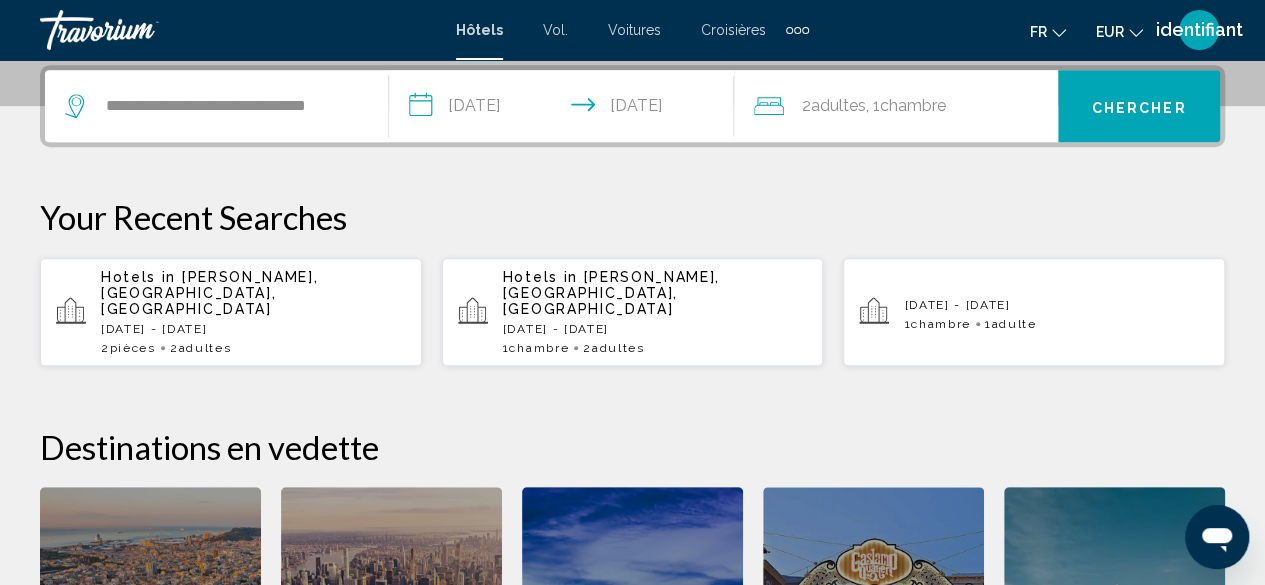 click on "Chercher" at bounding box center (1139, 107) 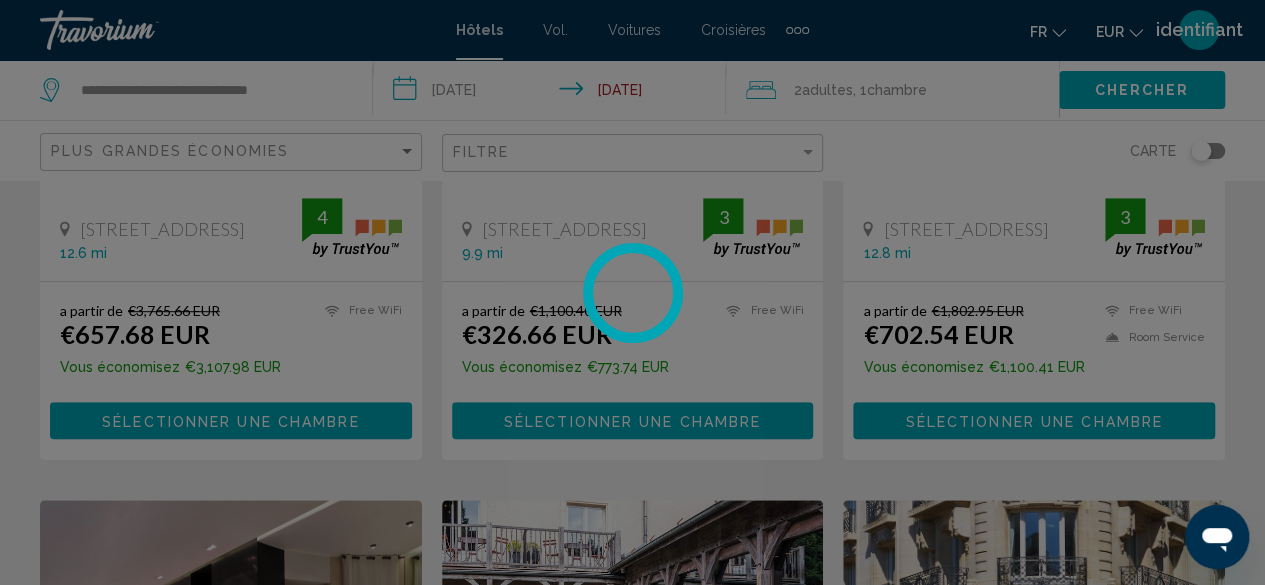 scroll, scrollTop: 0, scrollLeft: 0, axis: both 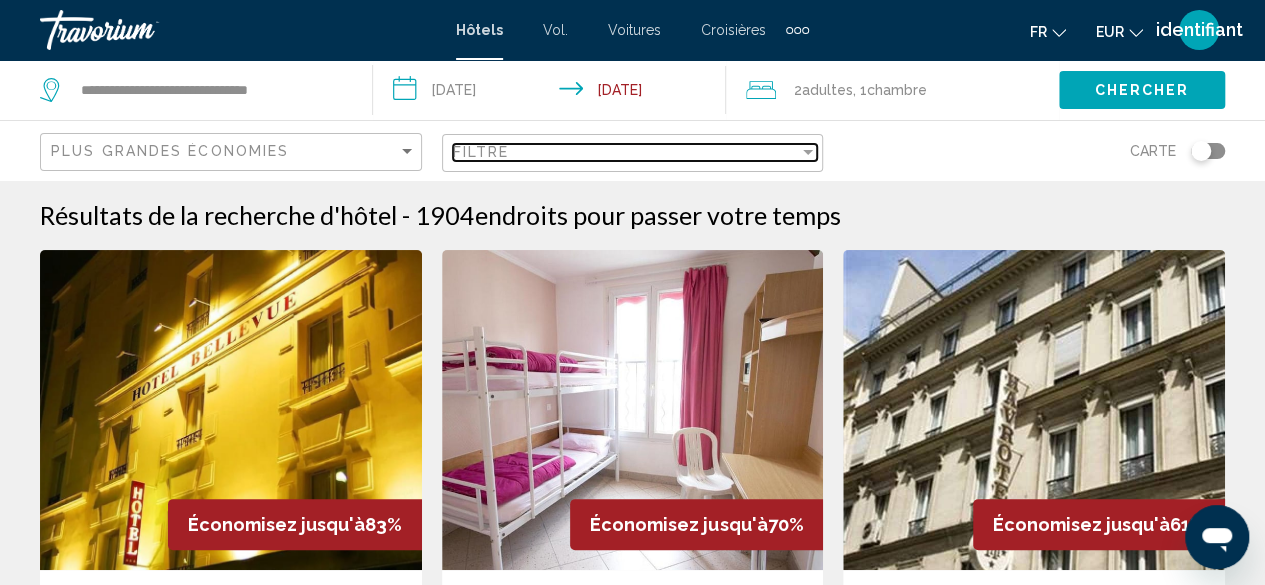 click on "Filtre" at bounding box center (626, 152) 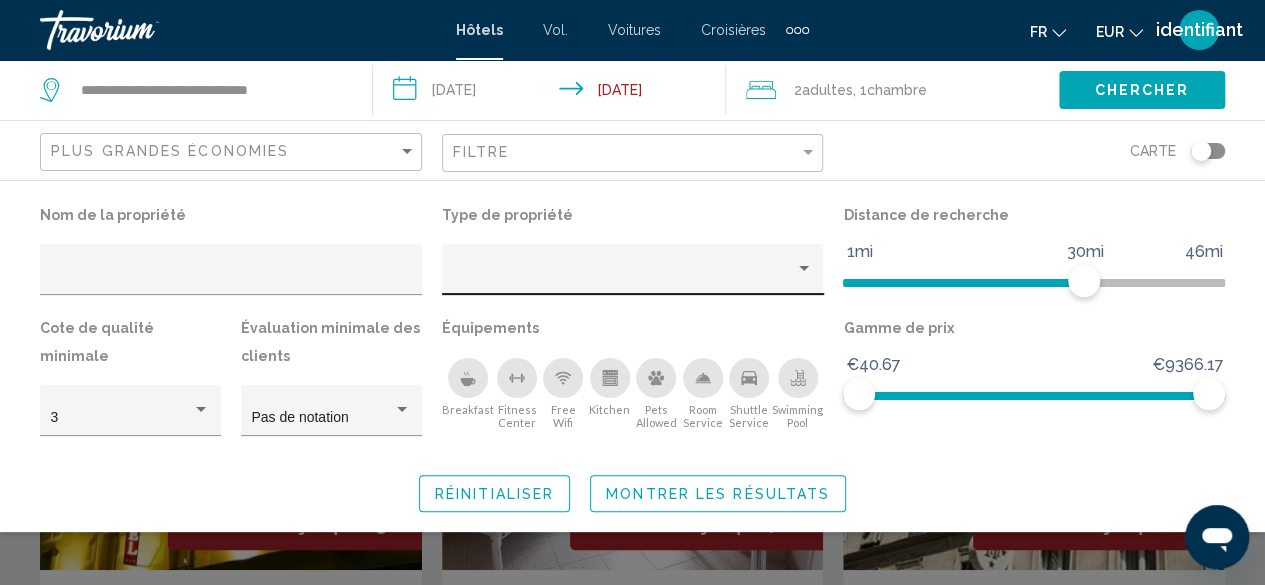 click 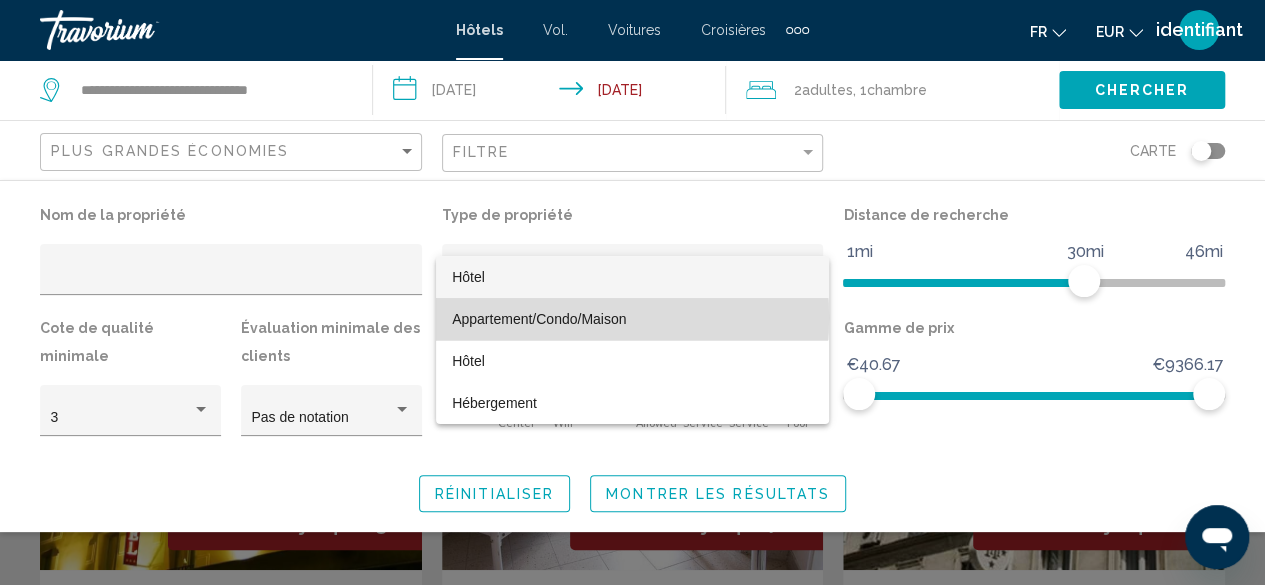 click on "Appartement/Condo/Maison" at bounding box center [539, 319] 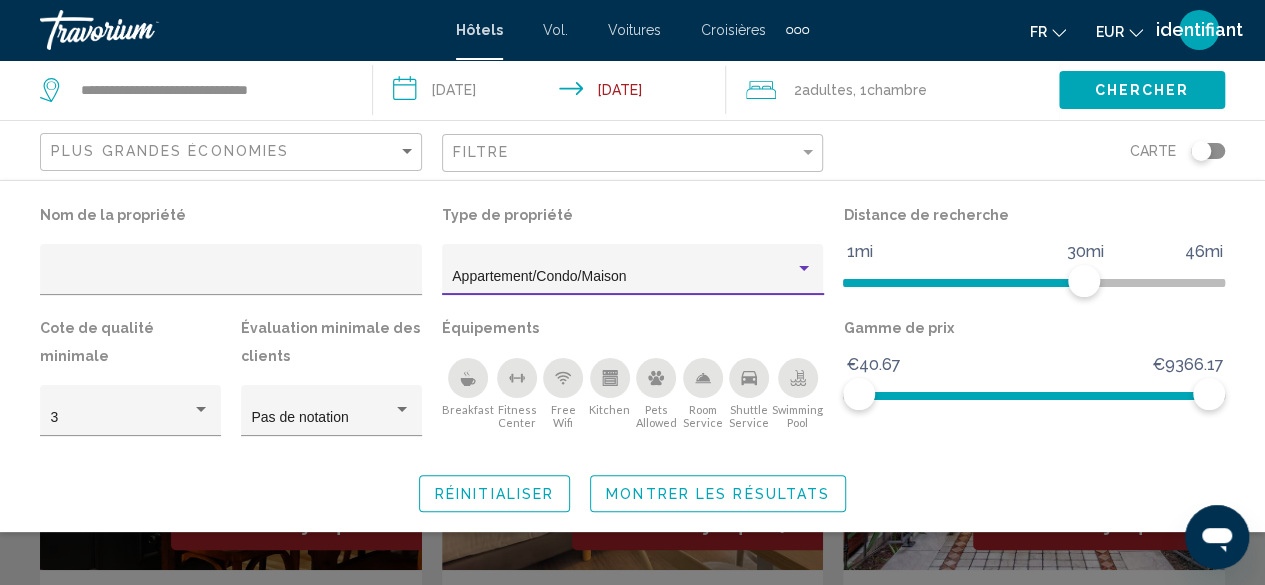 click 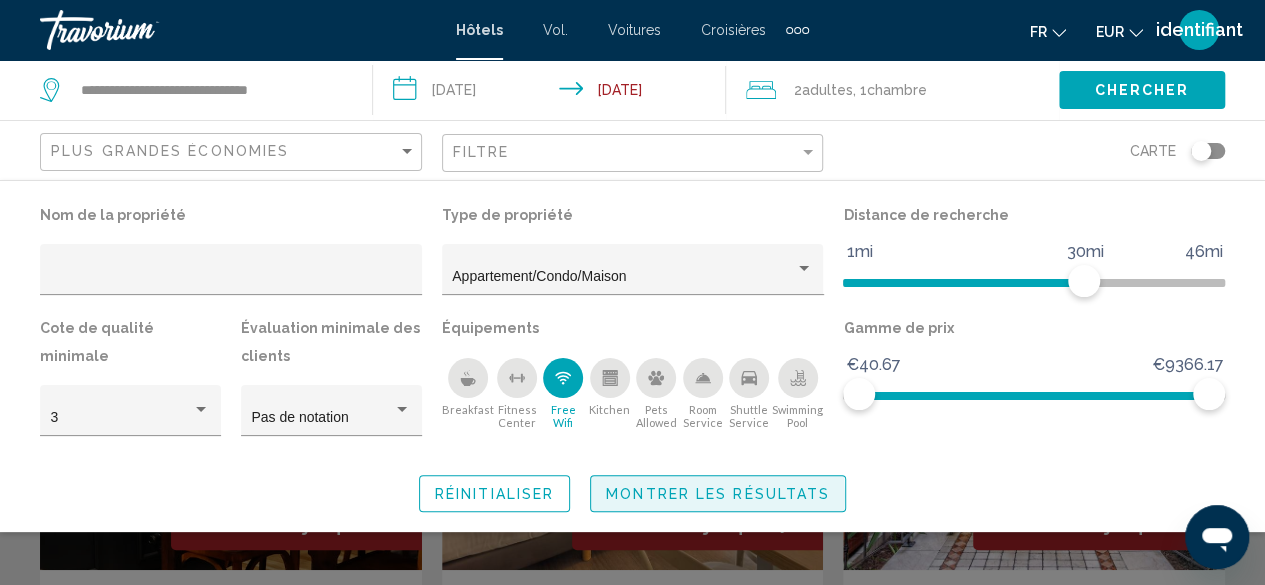 click on "Montrer les résultats" 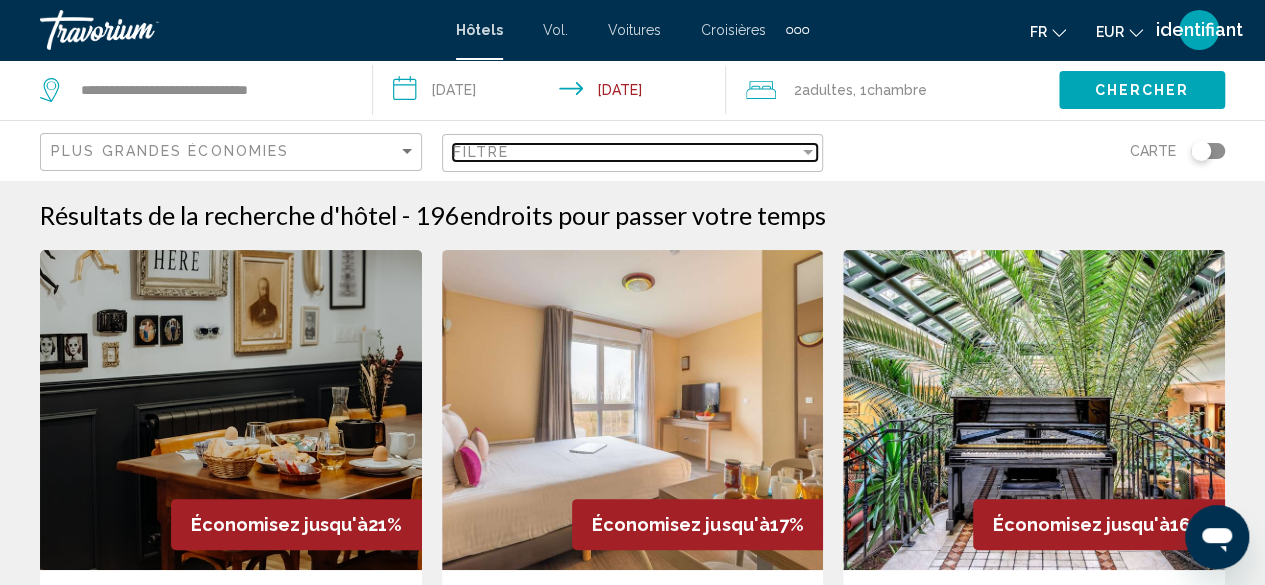 click on "Filtre" at bounding box center [626, 152] 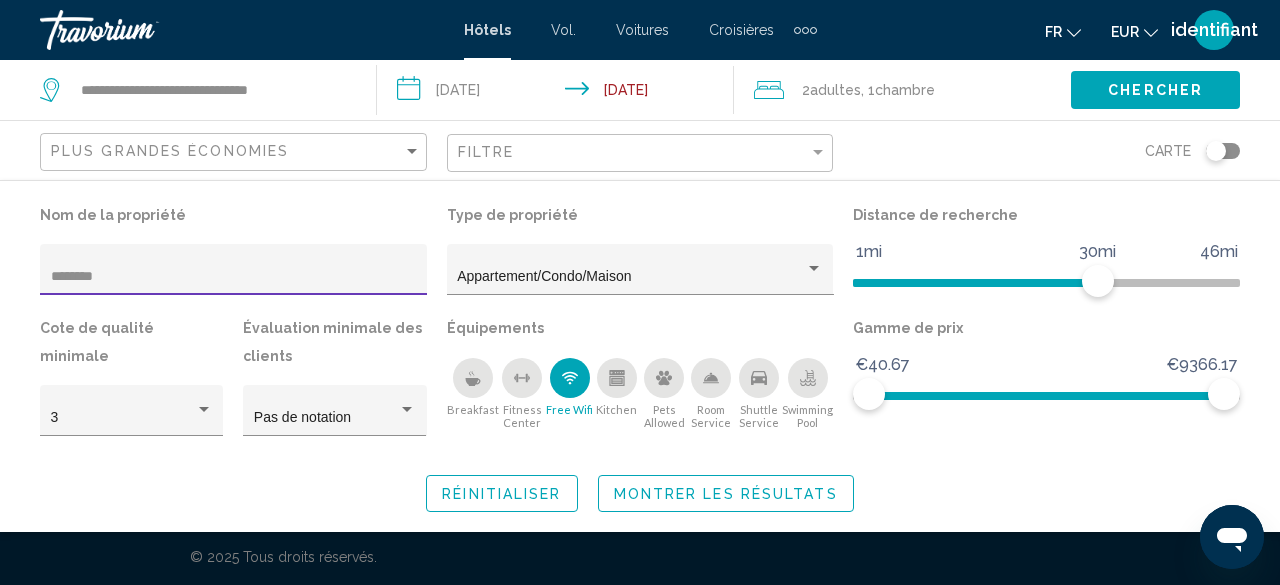 type on "********" 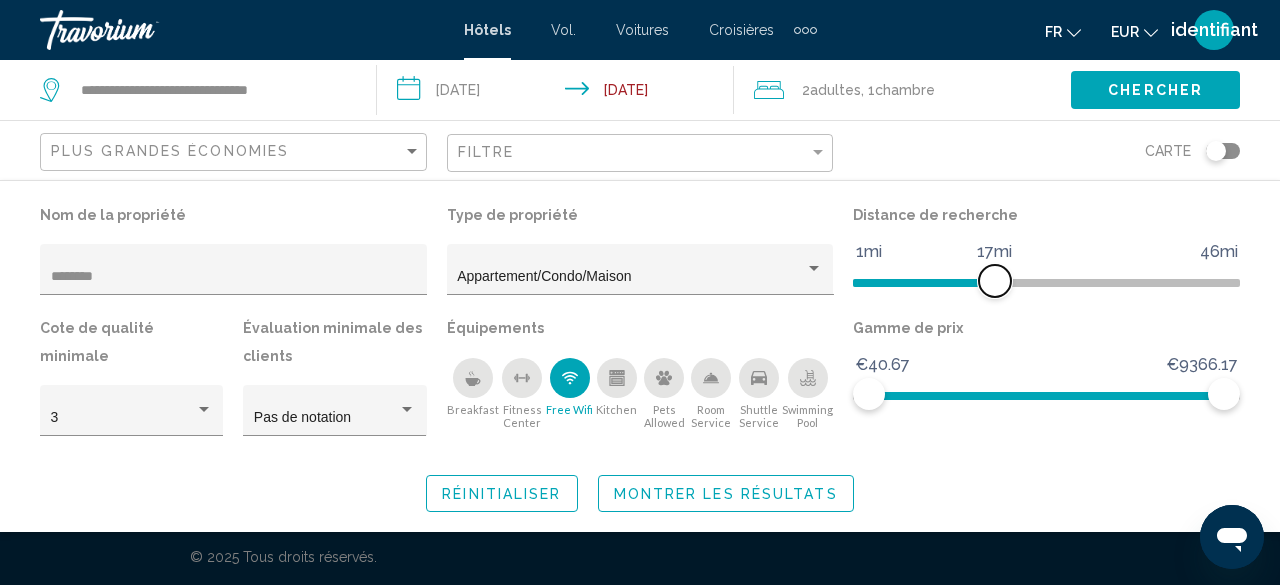 drag, startPoint x: 1100, startPoint y: 279, endPoint x: 992, endPoint y: 280, distance: 108.00463 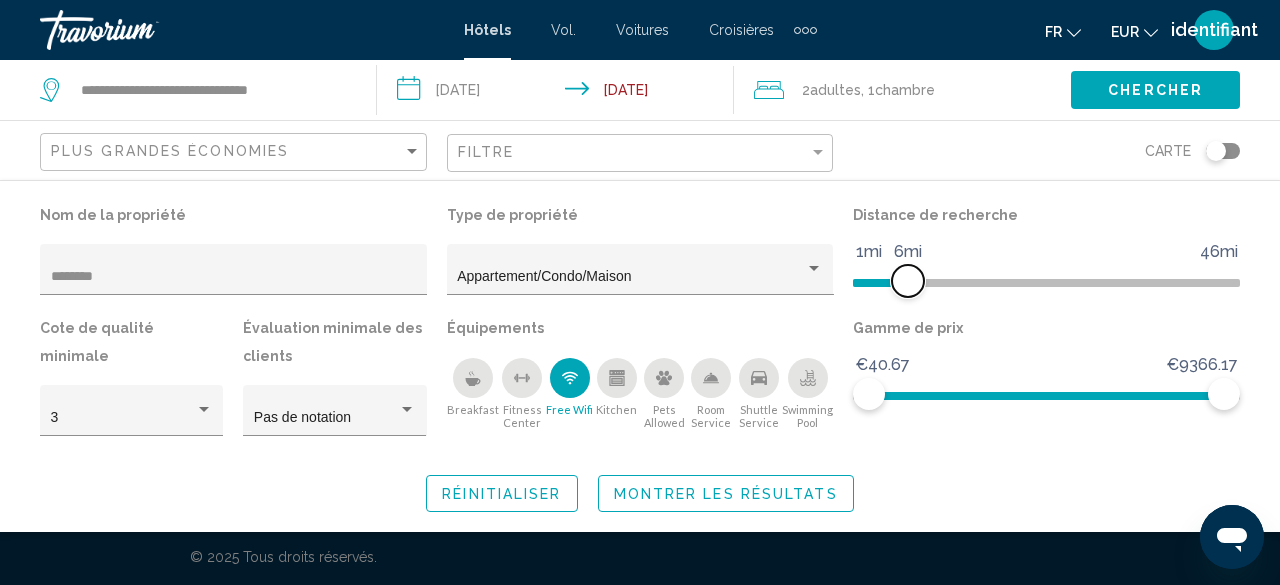 drag, startPoint x: 994, startPoint y: 275, endPoint x: 909, endPoint y: 275, distance: 85 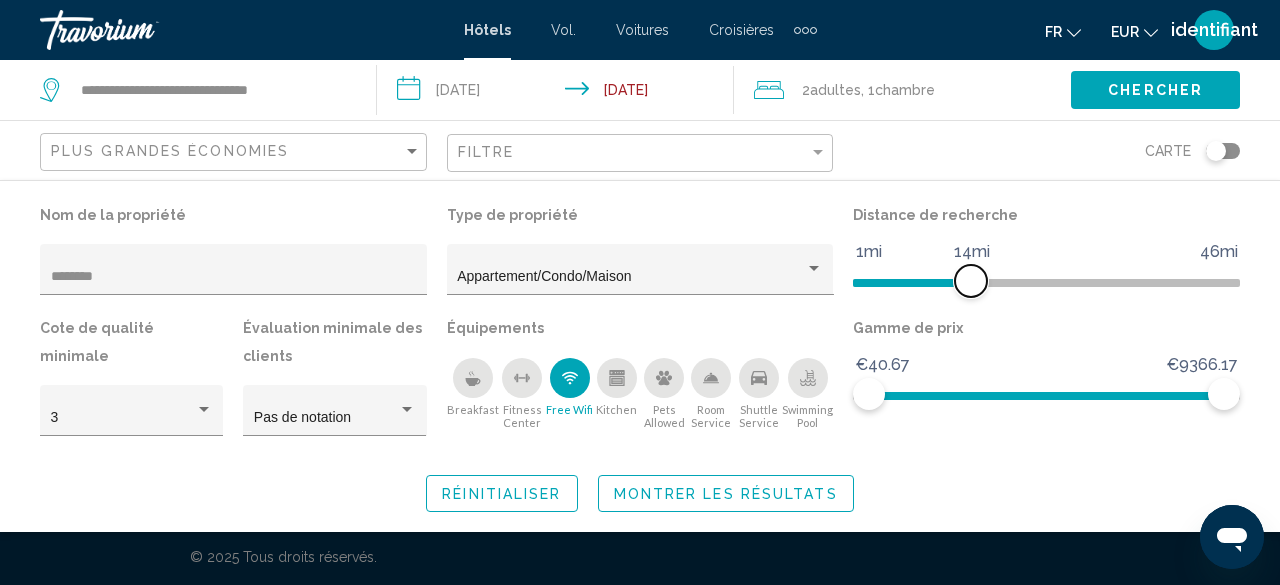 drag, startPoint x: 909, startPoint y: 275, endPoint x: 968, endPoint y: 277, distance: 59.03389 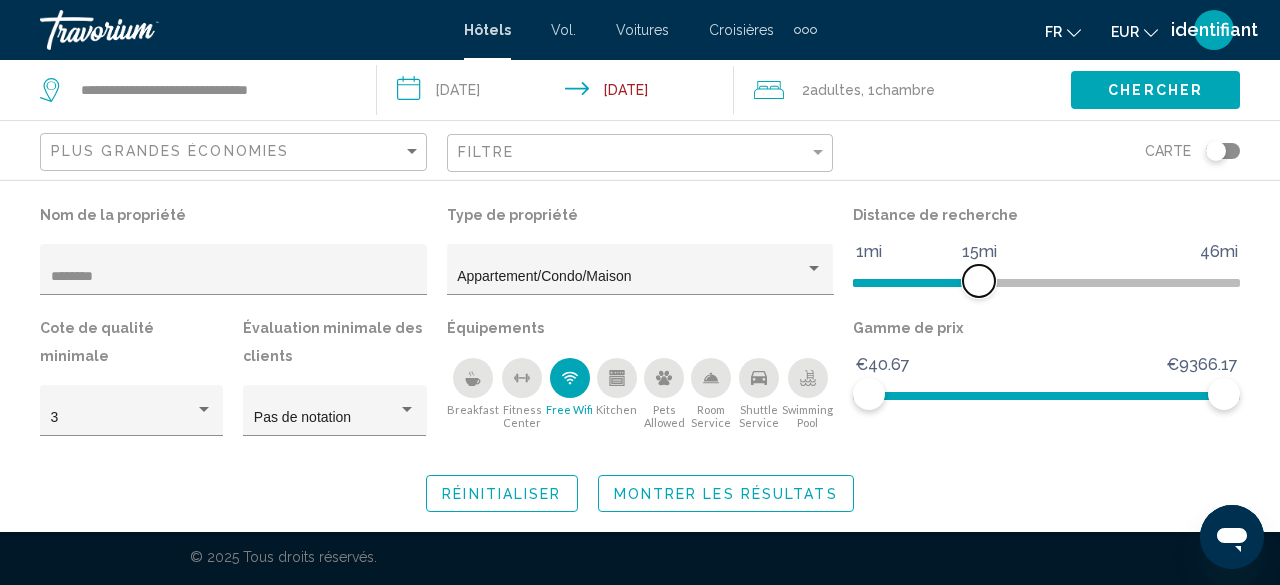 drag, startPoint x: 968, startPoint y: 277, endPoint x: 981, endPoint y: 277, distance: 13 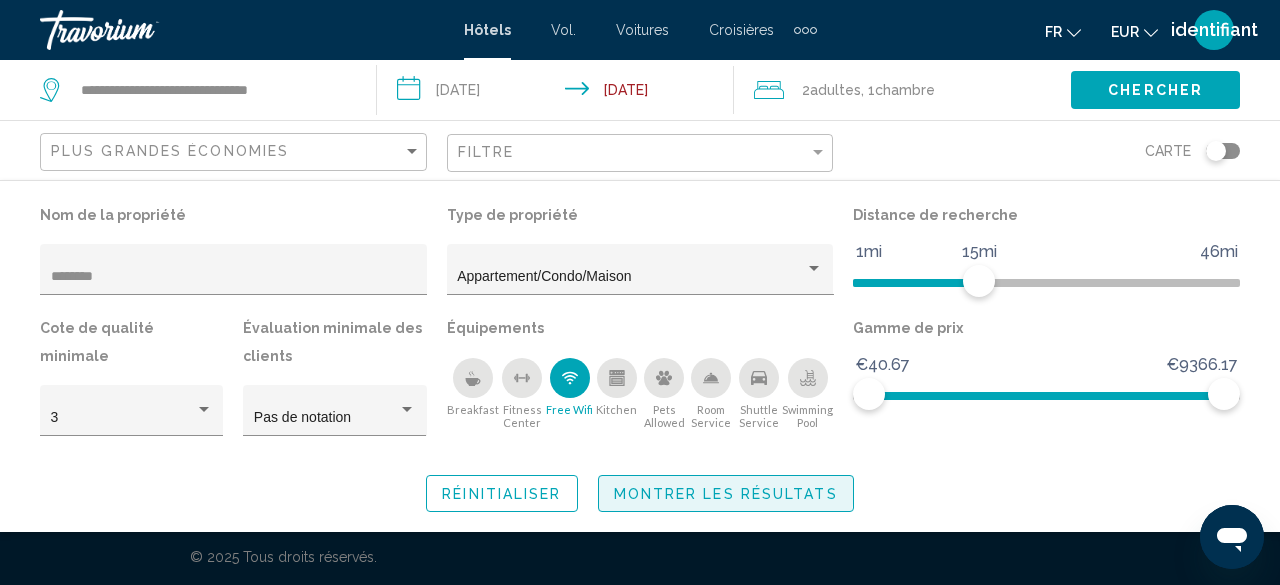 click on "Montrer les résultats" 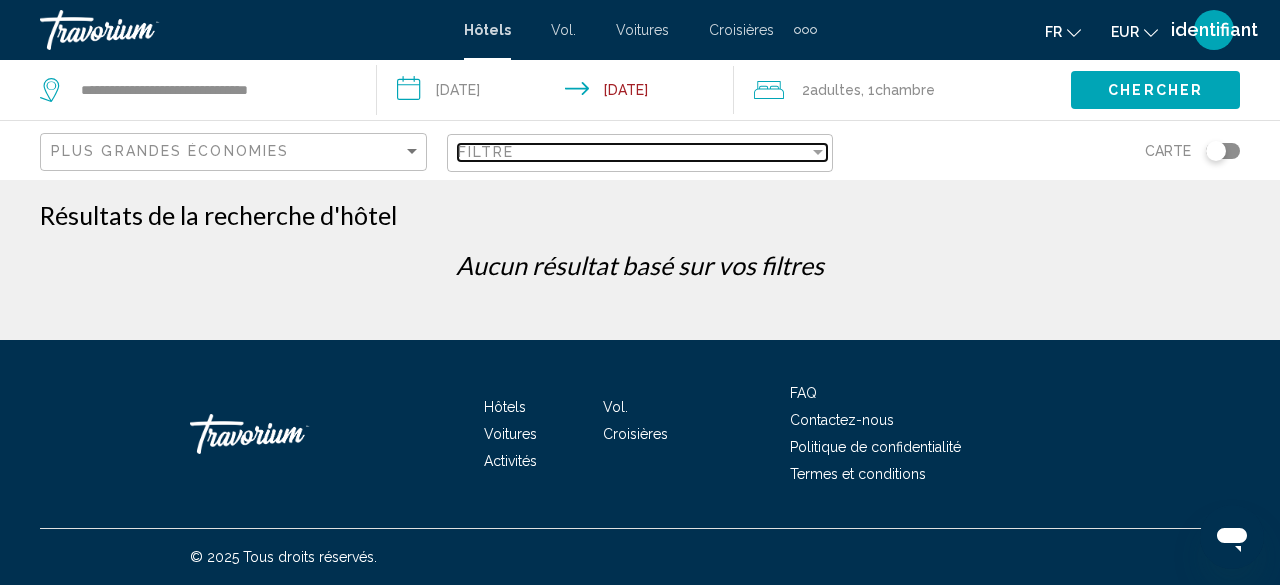 click on "Filtre" at bounding box center (634, 152) 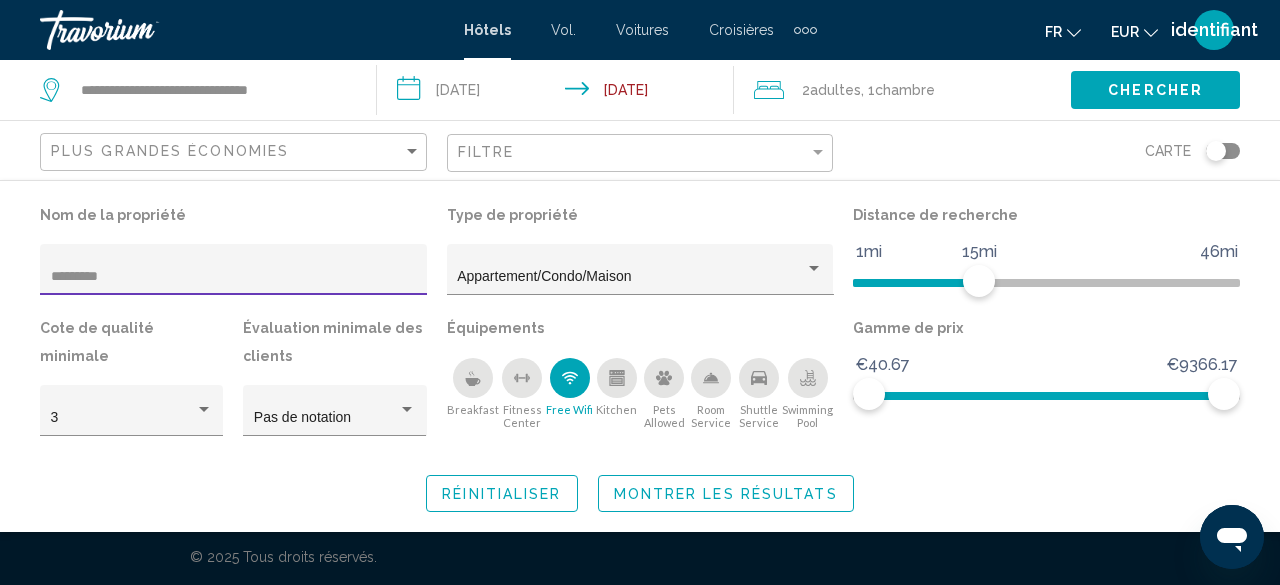 type on "*********" 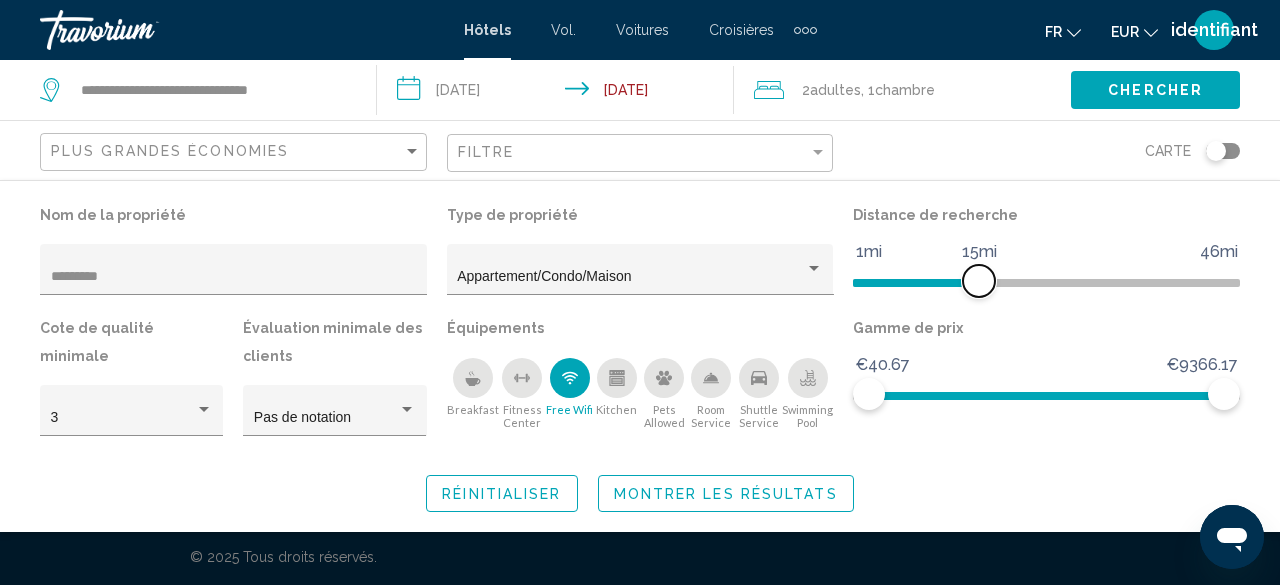 drag, startPoint x: 974, startPoint y: 268, endPoint x: 1068, endPoint y: 275, distance: 94.26028 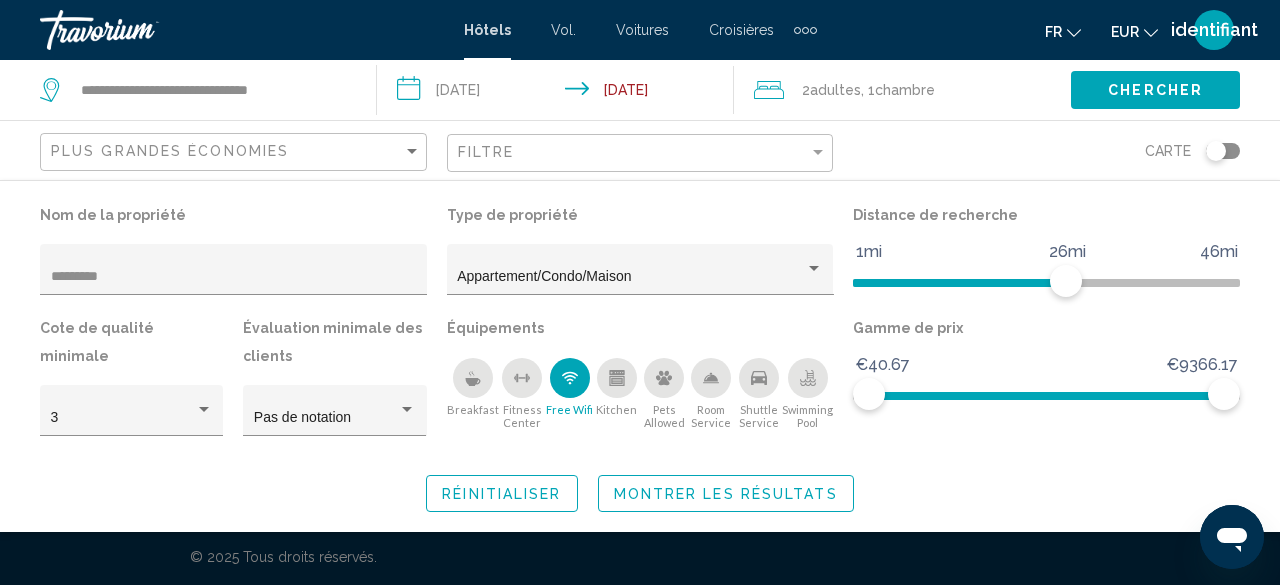 click on "Montrer les résultats" 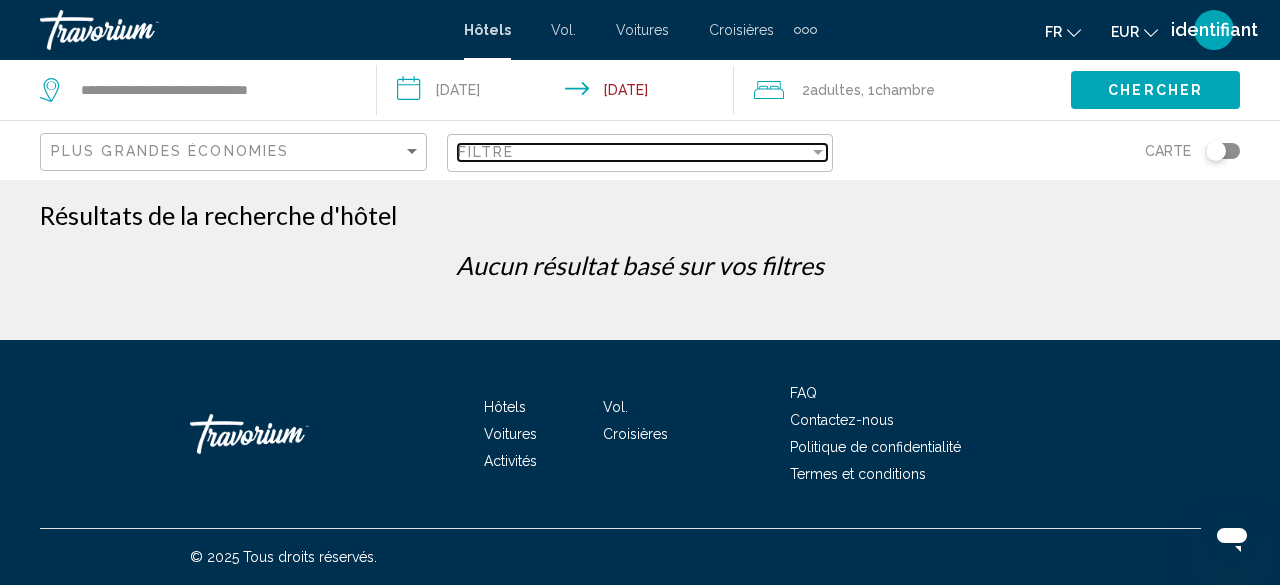 click on "Filtre" at bounding box center (634, 152) 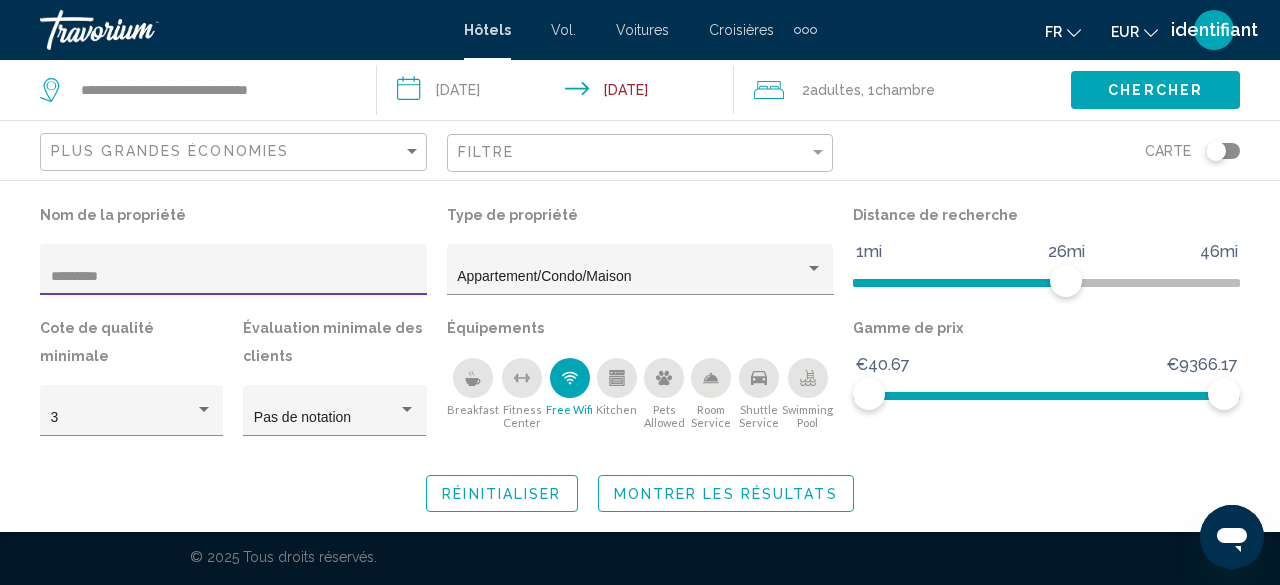 click 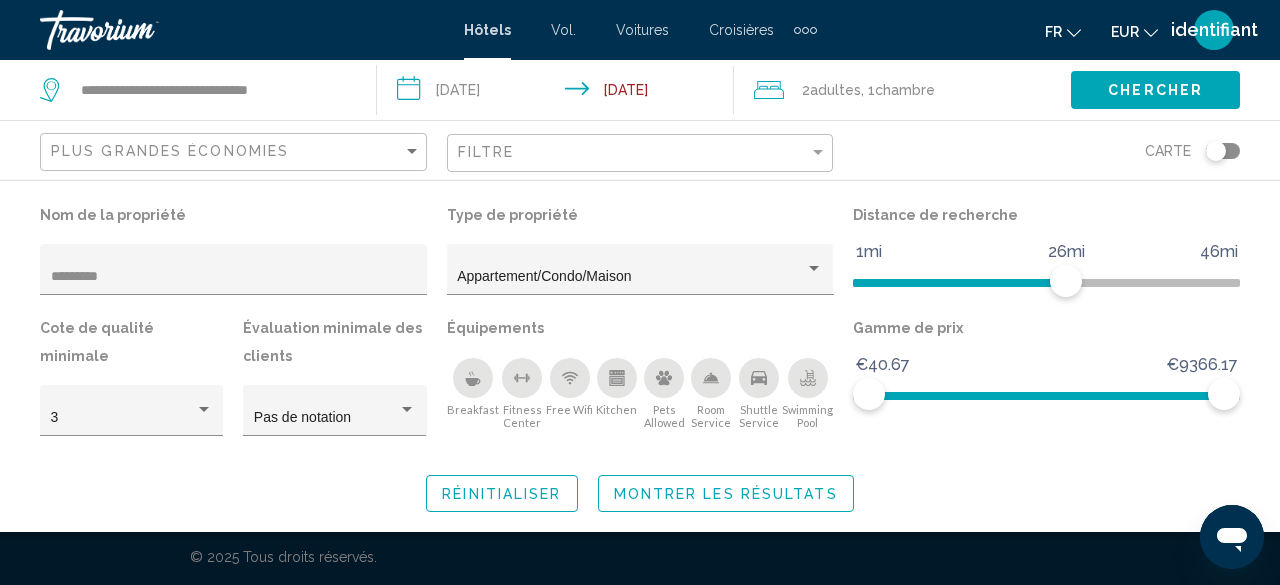 click on "Réinitialiser" 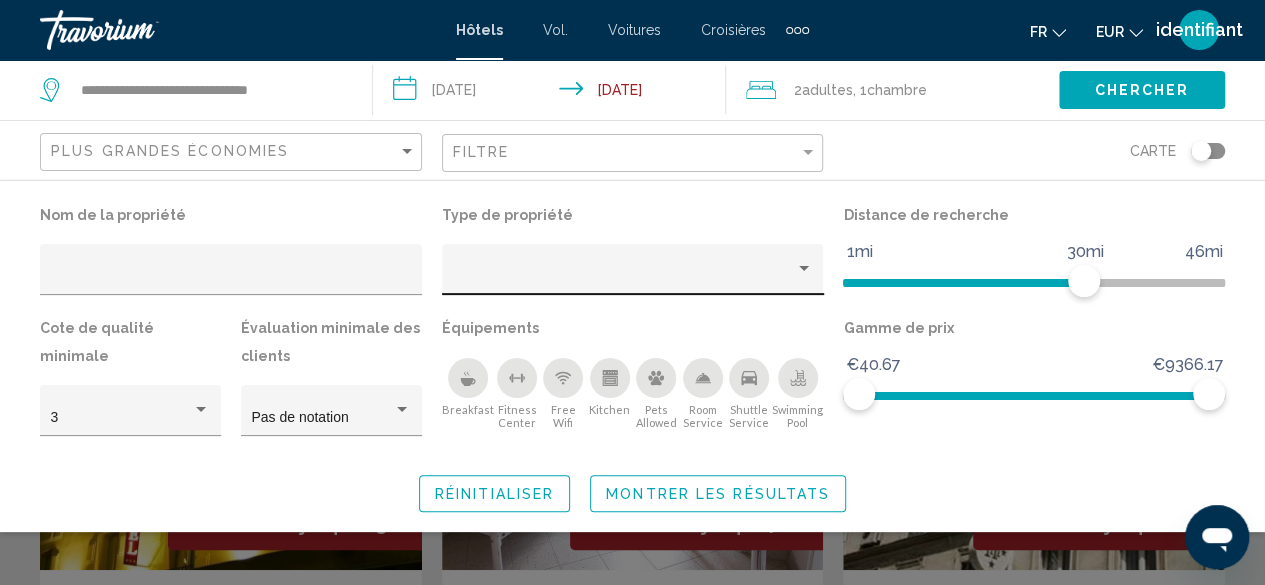 click 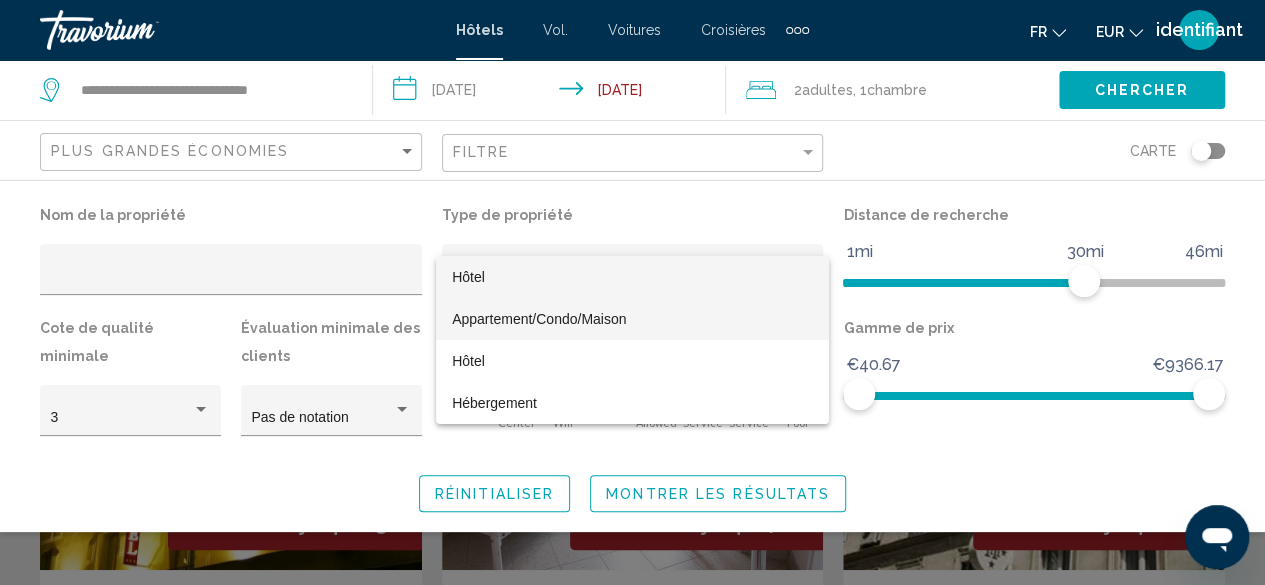 click on "Appartement/Condo/Maison" at bounding box center [632, 319] 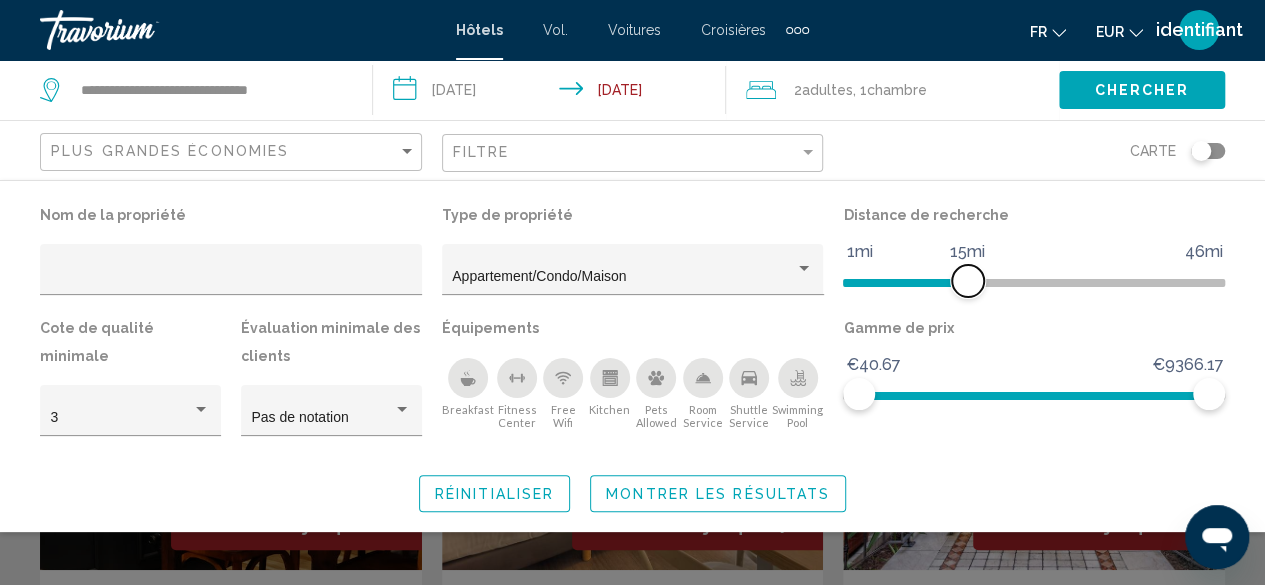 click 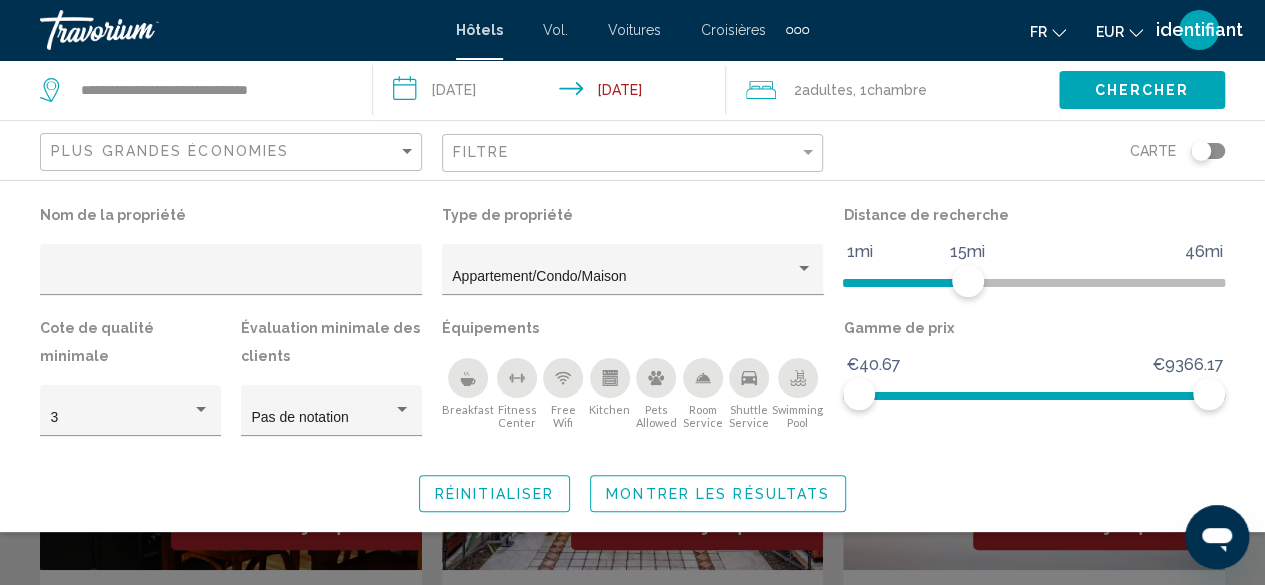 click 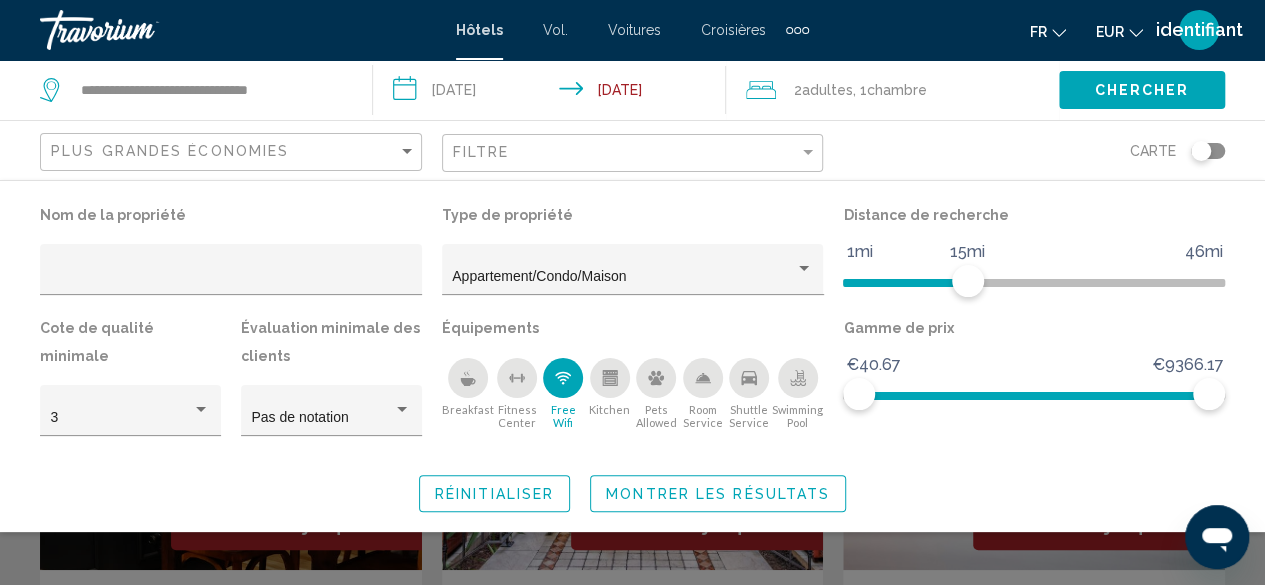 click on "Montrer les résultats" 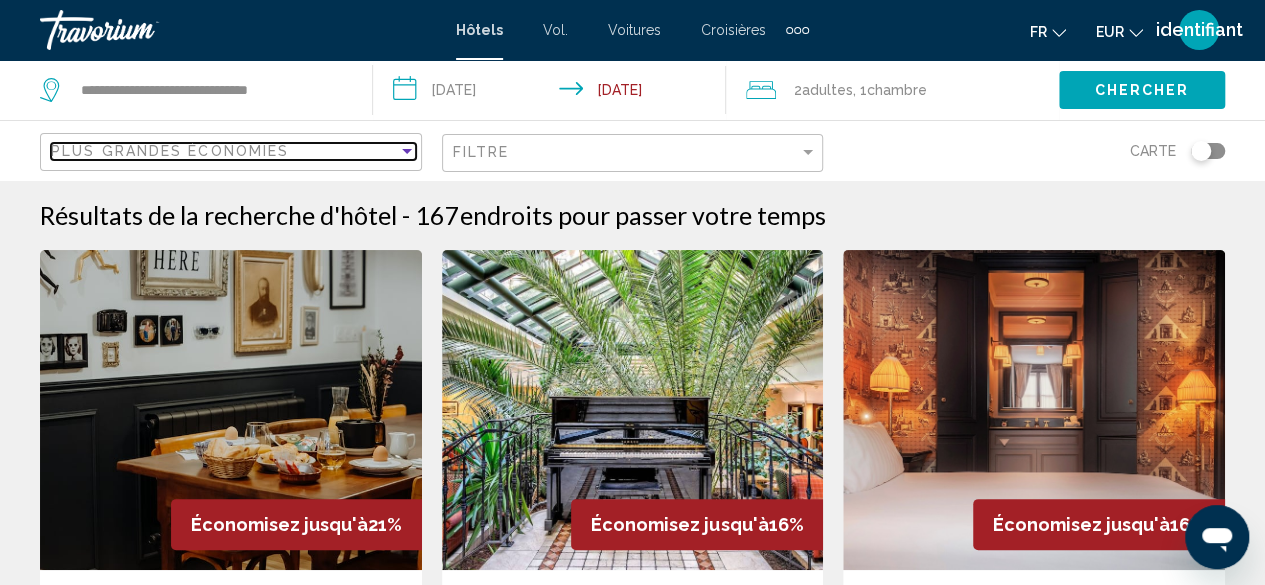 click on "Plus grandes économies" at bounding box center [170, 151] 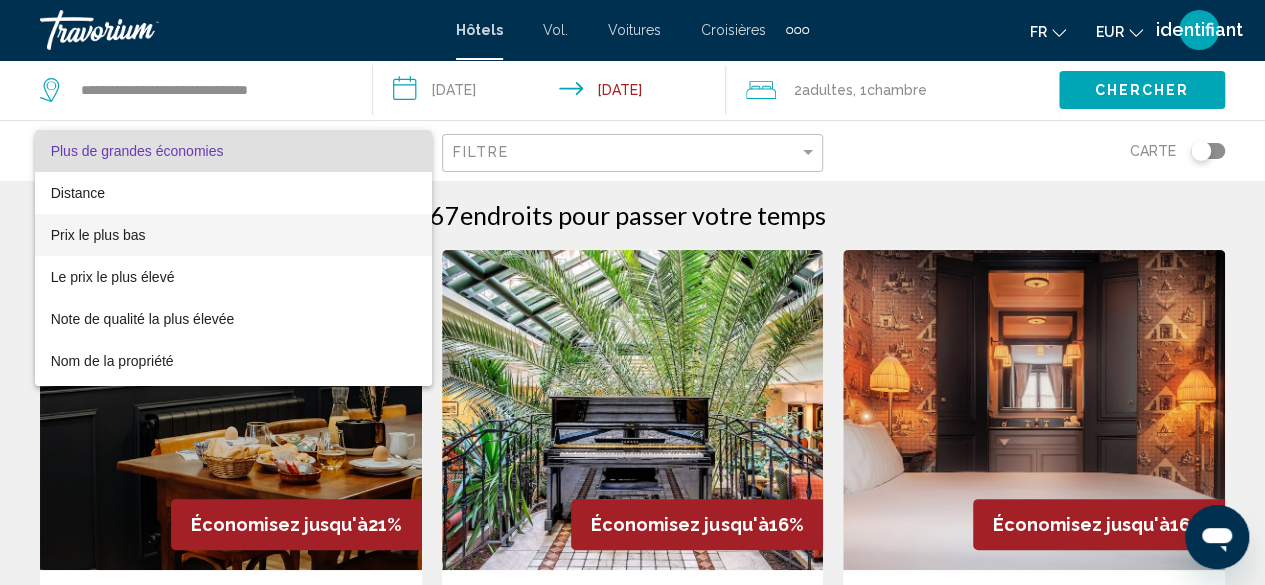 click on "Prix ​​le plus bas" at bounding box center [233, 235] 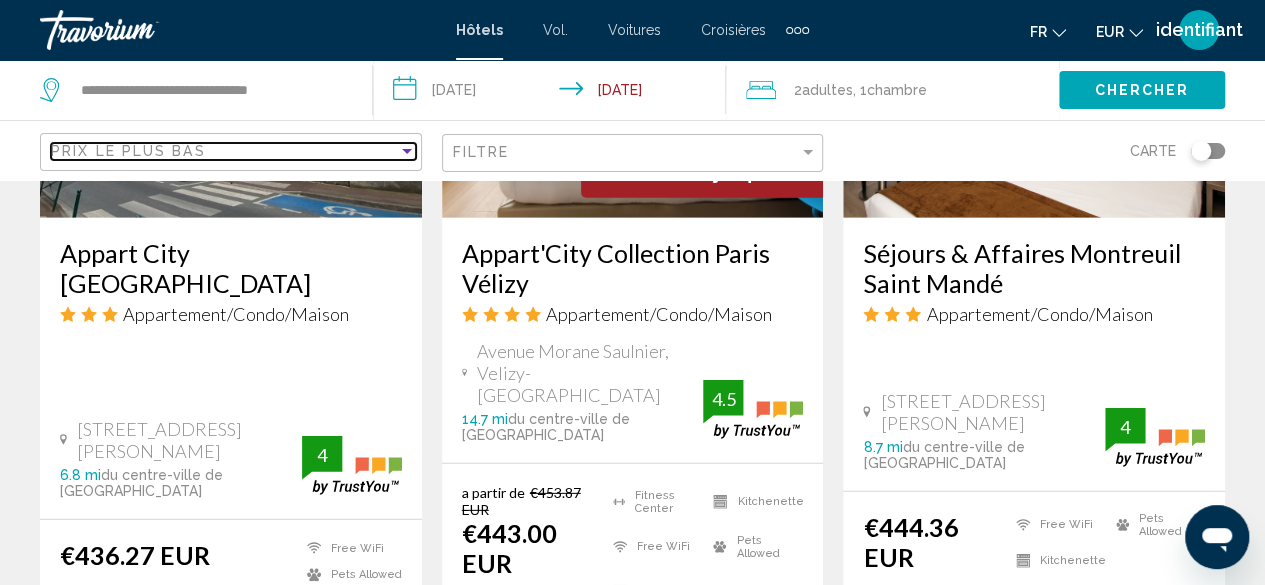 scroll, scrollTop: 2880, scrollLeft: 0, axis: vertical 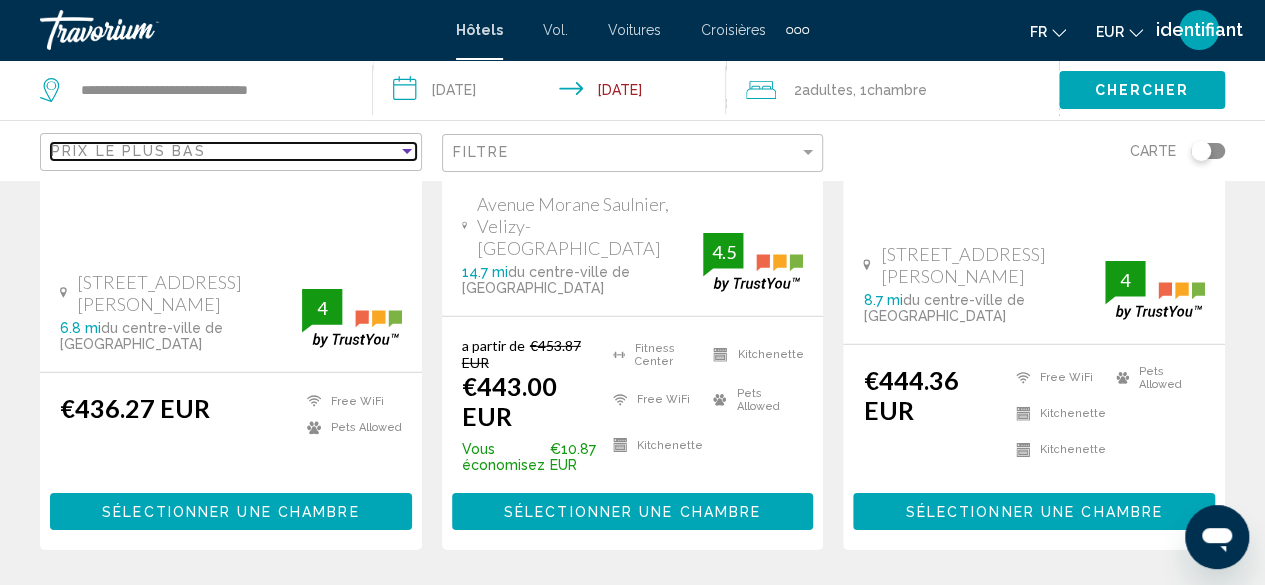 click on "Prix ​​le plus bas" at bounding box center [224, 151] 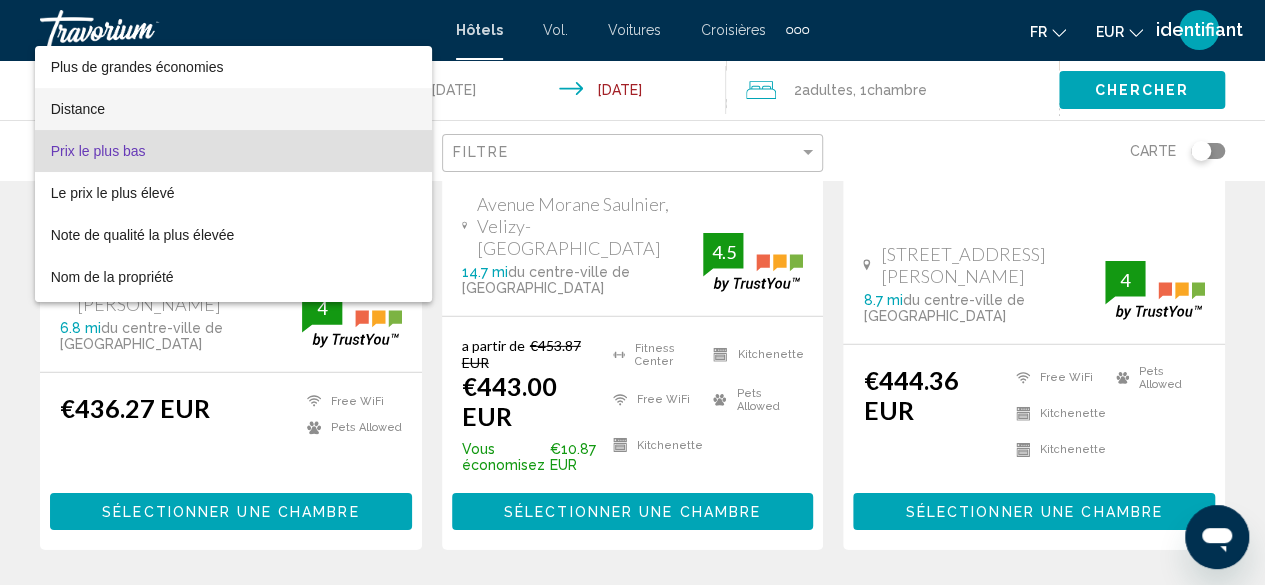 click on "Distance" at bounding box center (233, 109) 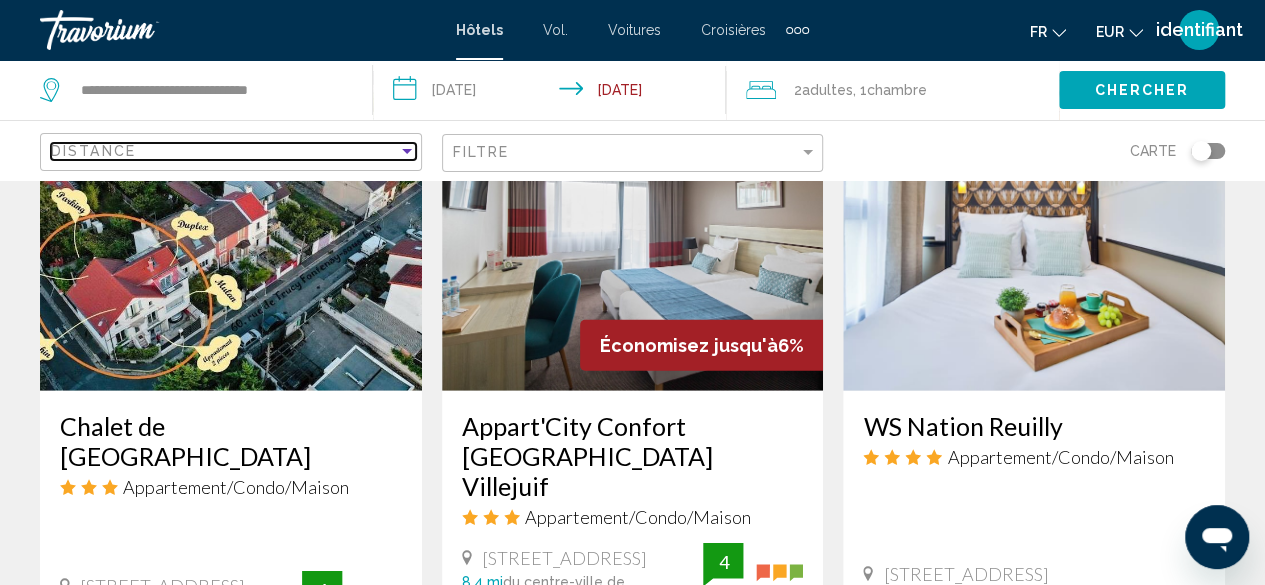 scroll, scrollTop: 2587, scrollLeft: 0, axis: vertical 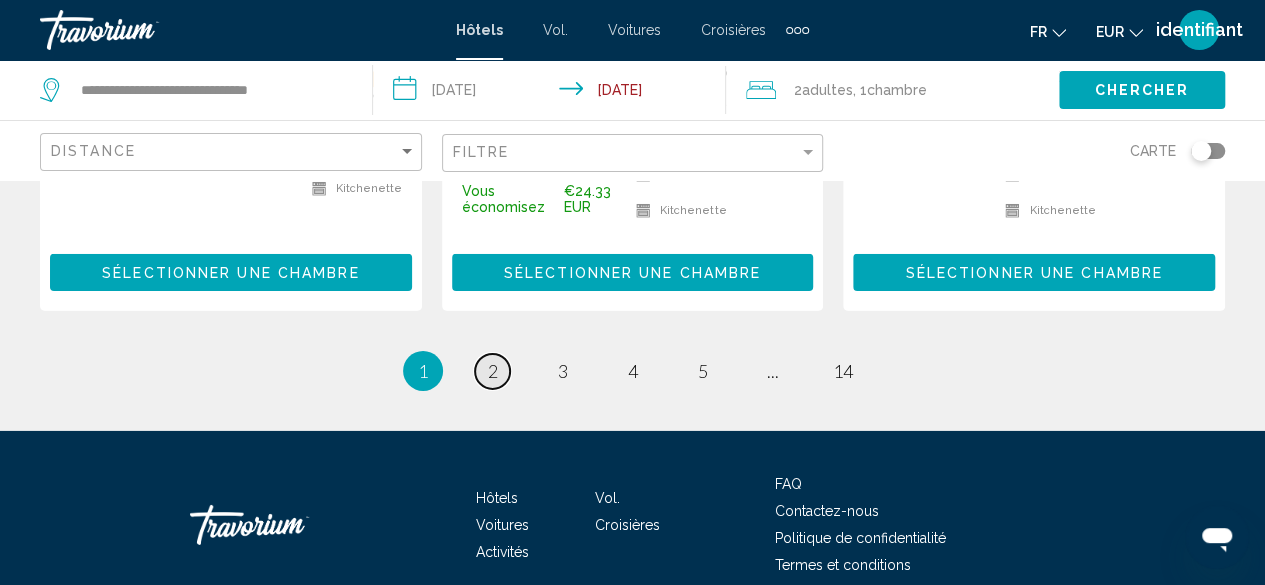 click on "2" at bounding box center [493, 371] 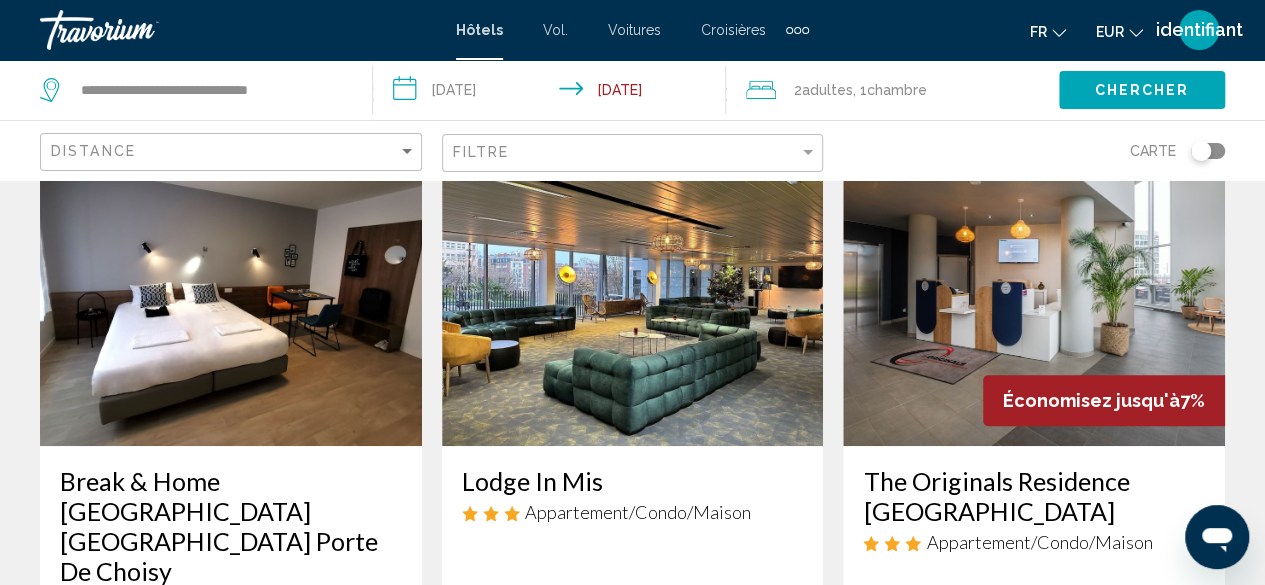 scroll, scrollTop: 0, scrollLeft: 0, axis: both 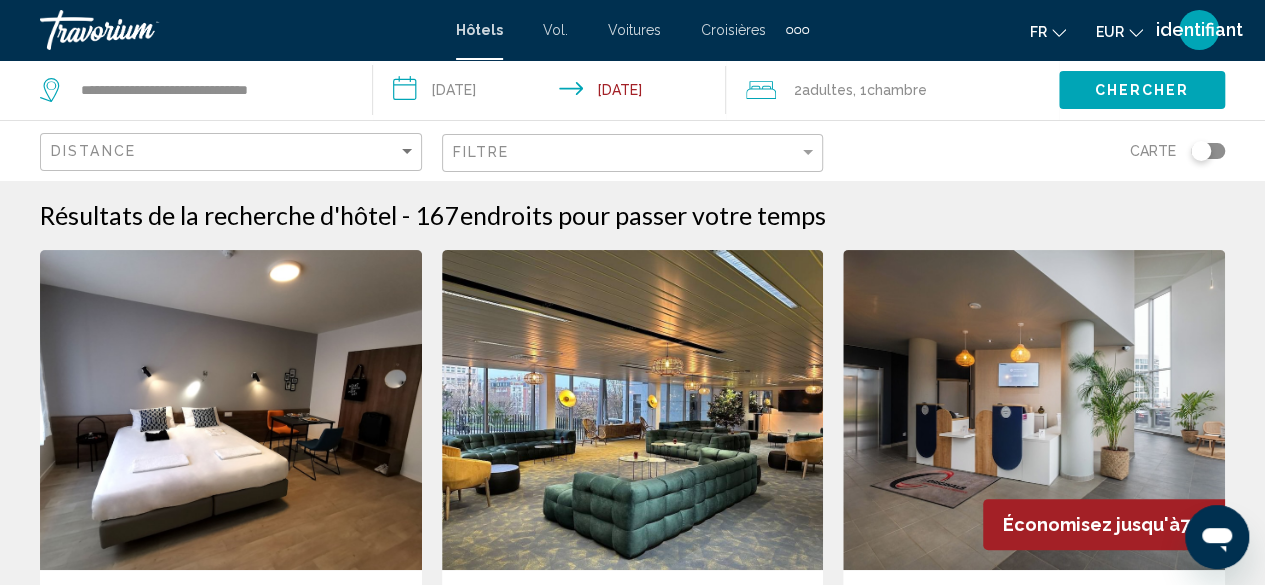 click 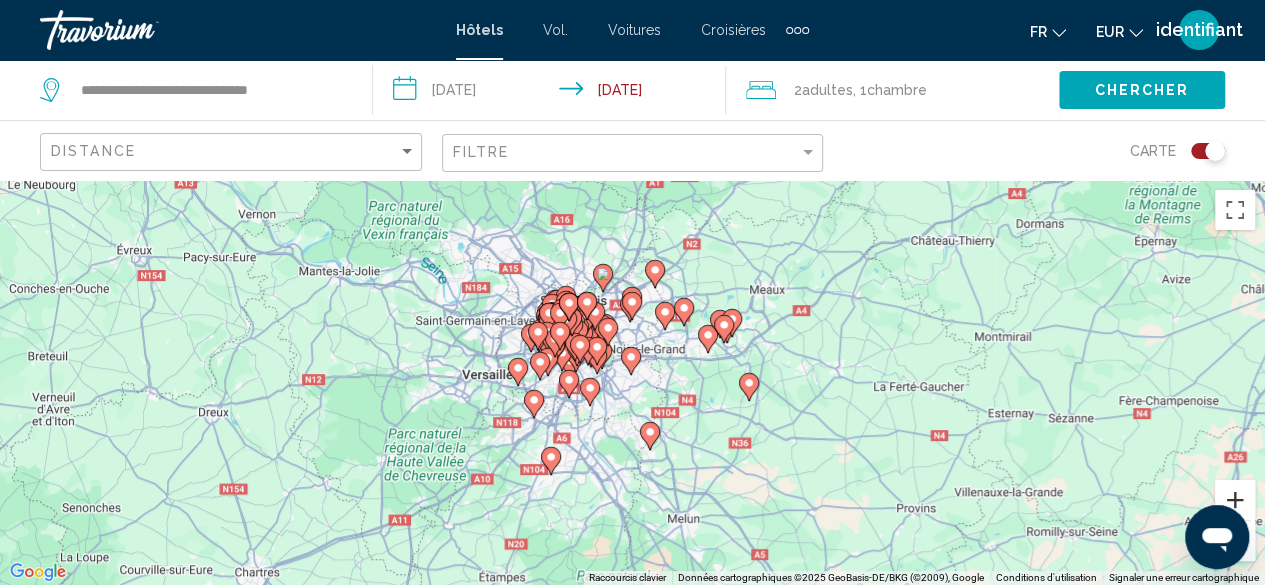 click at bounding box center [1235, 500] 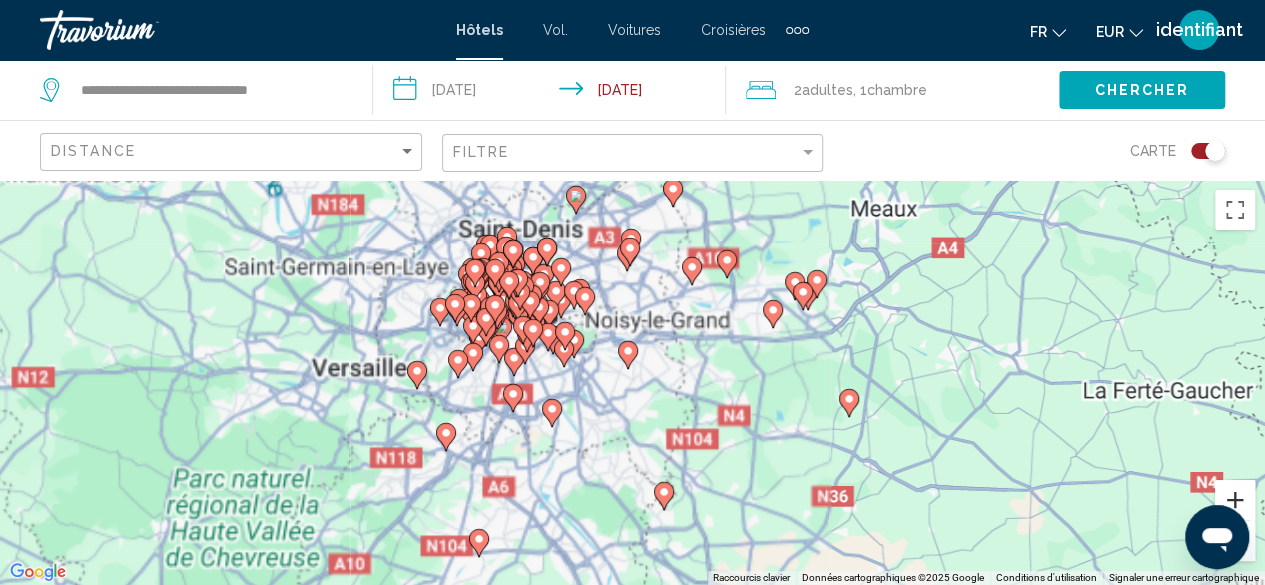 click at bounding box center [1235, 500] 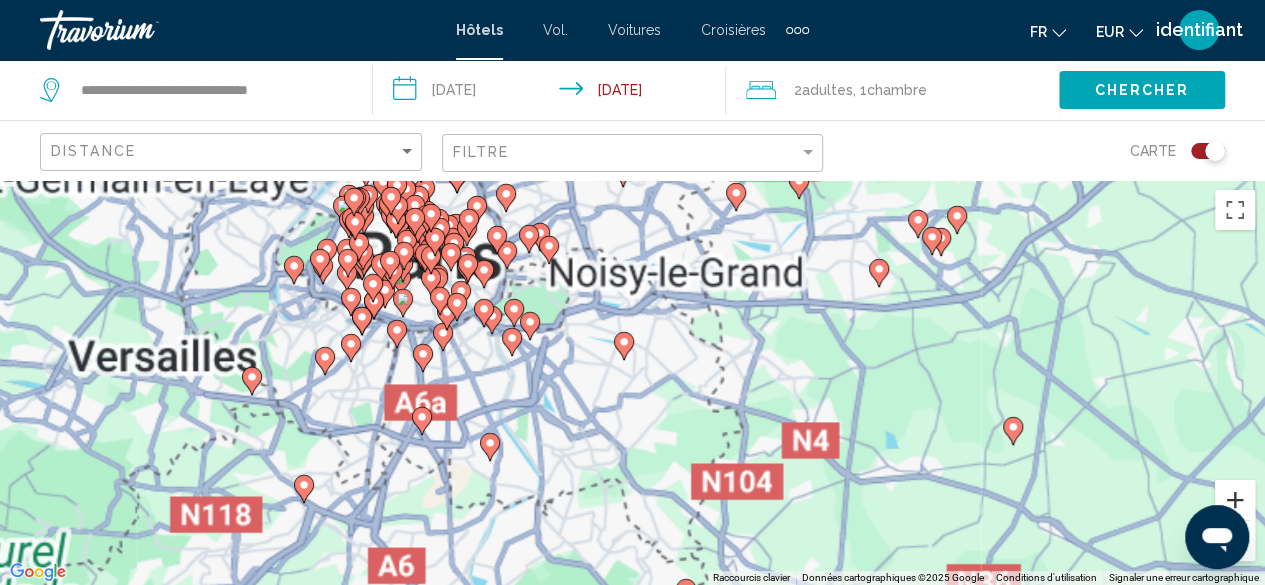 click at bounding box center [1235, 500] 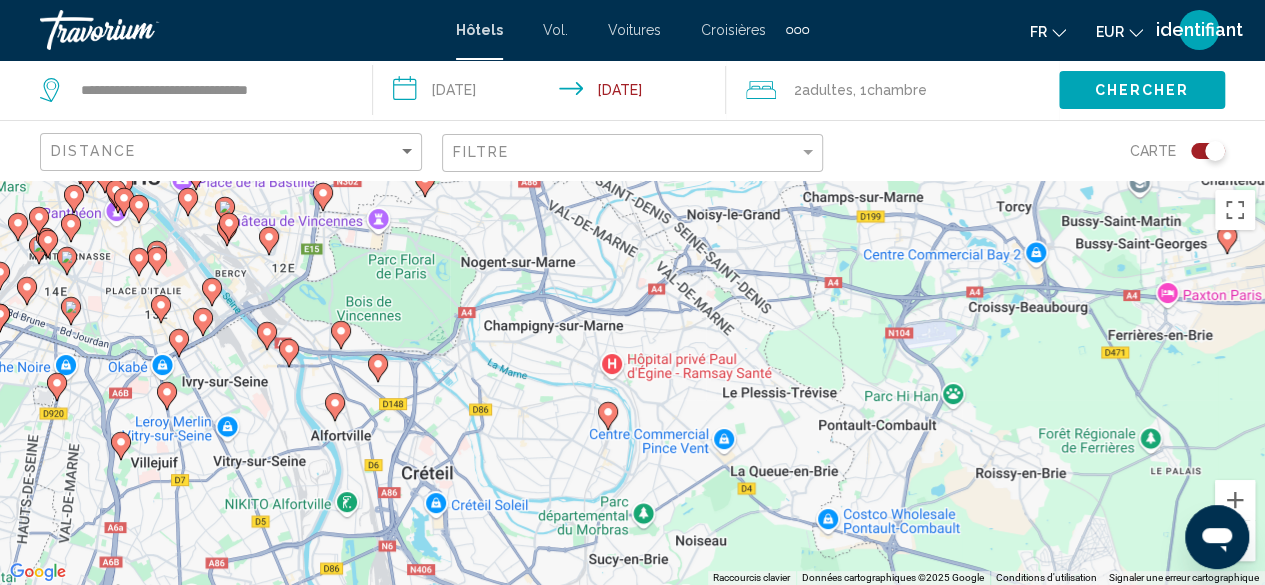 drag, startPoint x: 703, startPoint y: 249, endPoint x: 698, endPoint y: 371, distance: 122.10242 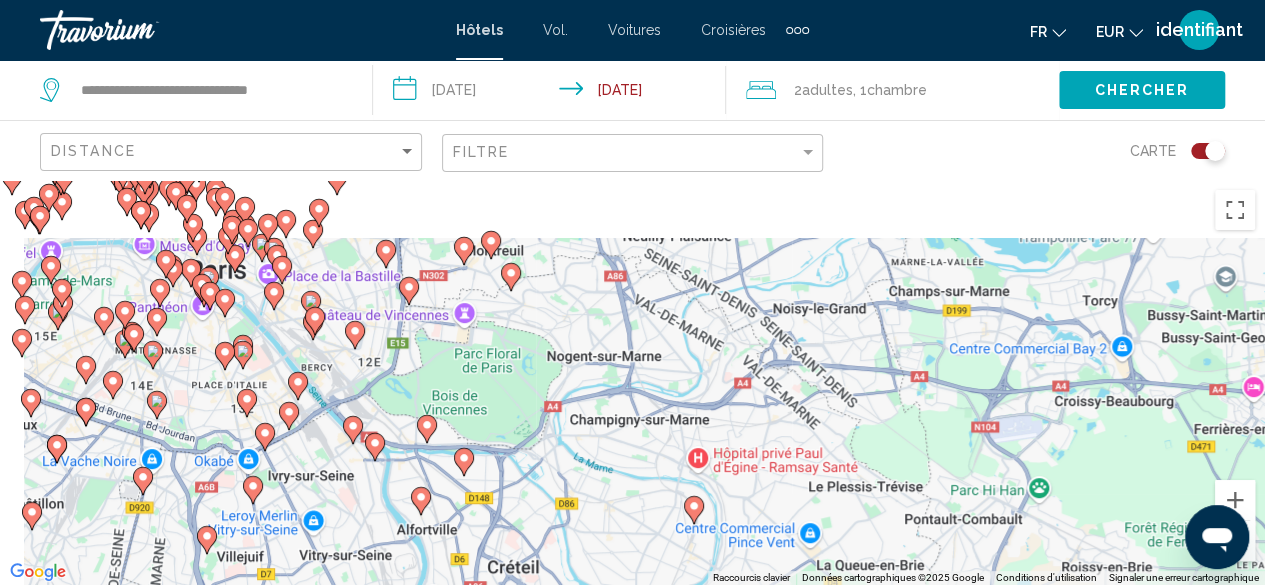 drag, startPoint x: 647, startPoint y: 314, endPoint x: 741, endPoint y: 404, distance: 130.13838 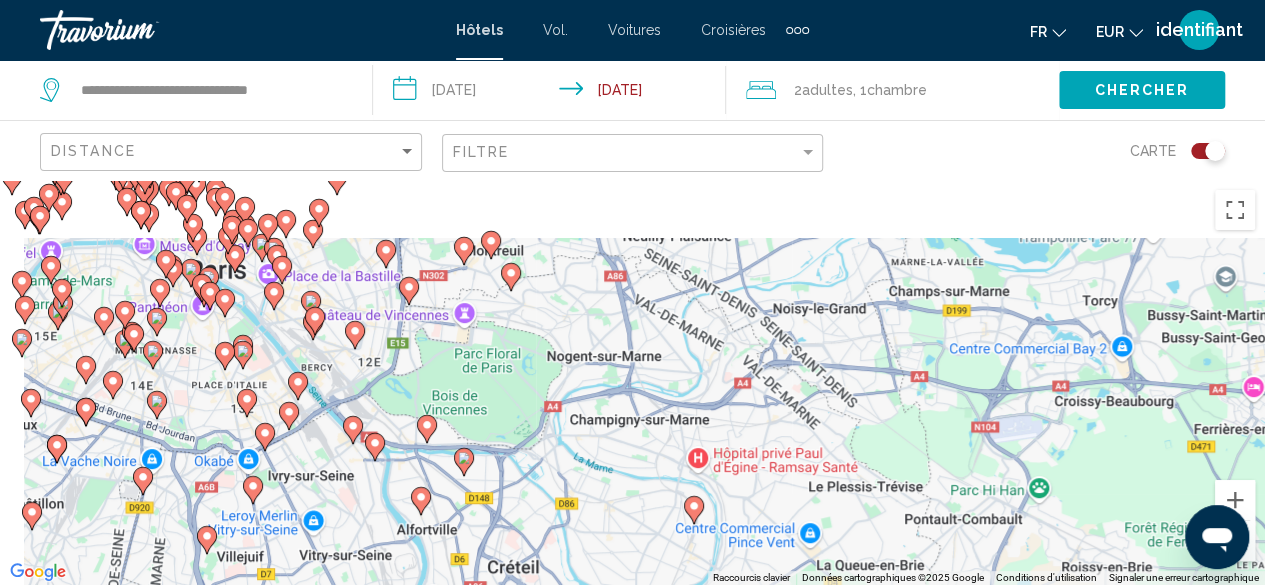 click on "Pour naviguer, appuyez sur les touches fléchées. Pour activer le glissement avec le clavier, appuyez sur Alt+Entrée. Une fois ce mode activé, utilisez les touches fléchées pour déplacer le repère. Pour valider le déplacement, appuyez sur Entrée. Pour annuler, appuyez sur Échap." at bounding box center [632, 382] 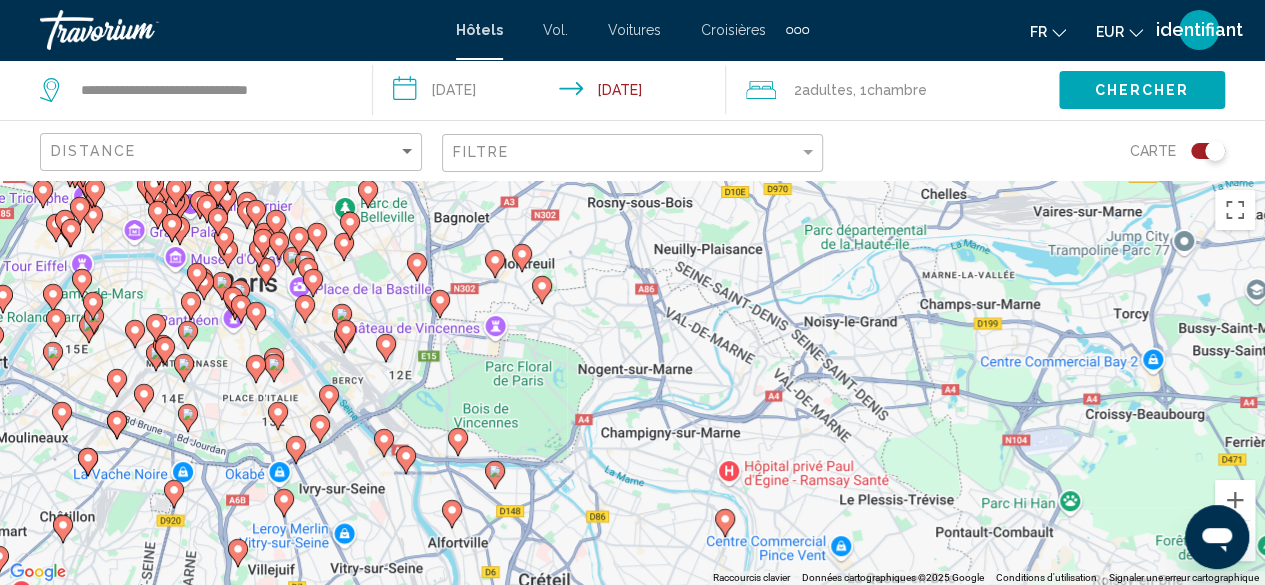 drag, startPoint x: 548, startPoint y: 329, endPoint x: 779, endPoint y: 429, distance: 251.71611 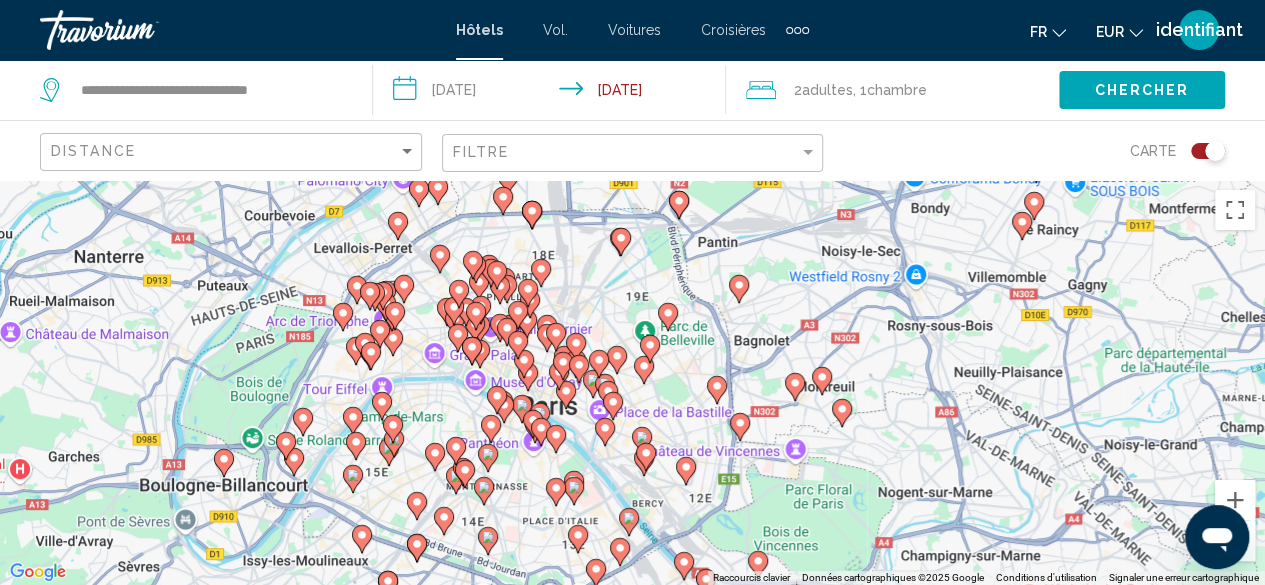 drag, startPoint x: 605, startPoint y: 375, endPoint x: 737, endPoint y: 411, distance: 136.82104 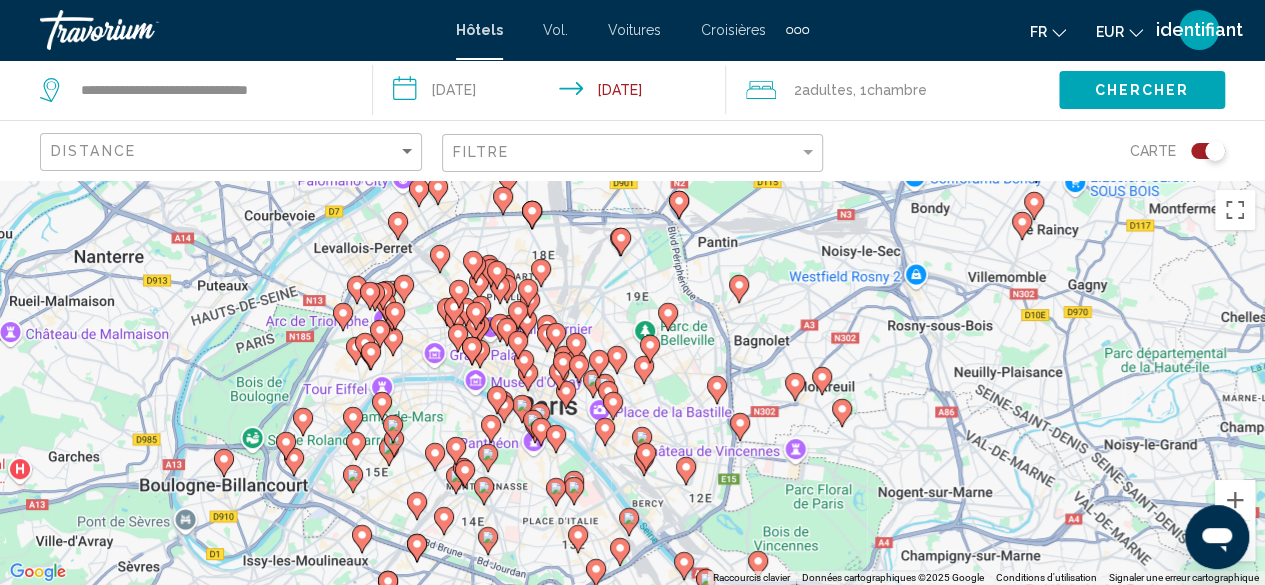 click on "Pour naviguer, appuyez sur les touches fléchées. Pour activer le glissement avec le clavier, appuyez sur Alt+Entrée. Une fois ce mode activé, utilisez les touches fléchées pour déplacer le repère. Pour valider le déplacement, appuyez sur Entrée. Pour annuler, appuyez sur Échap." at bounding box center (632, 382) 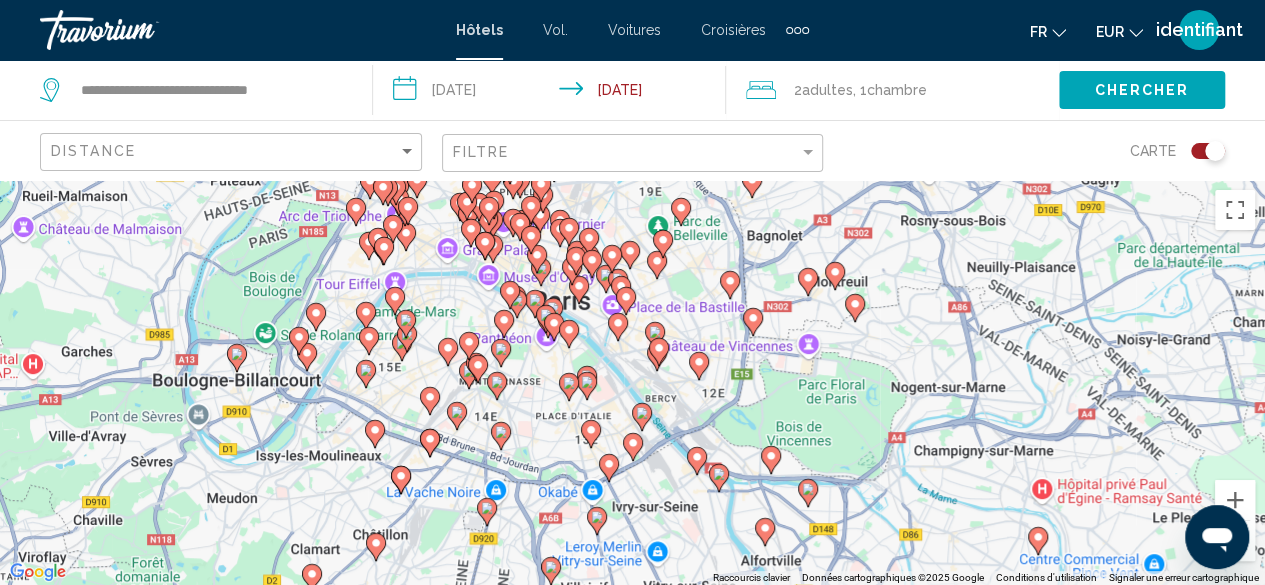drag, startPoint x: 658, startPoint y: 461, endPoint x: 664, endPoint y: 347, distance: 114.15778 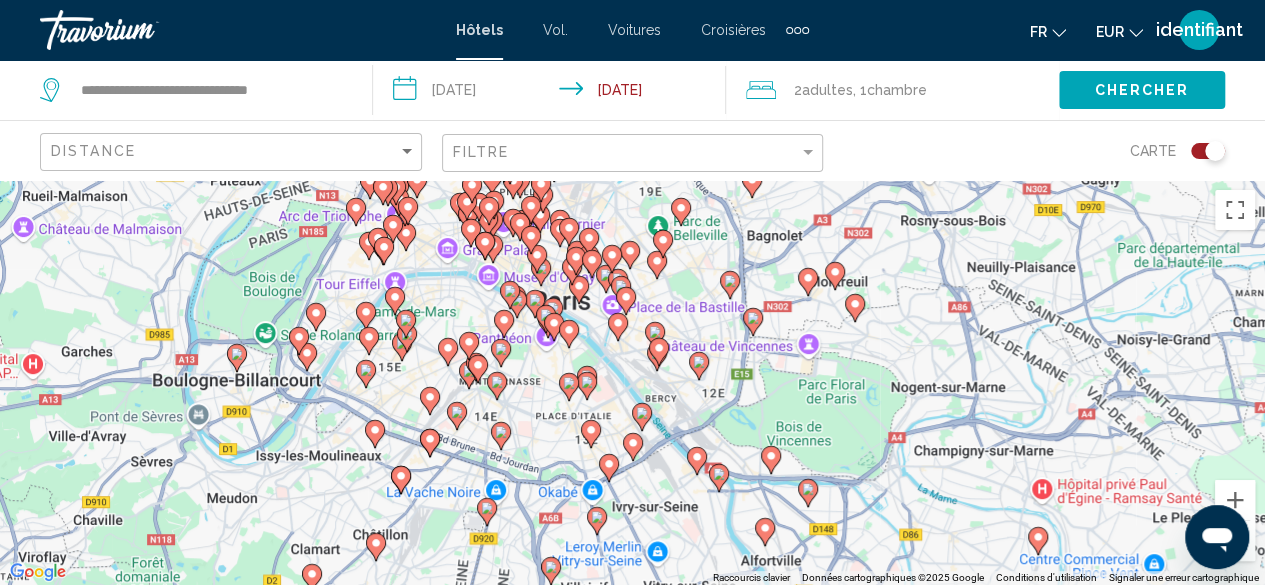 click at bounding box center (659, 352) 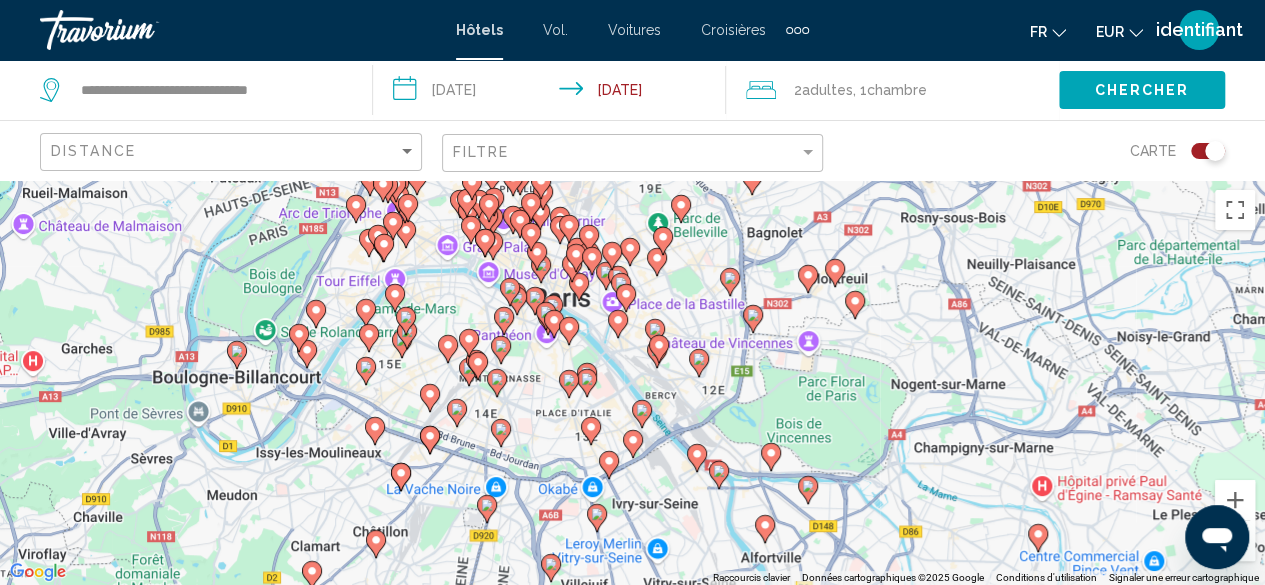 click at bounding box center (569, 384) 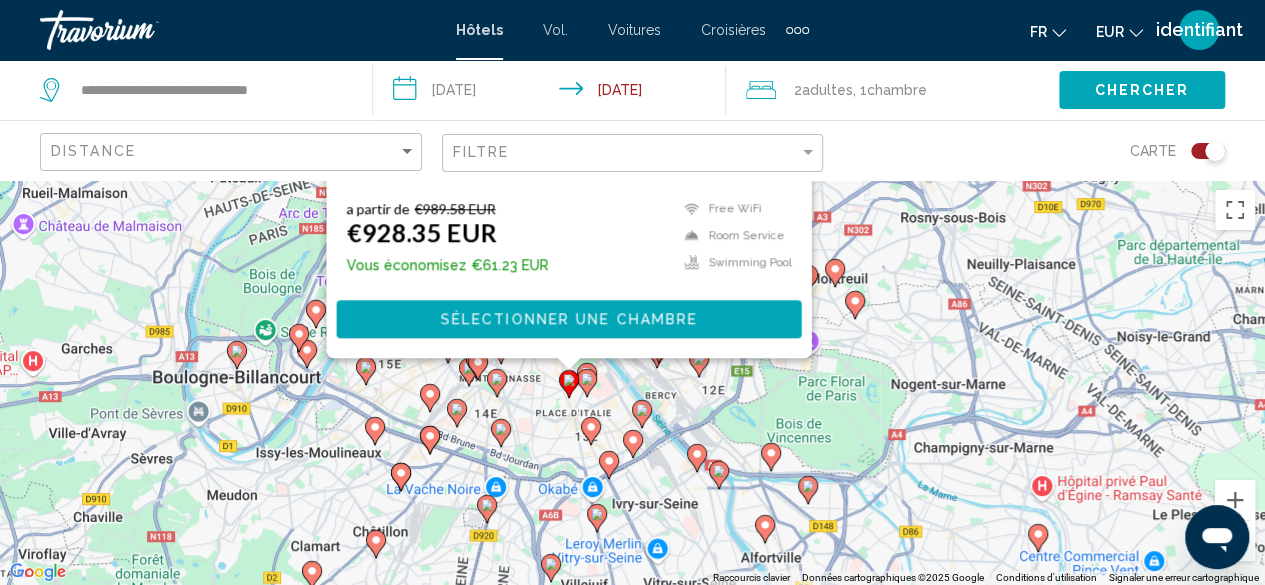 click at bounding box center [569, 384] 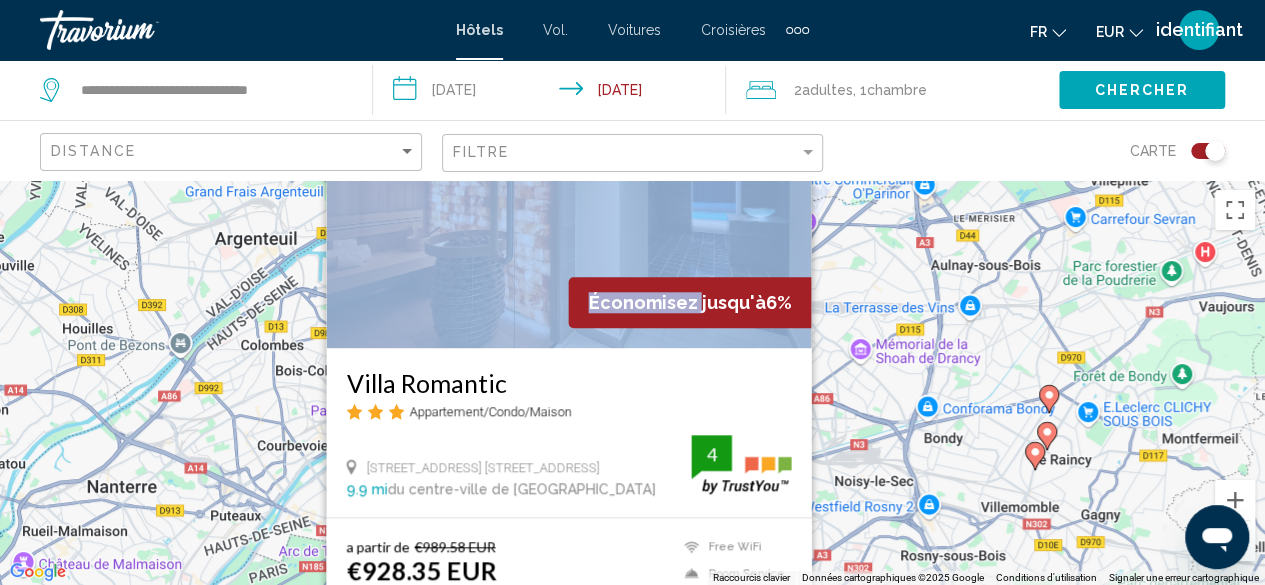 click on "Pour naviguer, appuyez sur les touches fléchées. Pour activer le glissement avec le clavier, appuyez sur Alt+Entrée. Une fois ce mode activé, utilisez les touches fléchées pour déplacer le repère. Pour valider le déplacement, appuyez sur Entrée. Pour annuler, appuyez sur Échap. Économisez jusqu'à  6%   Villa Romantic
Appartement/Condo/Maison
35 Rue Du Banquier 75013 Paris France 35 Rue Du Banquier 75013 Paris France 9.9 mi  du centre-ville de Boissy de l'hôtel 4 a partir de €989.58 EUR €928.35 EUR  Vous économisez  €61.23 EUR
Free WiFi
Room Service
Swimming Pool  4 Sélectionner une chambre" at bounding box center [632, 382] 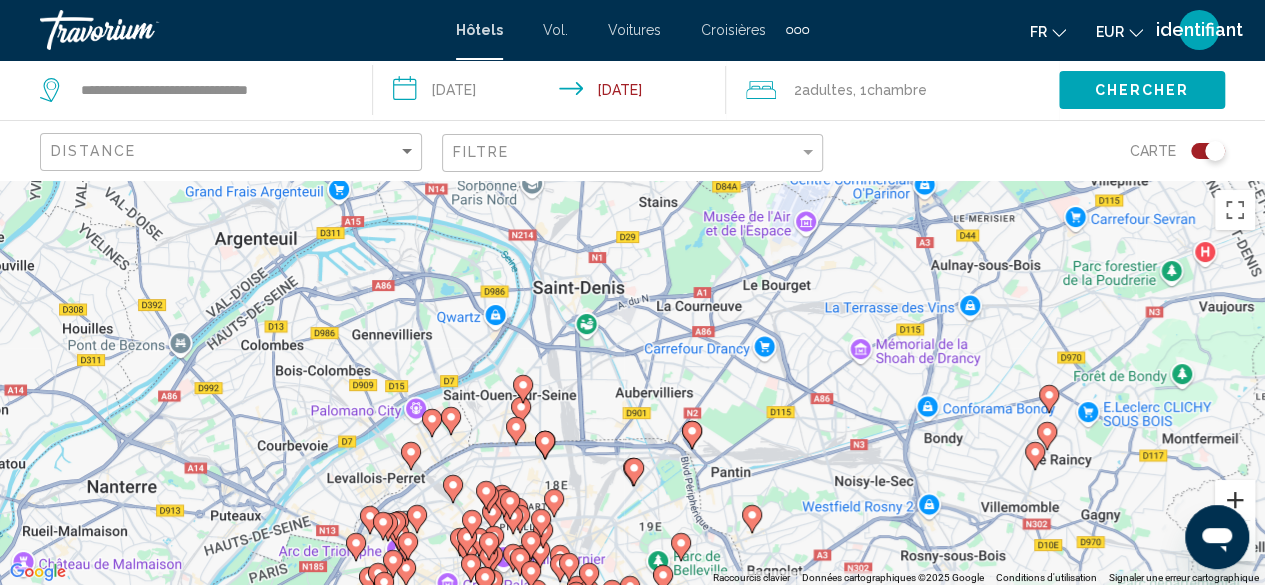 type 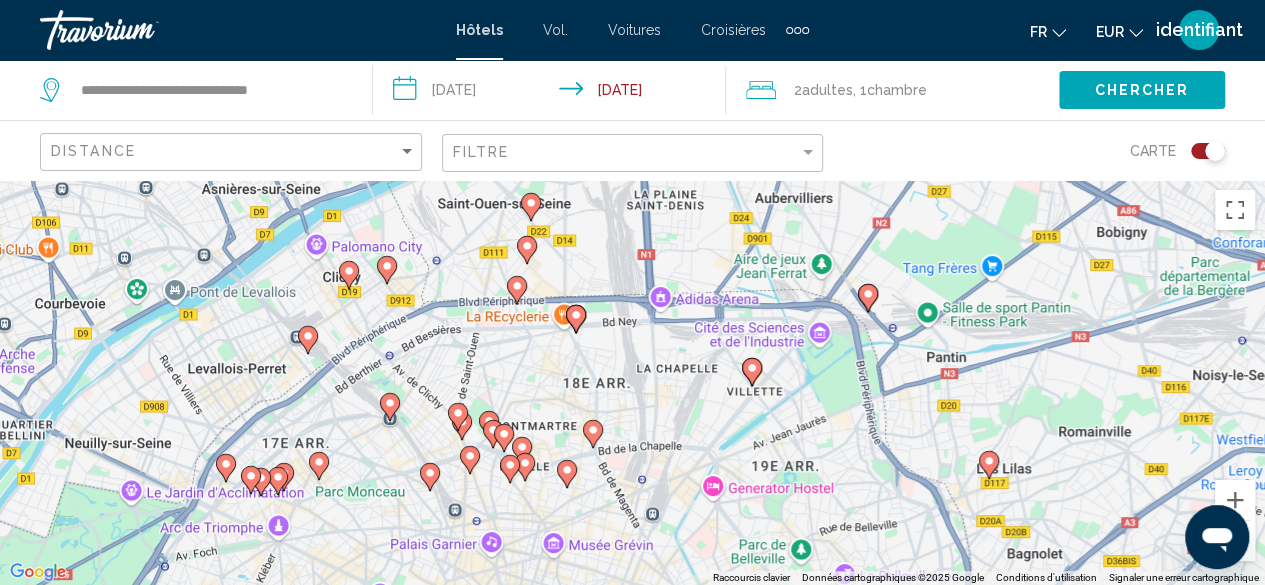 drag, startPoint x: 550, startPoint y: 562, endPoint x: 671, endPoint y: 345, distance: 248.45523 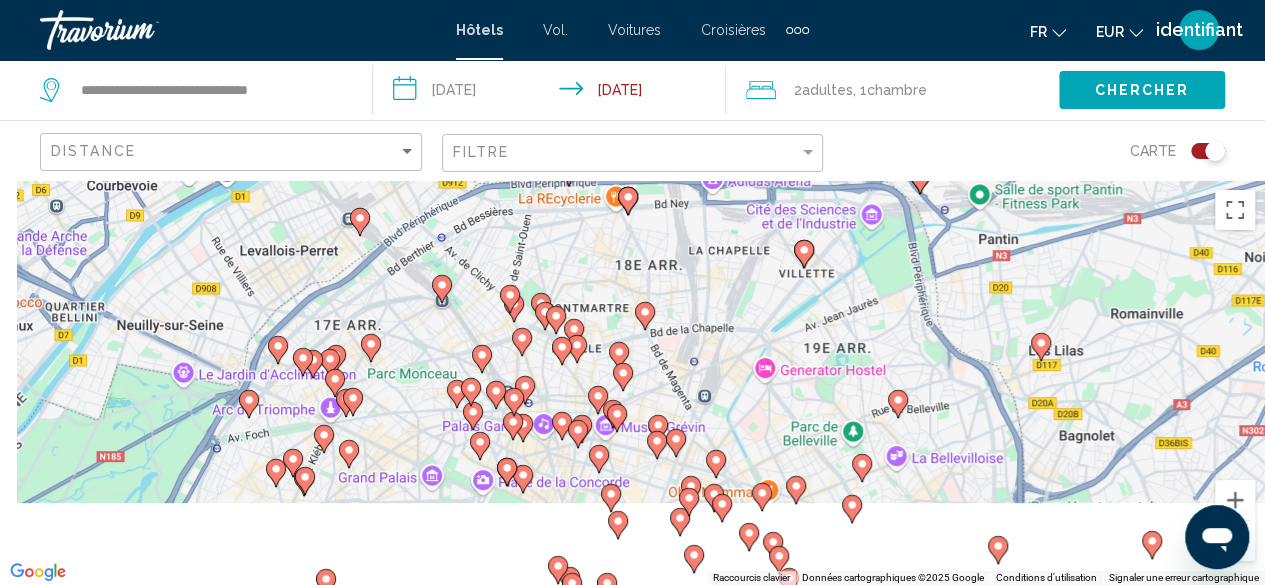 drag, startPoint x: 558, startPoint y: 551, endPoint x: 627, endPoint y: 401, distance: 165.10905 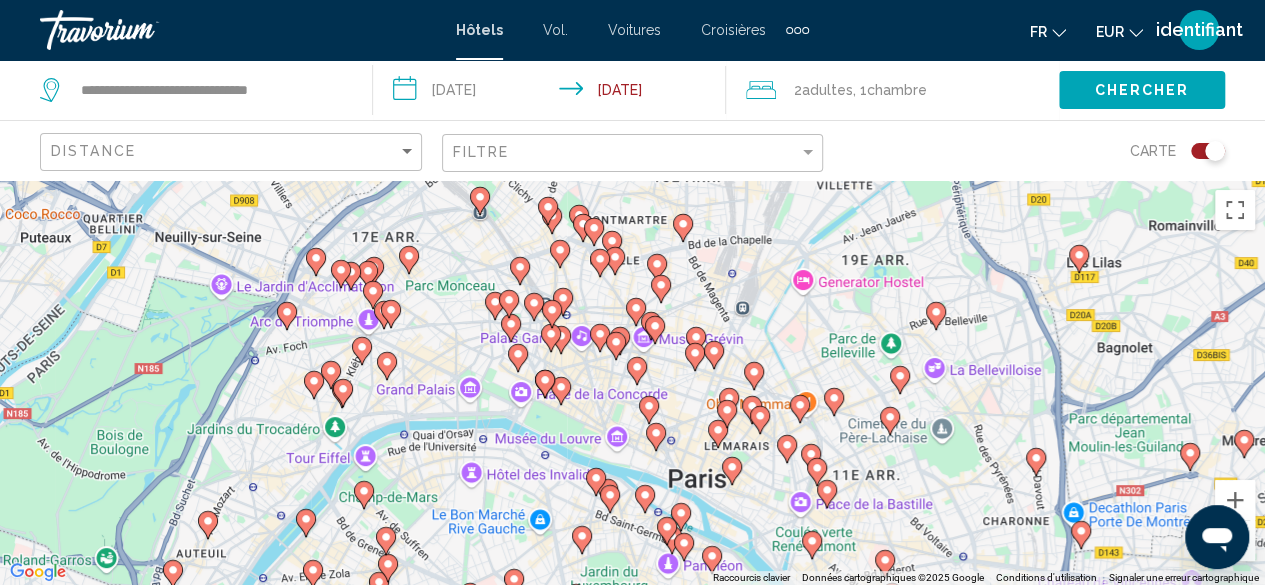 drag, startPoint x: 621, startPoint y: 543, endPoint x: 621, endPoint y: 409, distance: 134 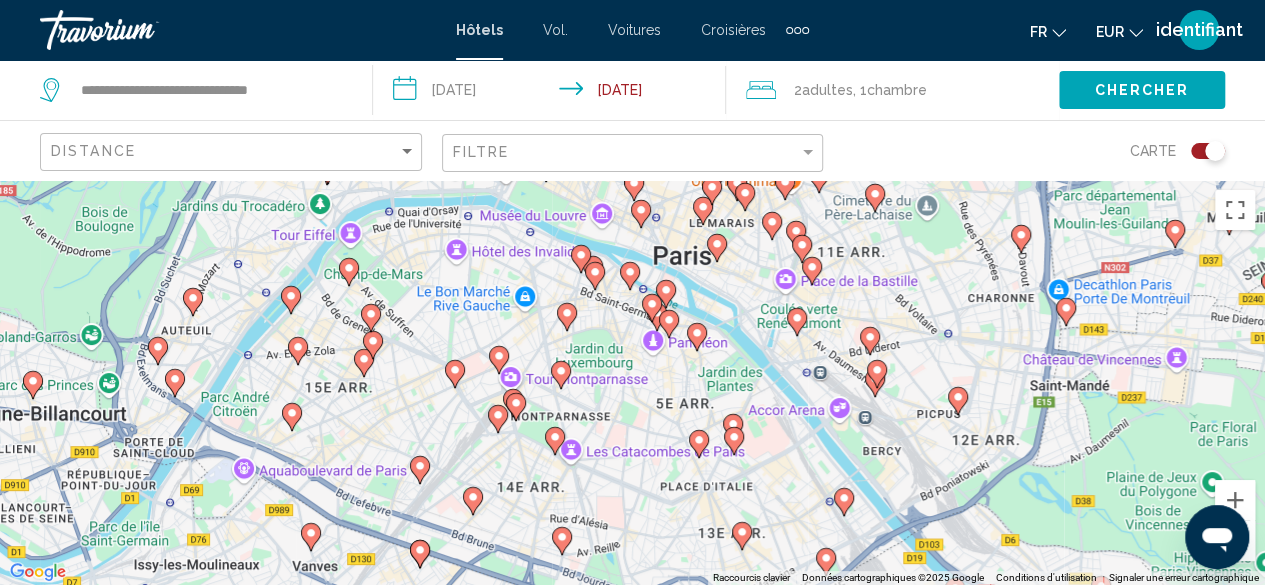 drag, startPoint x: 572, startPoint y: 533, endPoint x: 590, endPoint y: 395, distance: 139.16896 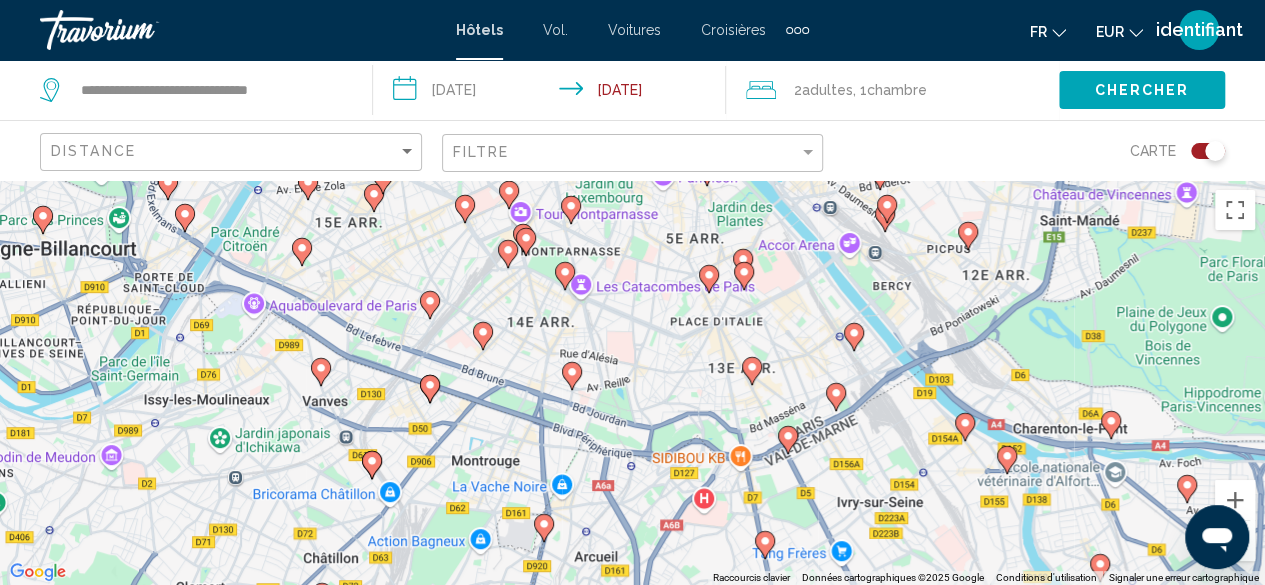 drag, startPoint x: 592, startPoint y: 491, endPoint x: 593, endPoint y: 388, distance: 103.00485 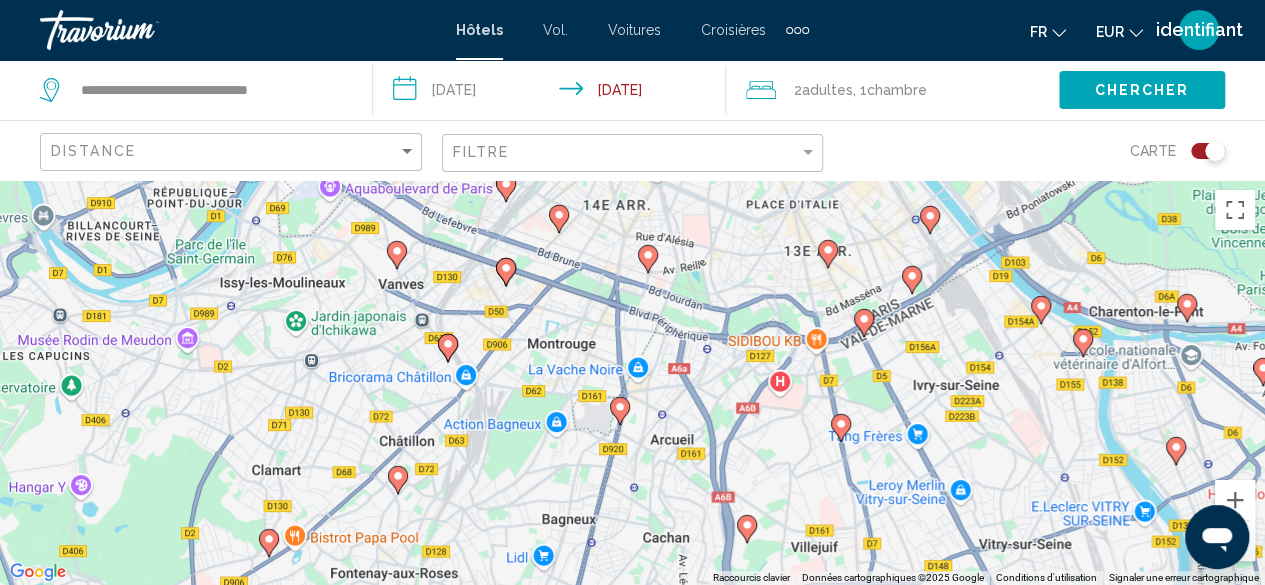 drag, startPoint x: 496, startPoint y: 459, endPoint x: 722, endPoint y: 510, distance: 231.68297 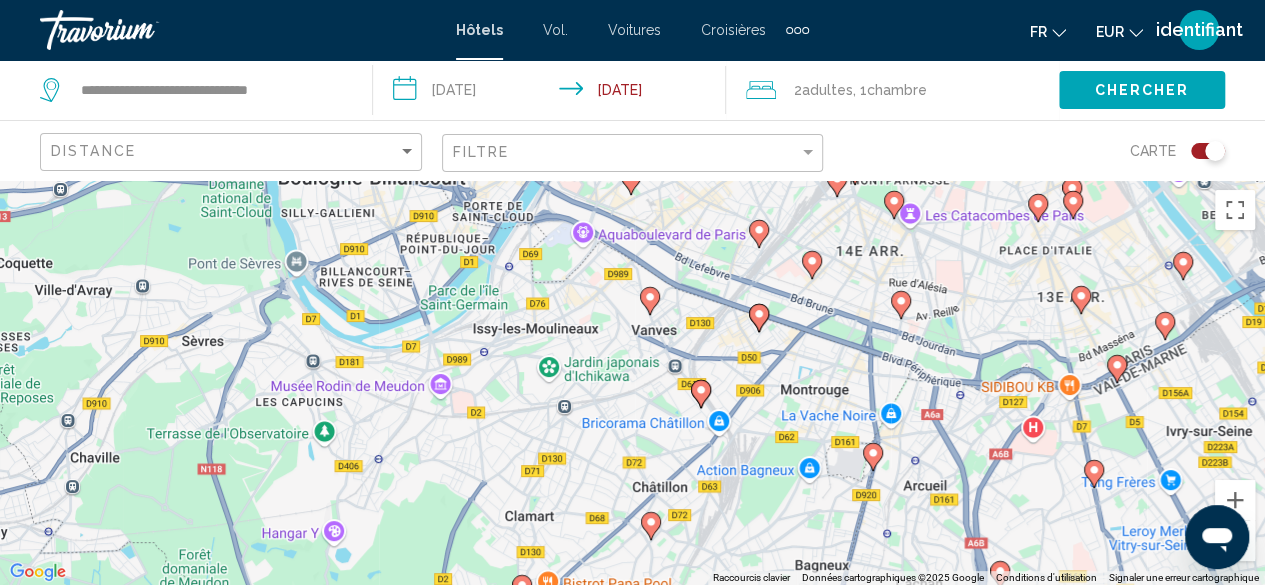 click 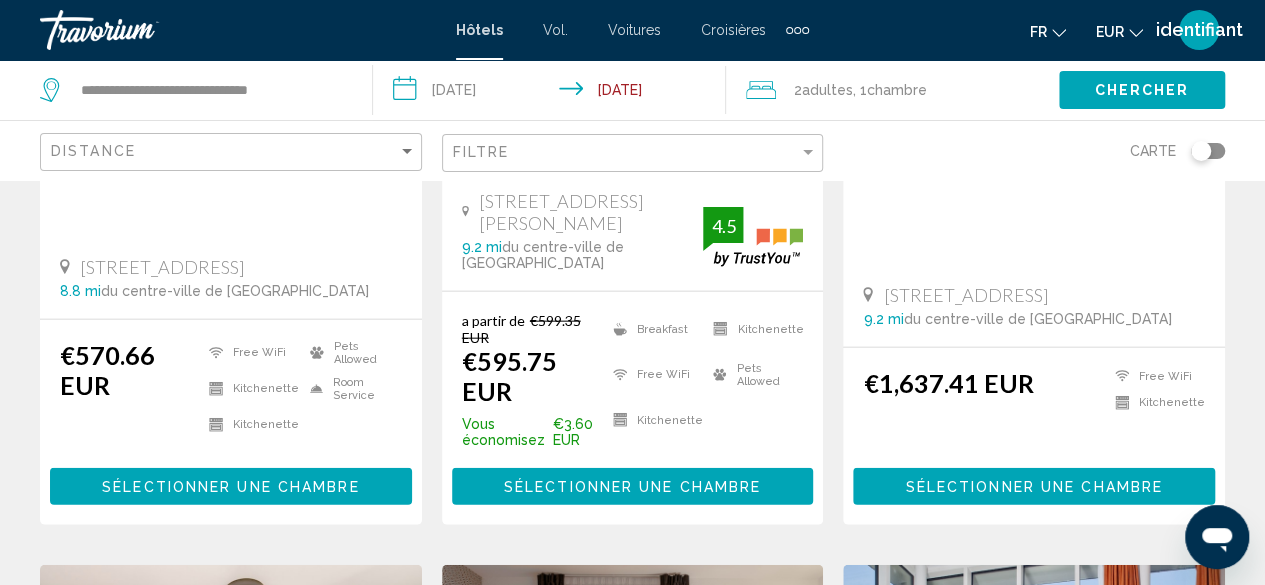 scroll, scrollTop: 2214, scrollLeft: 0, axis: vertical 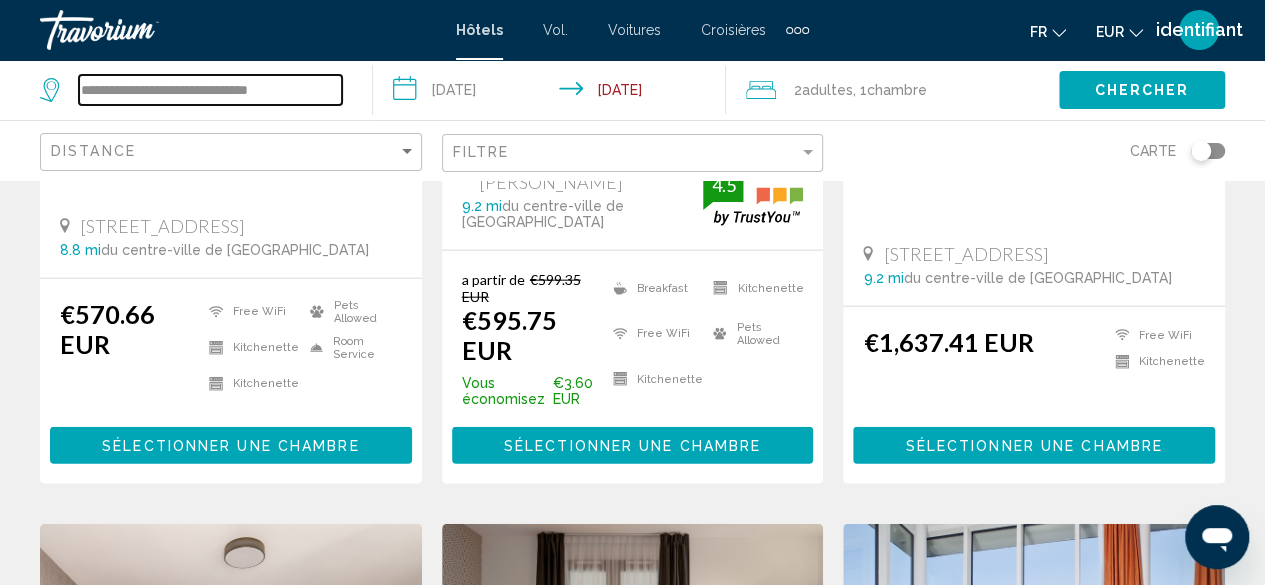 drag, startPoint x: 205, startPoint y: 89, endPoint x: 0, endPoint y: 96, distance: 205.11948 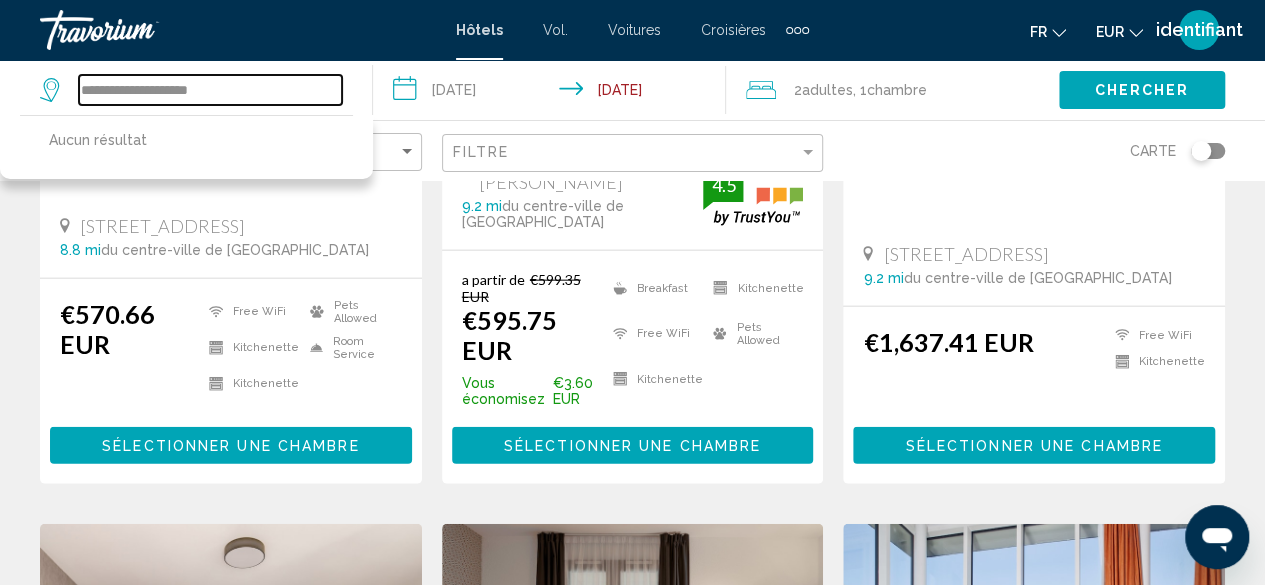 click on "**********" at bounding box center (210, 90) 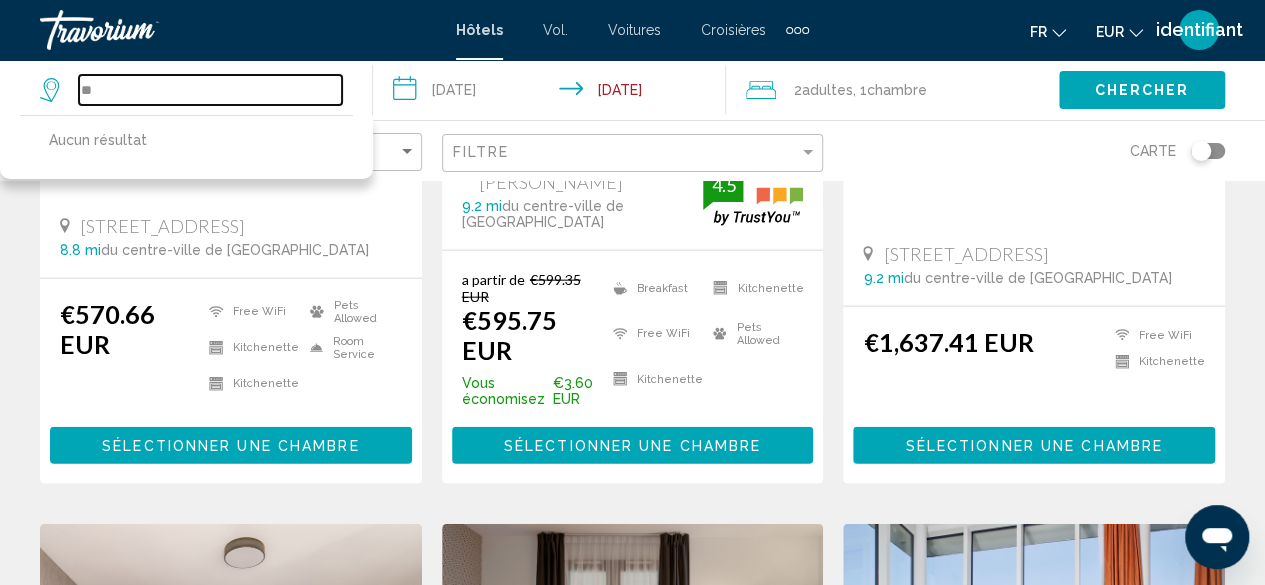 type on "*" 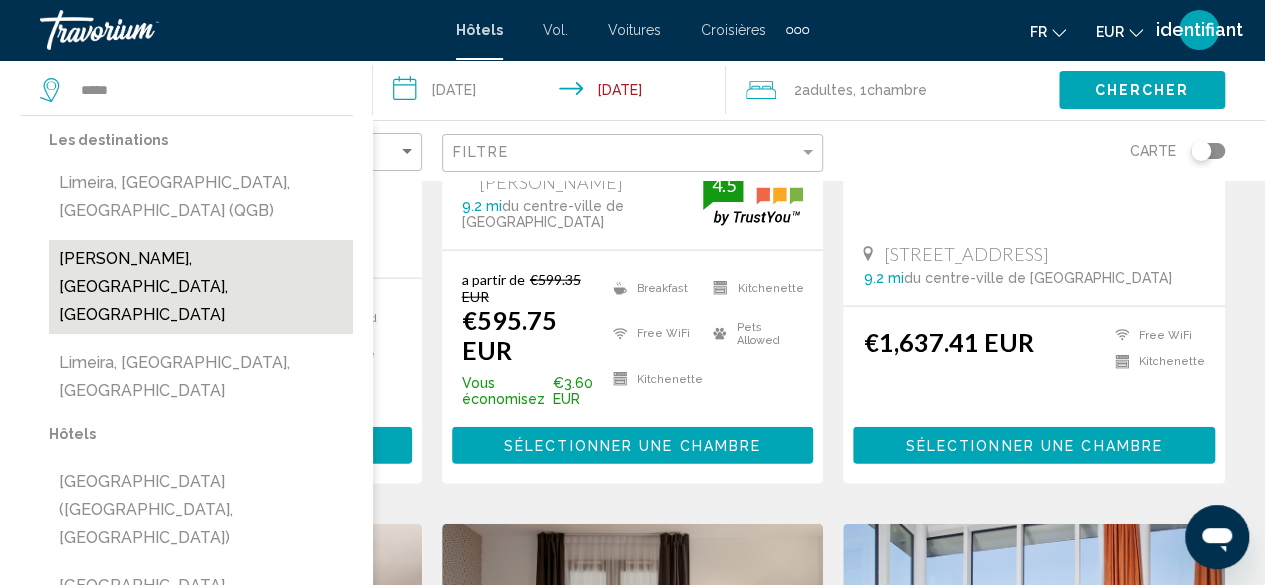 click on "[PERSON_NAME], [GEOGRAPHIC_DATA], [GEOGRAPHIC_DATA]" at bounding box center [201, 287] 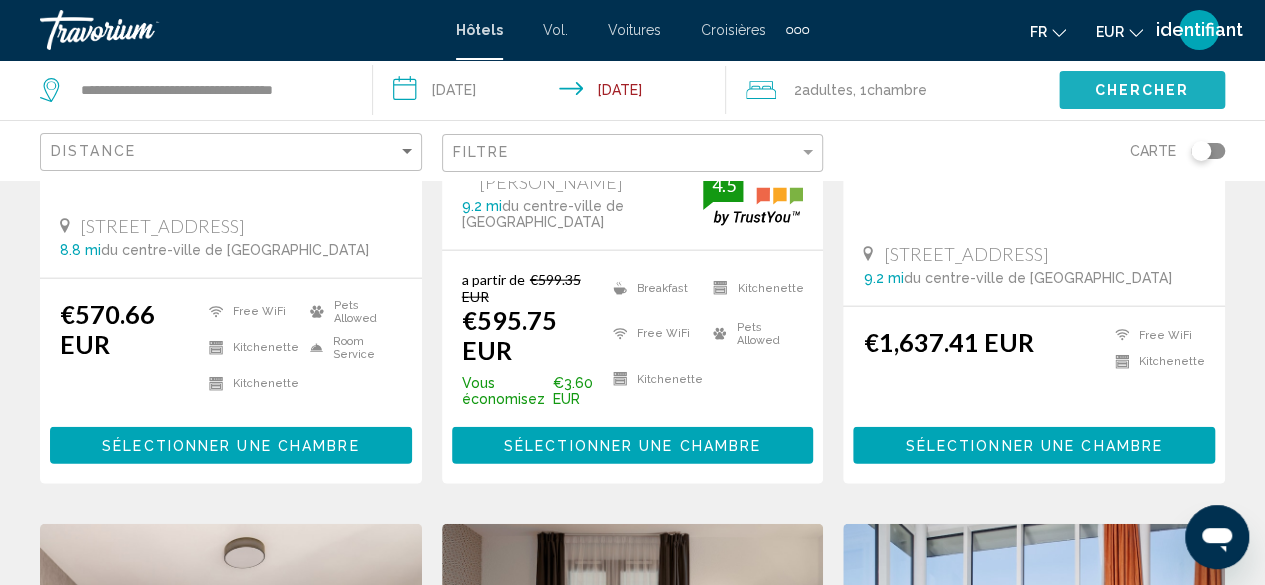click on "Chercher" 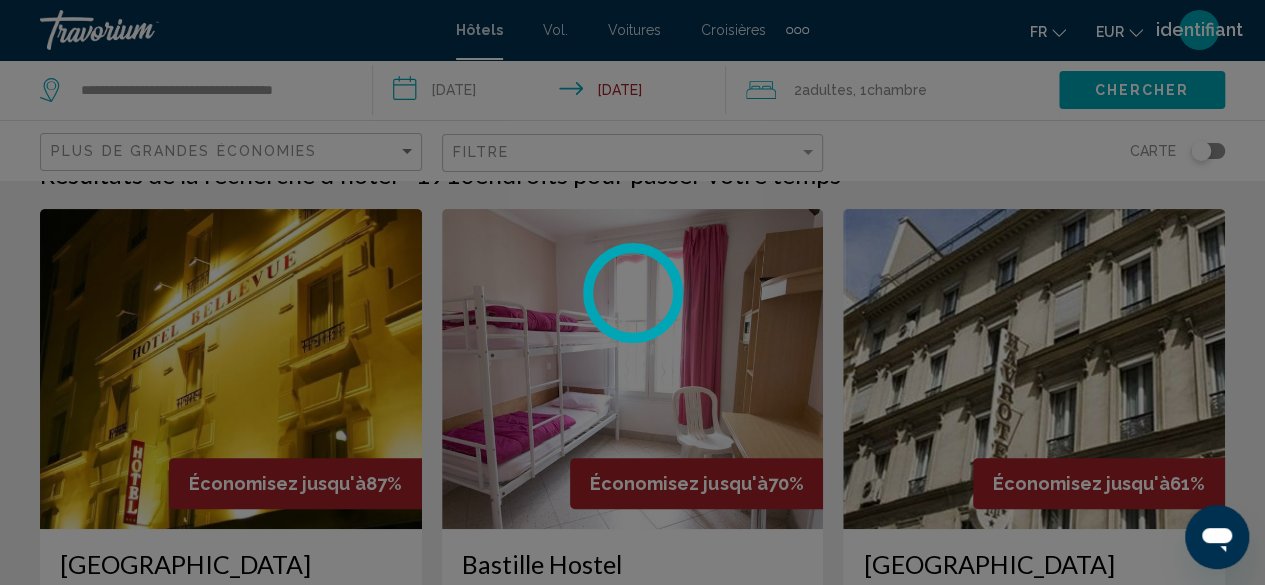 scroll, scrollTop: 2214, scrollLeft: 0, axis: vertical 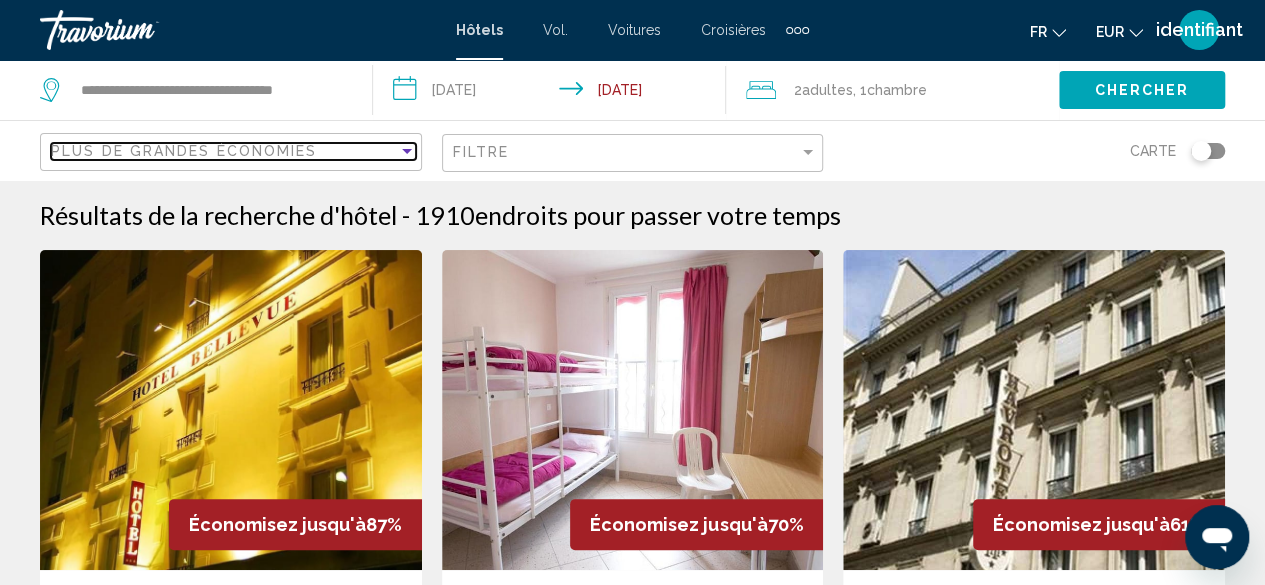 click on "Plus de grandes économies" at bounding box center (224, 151) 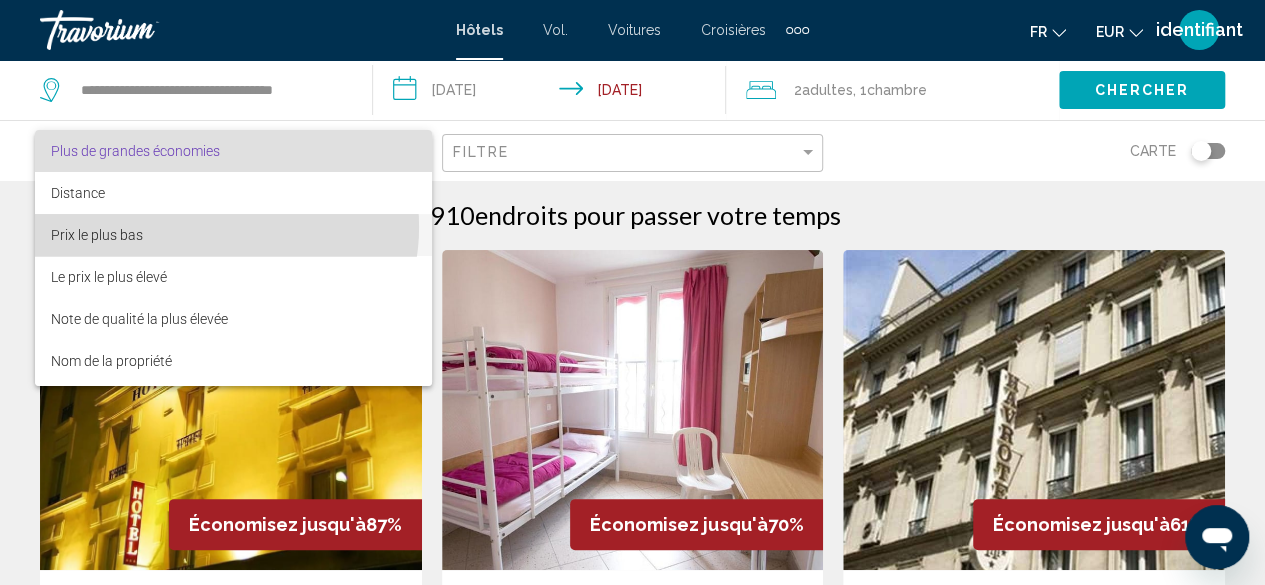 click on "Prix ​​le plus bas" at bounding box center [233, 235] 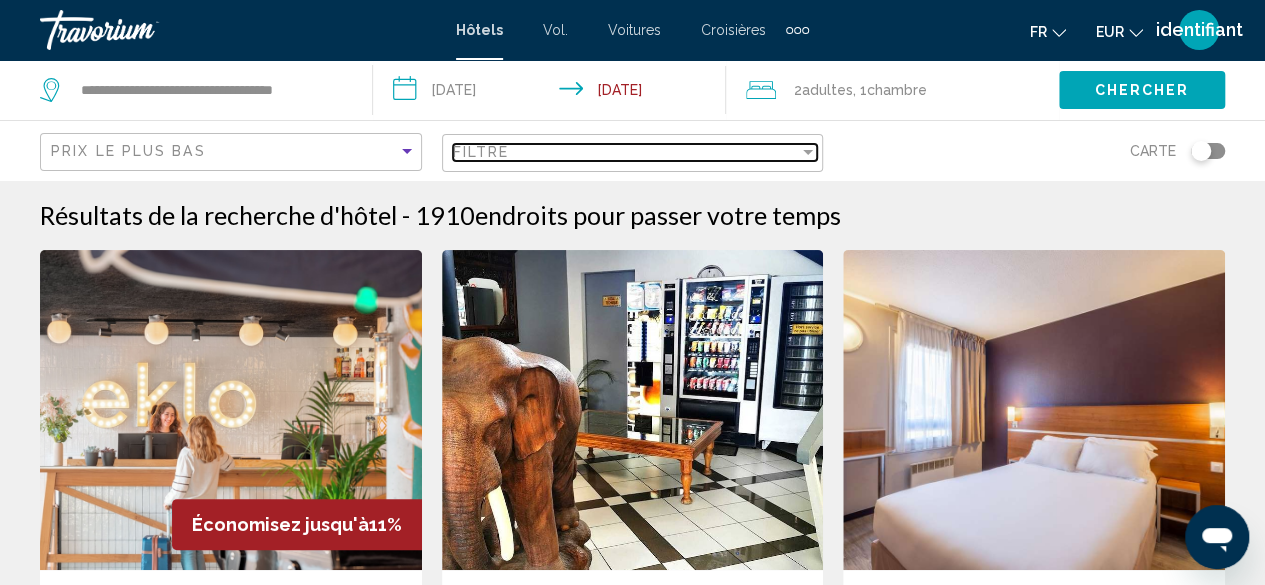 click on "Filtre" at bounding box center (626, 152) 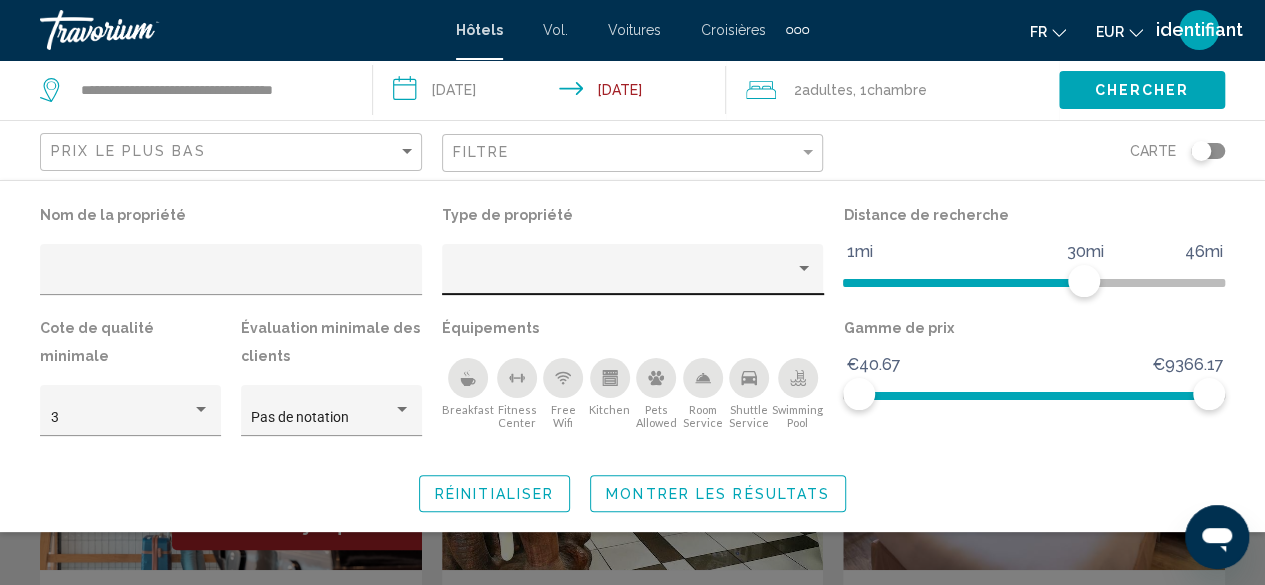 click 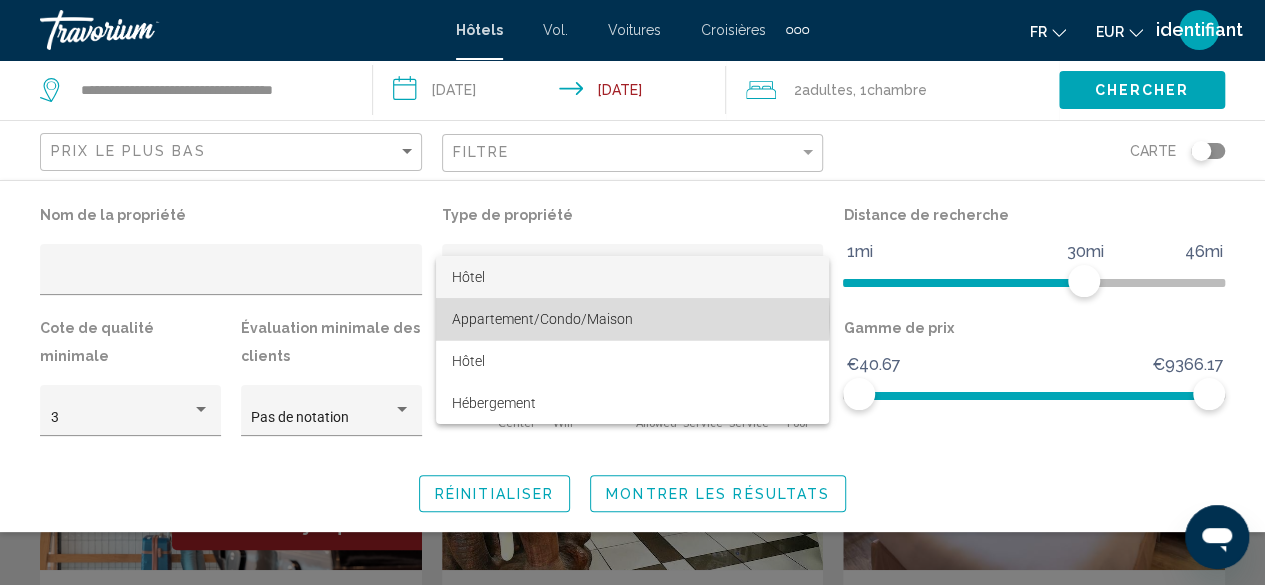 click on "Appartement/Condo/Maison" at bounding box center [542, 319] 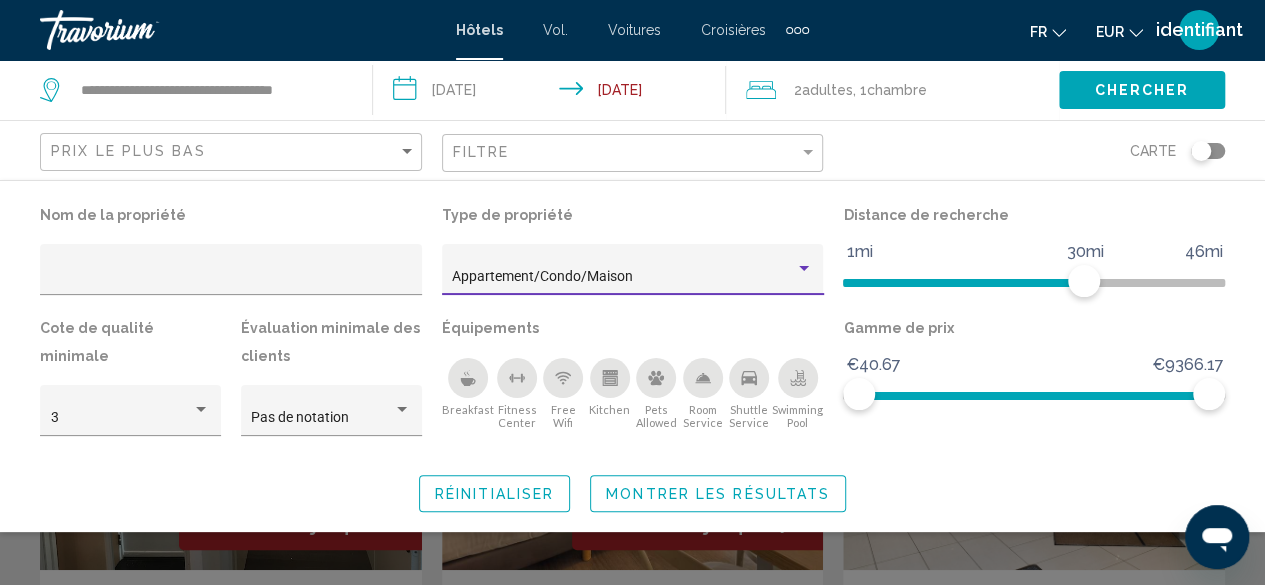 click on "Montrer les résultats" 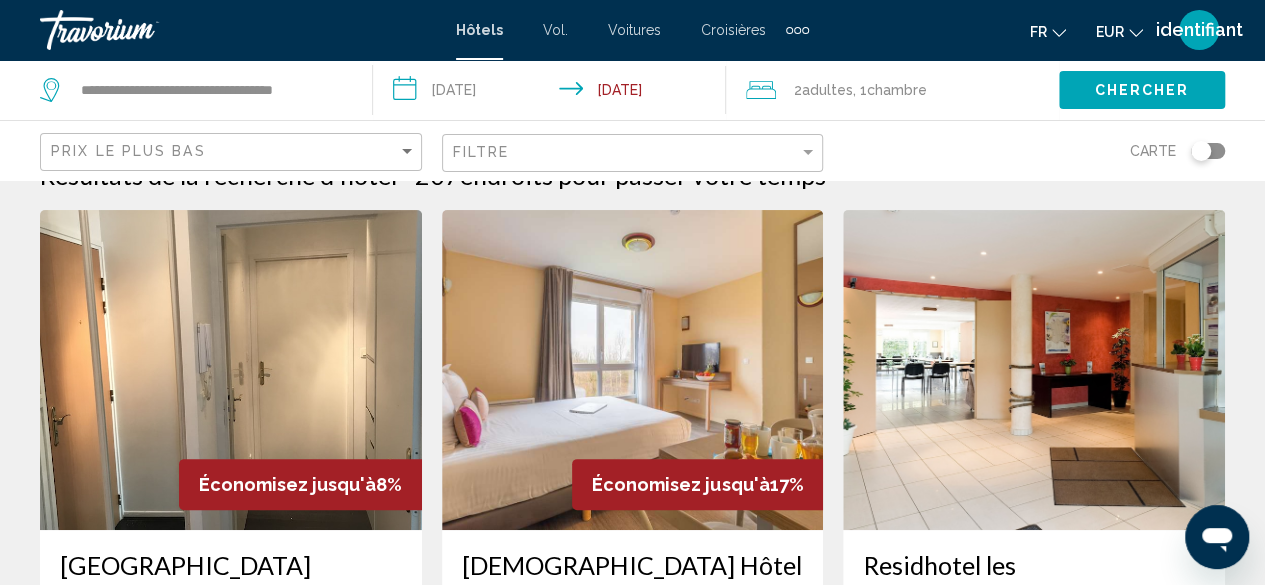 scroll, scrollTop: 146, scrollLeft: 0, axis: vertical 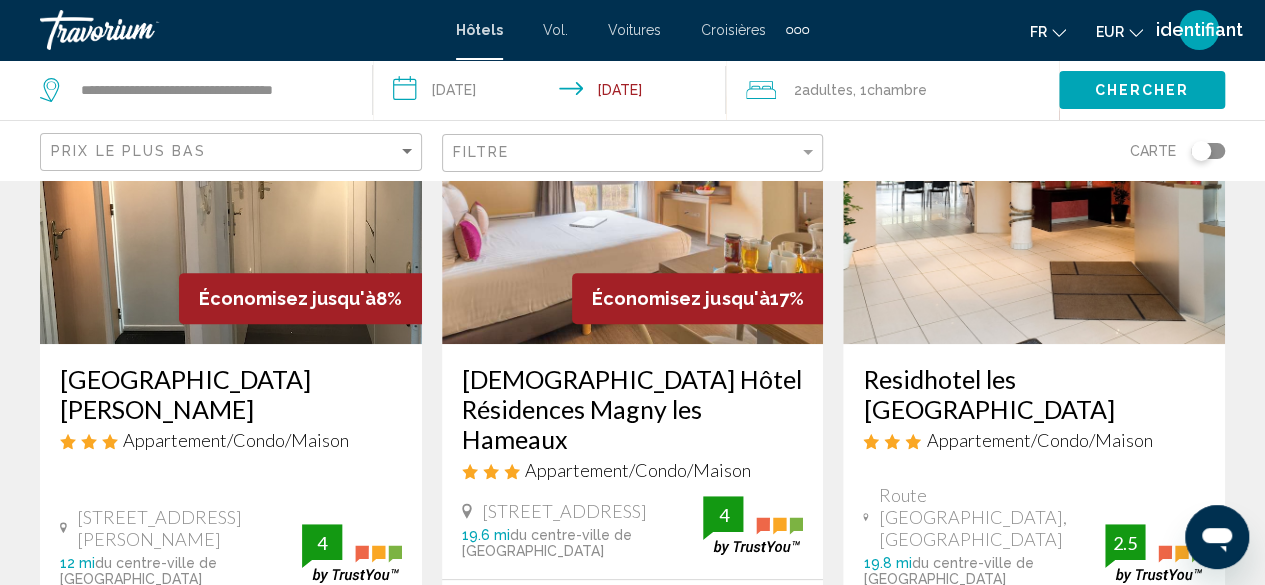 click 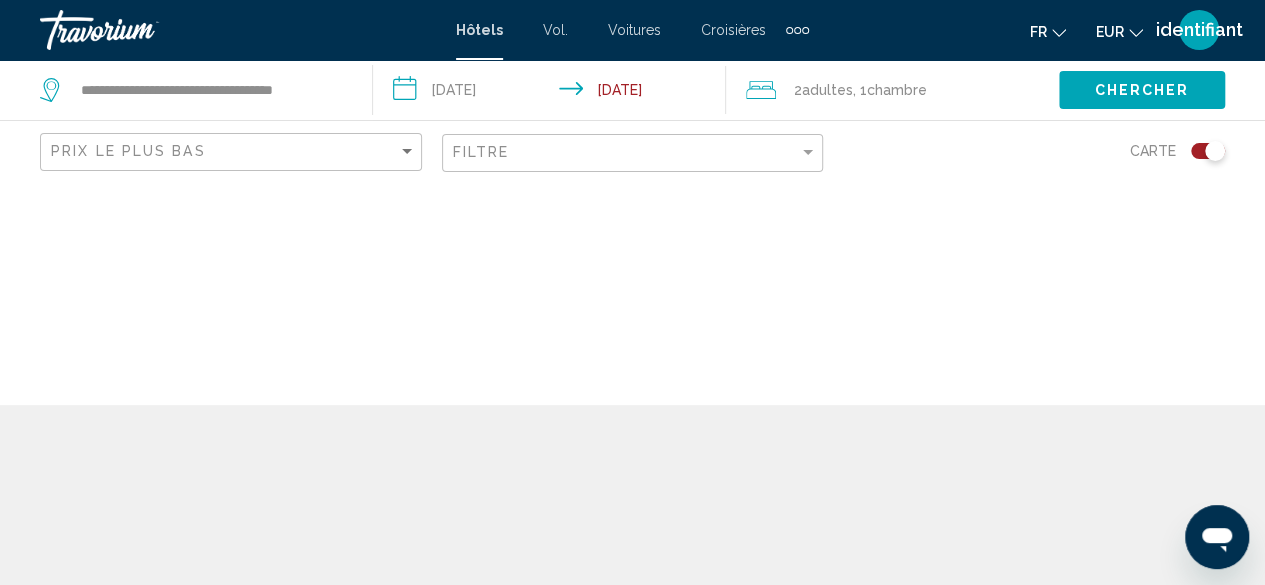 scroll, scrollTop: 0, scrollLeft: 0, axis: both 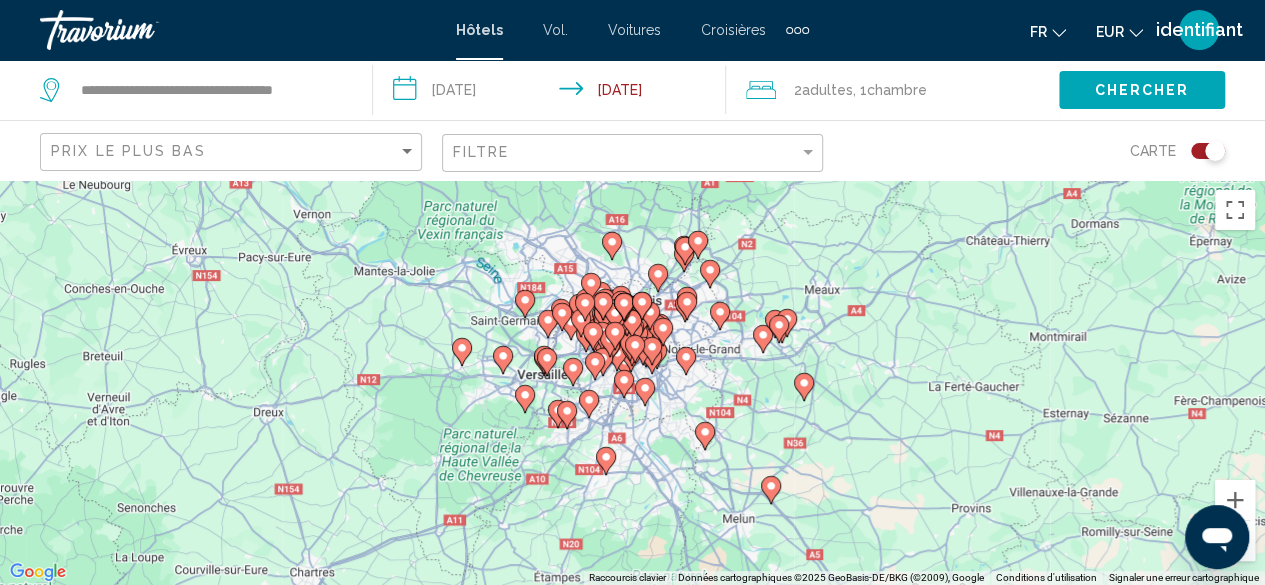 click on "Pour naviguer, appuyez sur les touches fléchées. Pour activer le glissement avec le clavier, appuyez sur Alt+Entrée. Une fois ce mode activé, utilisez les touches fléchées pour déplacer le repère. Pour valider le déplacement, appuyez sur Entrée. Pour annuler, appuyez sur Échap." at bounding box center [632, 382] 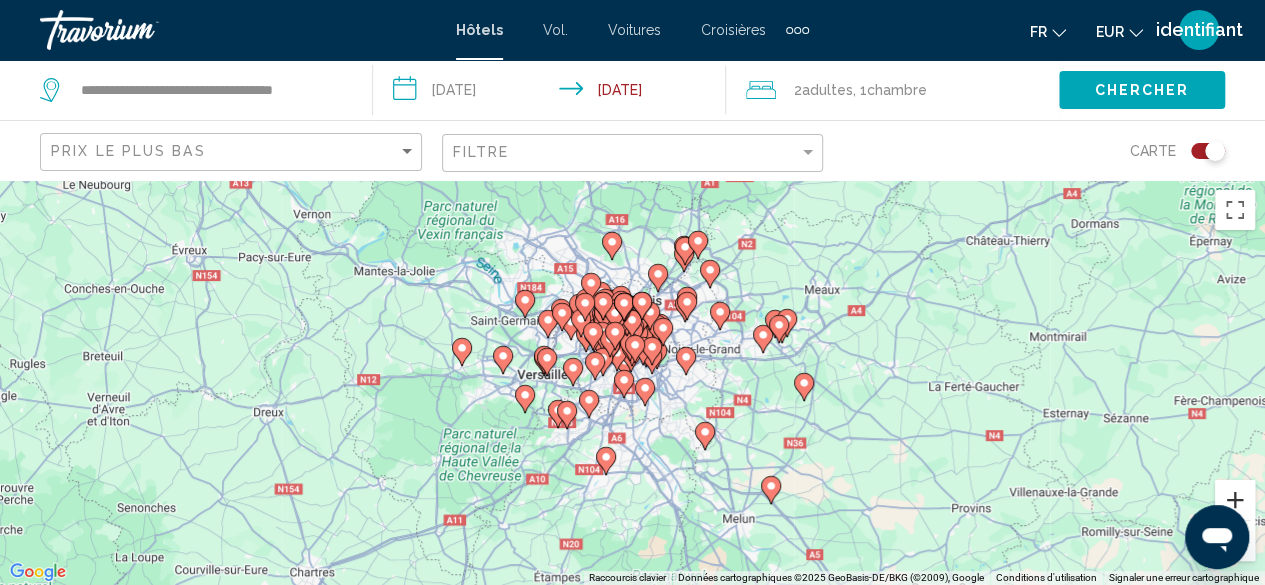 click at bounding box center [1235, 500] 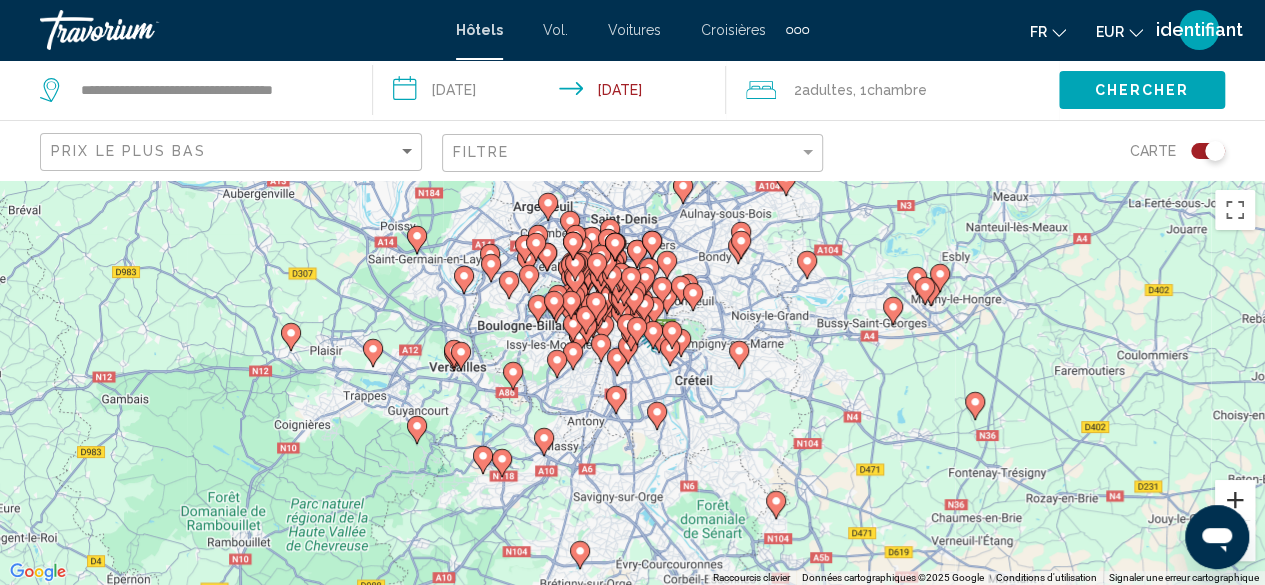 click at bounding box center (1235, 500) 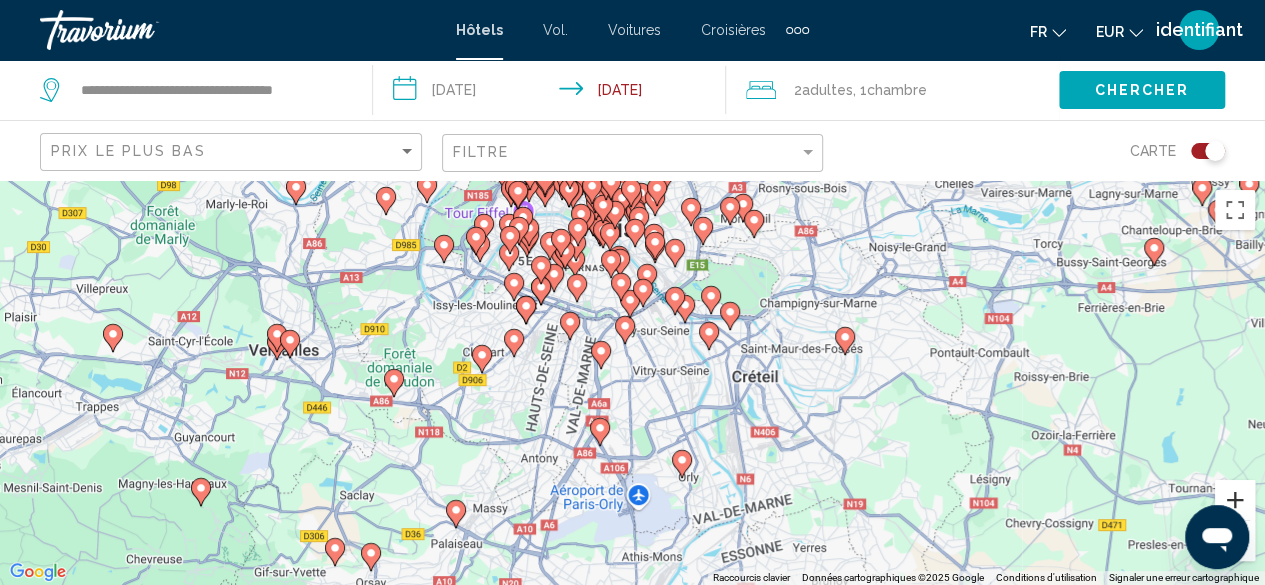 click at bounding box center (1235, 500) 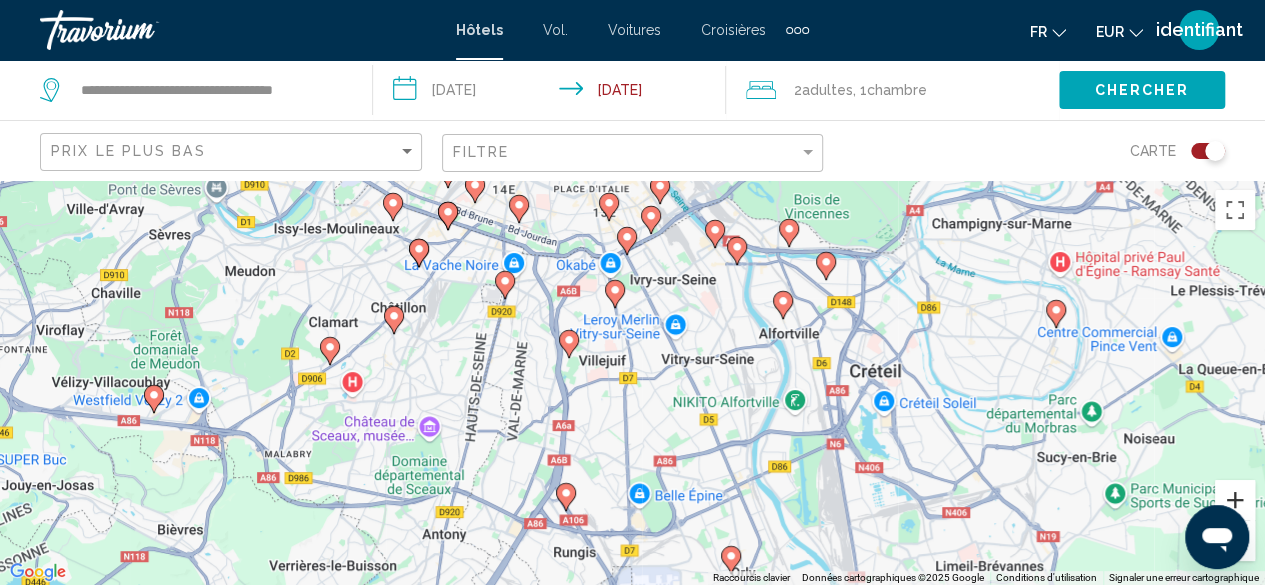click at bounding box center (1235, 500) 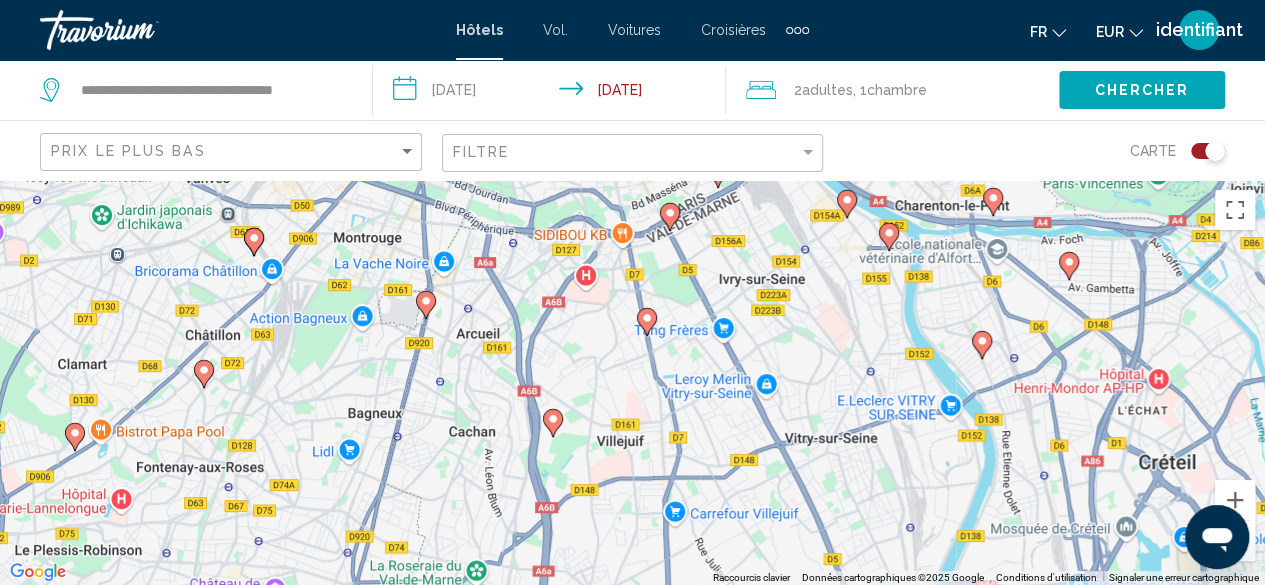 drag, startPoint x: 539, startPoint y: 279, endPoint x: 616, endPoint y: 437, distance: 175.76405 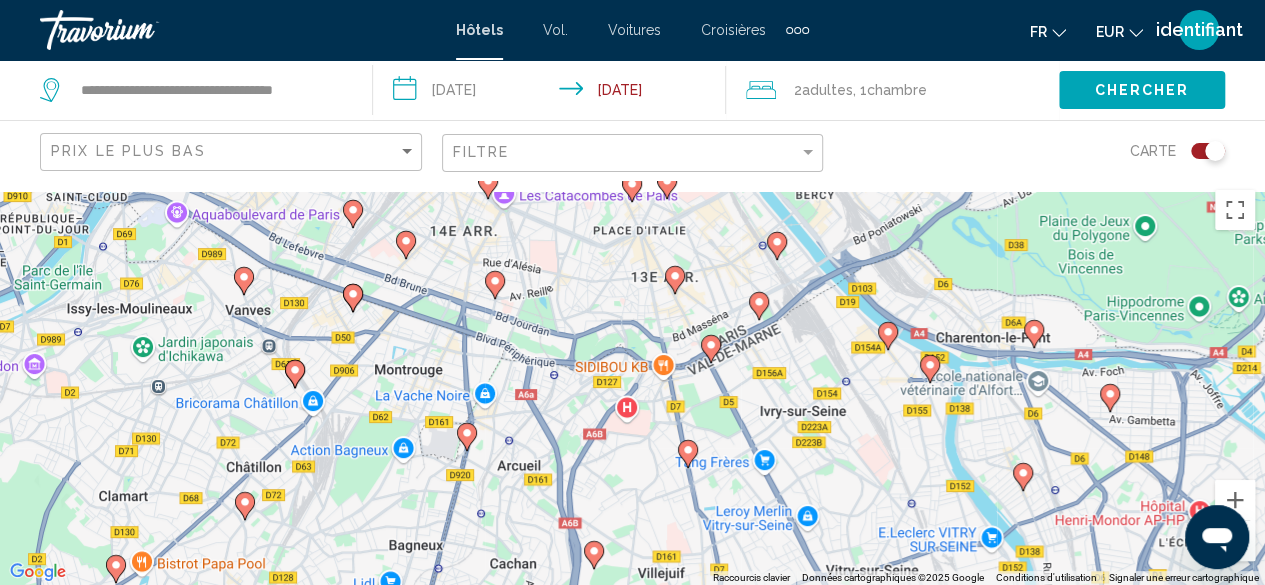 drag, startPoint x: 544, startPoint y: 347, endPoint x: 544, endPoint y: 416, distance: 69 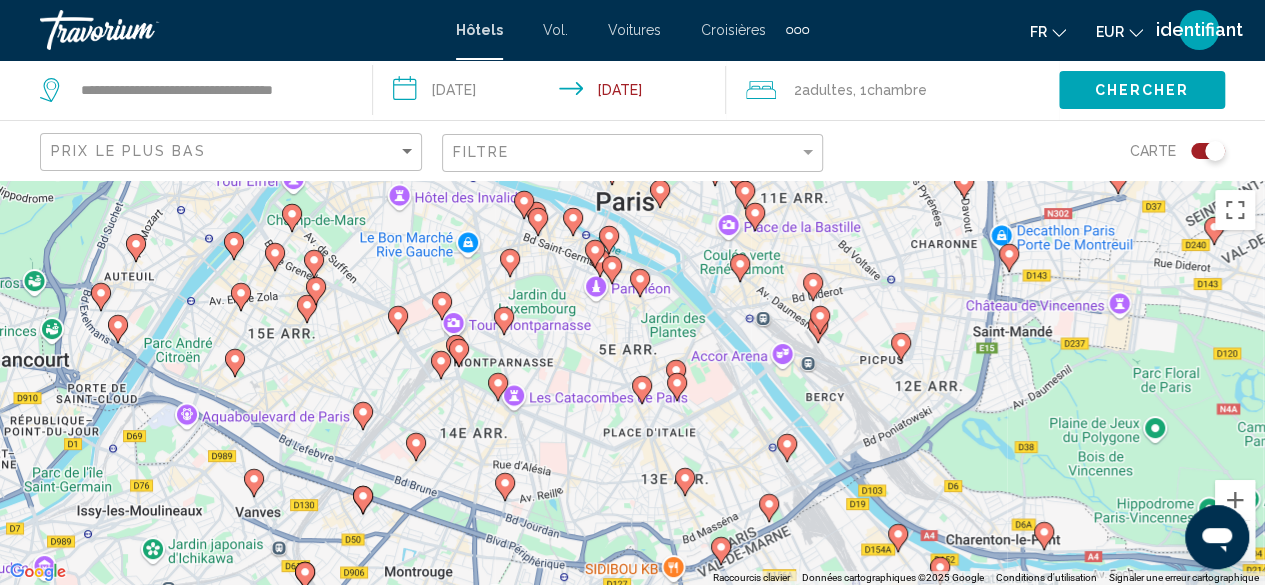 drag, startPoint x: 543, startPoint y: 299, endPoint x: 552, endPoint y: 416, distance: 117.34564 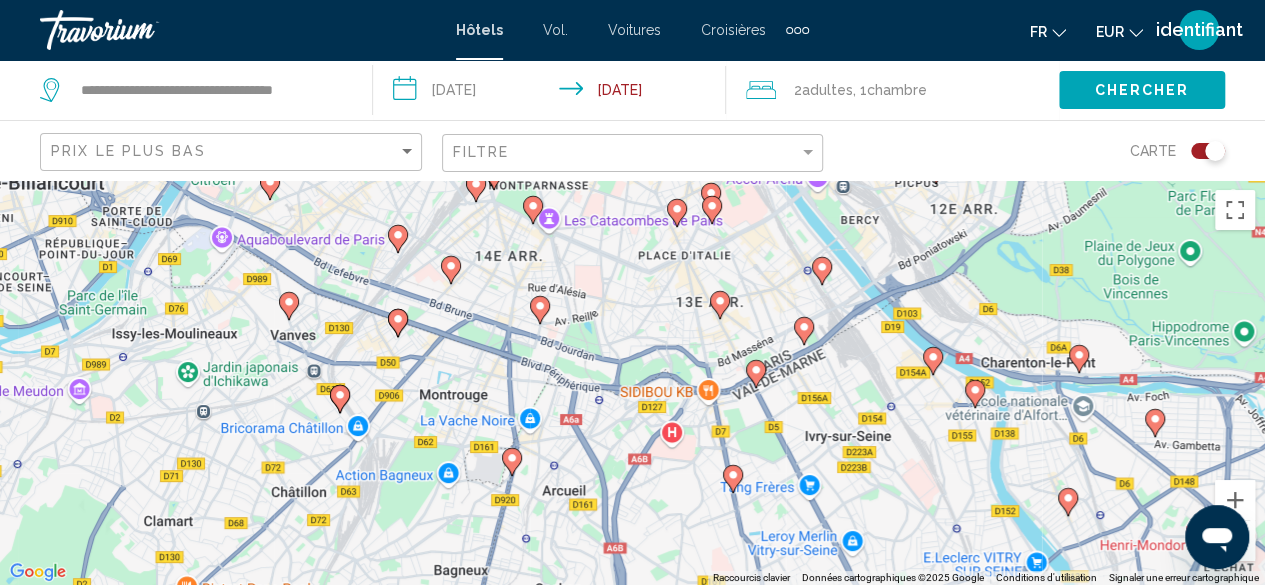 drag, startPoint x: 524, startPoint y: 423, endPoint x: 564, endPoint y: 223, distance: 203.96078 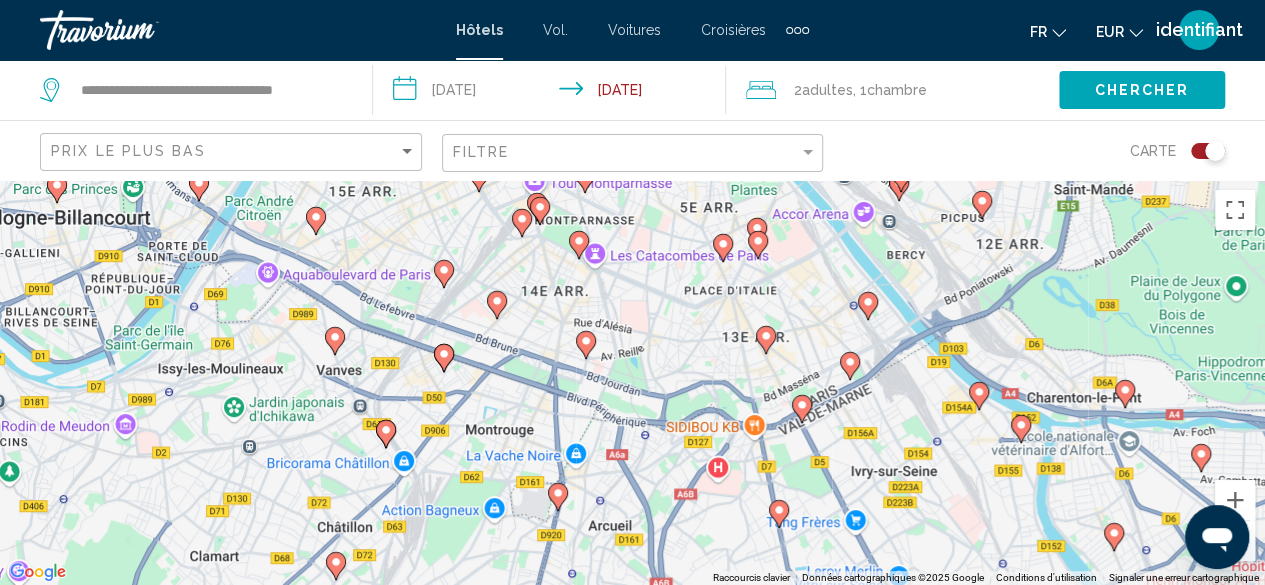 drag, startPoint x: 329, startPoint y: 323, endPoint x: 399, endPoint y: 503, distance: 193.13208 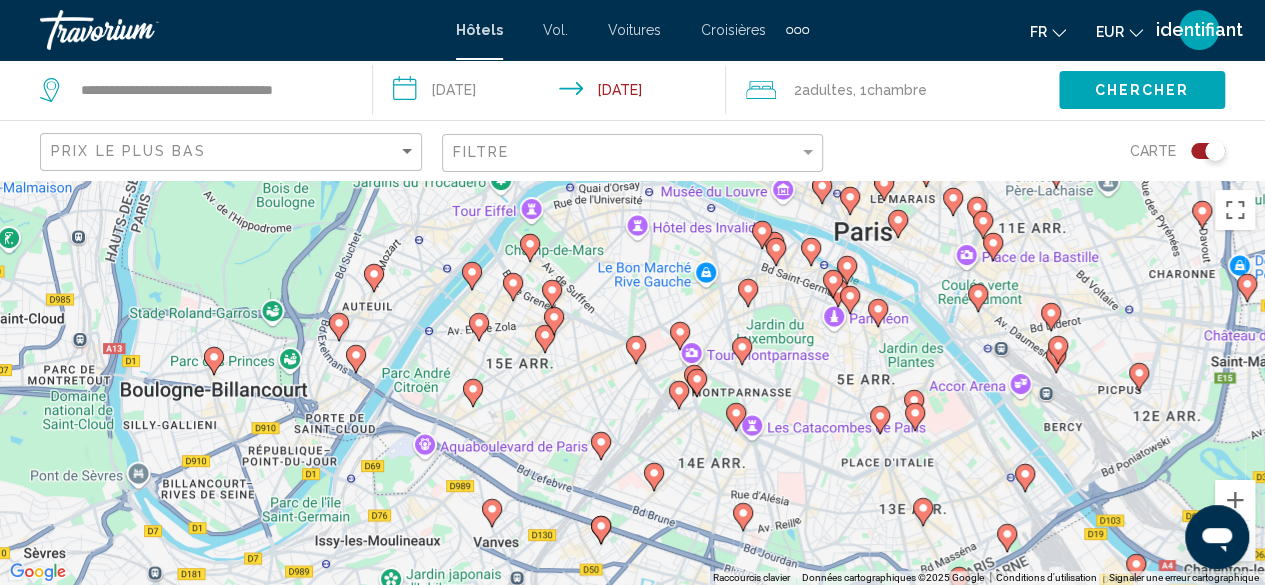 drag, startPoint x: 318, startPoint y: 380, endPoint x: 448, endPoint y: 469, distance: 157.54681 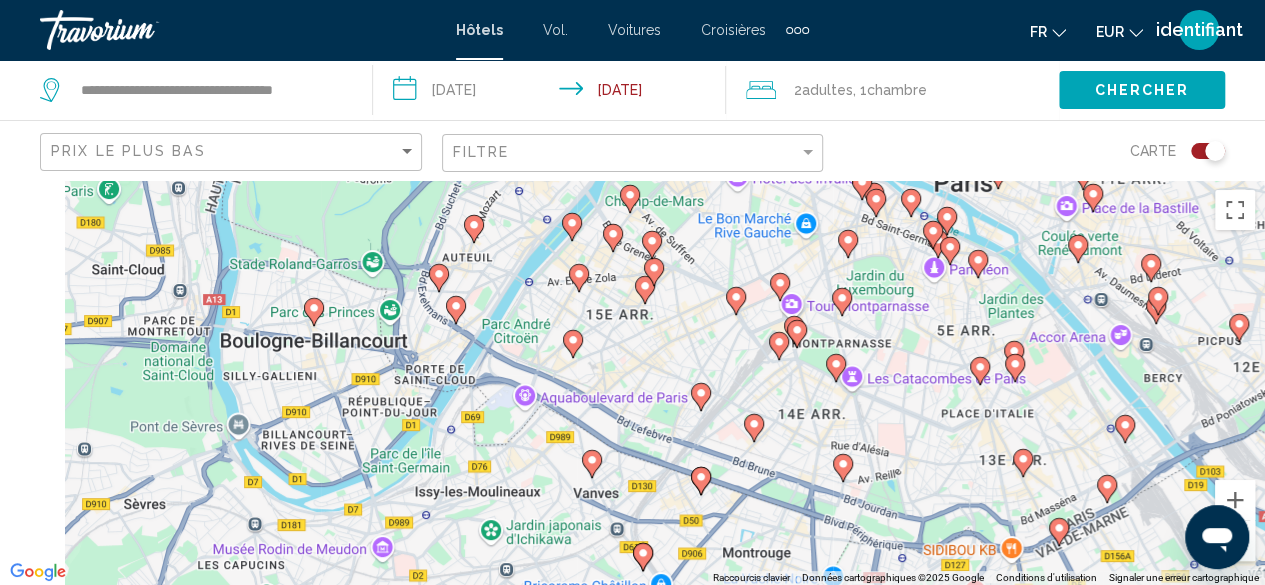 drag, startPoint x: 420, startPoint y: 361, endPoint x: 470, endPoint y: 283, distance: 92.64988 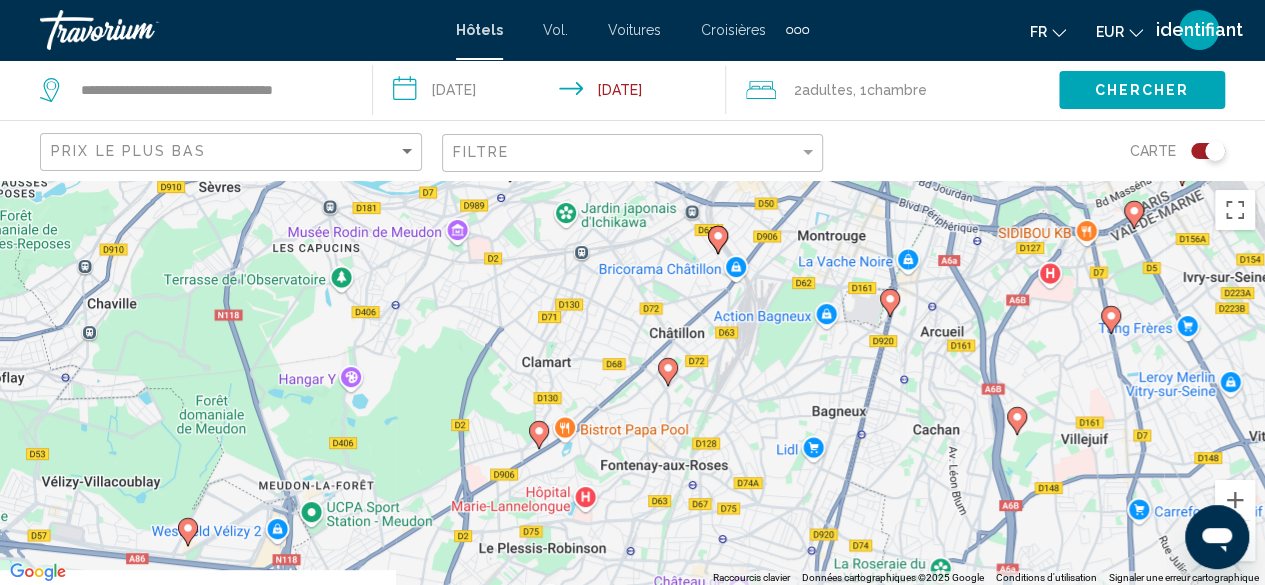 drag, startPoint x: 648, startPoint y: 445, endPoint x: 538, endPoint y: 301, distance: 181.20706 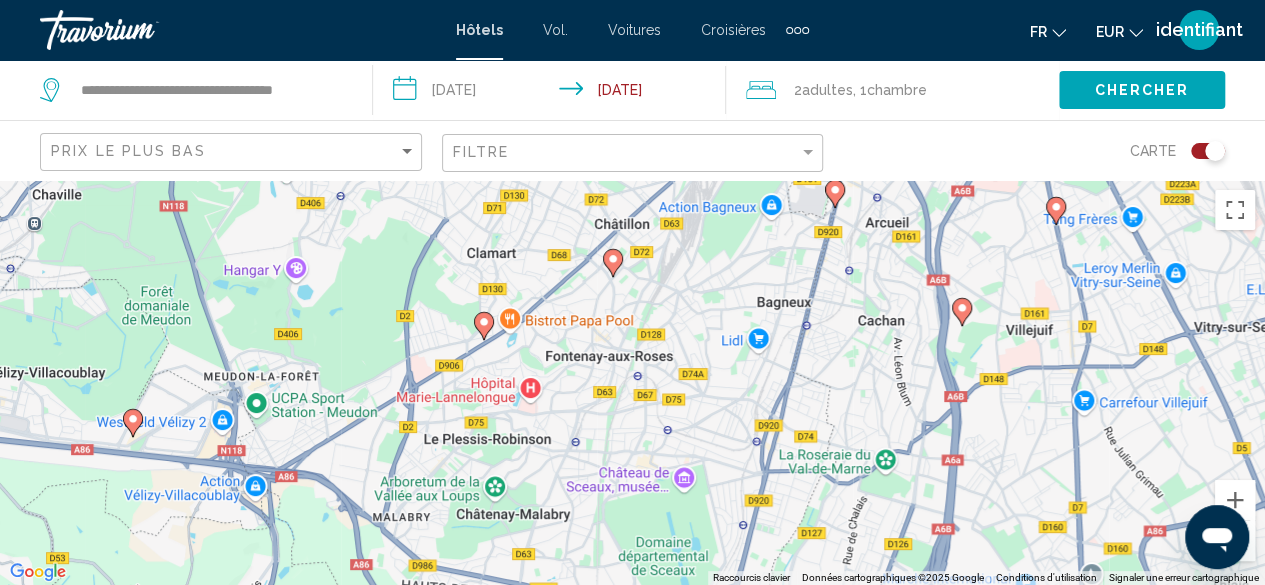 drag, startPoint x: 565, startPoint y: 435, endPoint x: 586, endPoint y: 317, distance: 119.85408 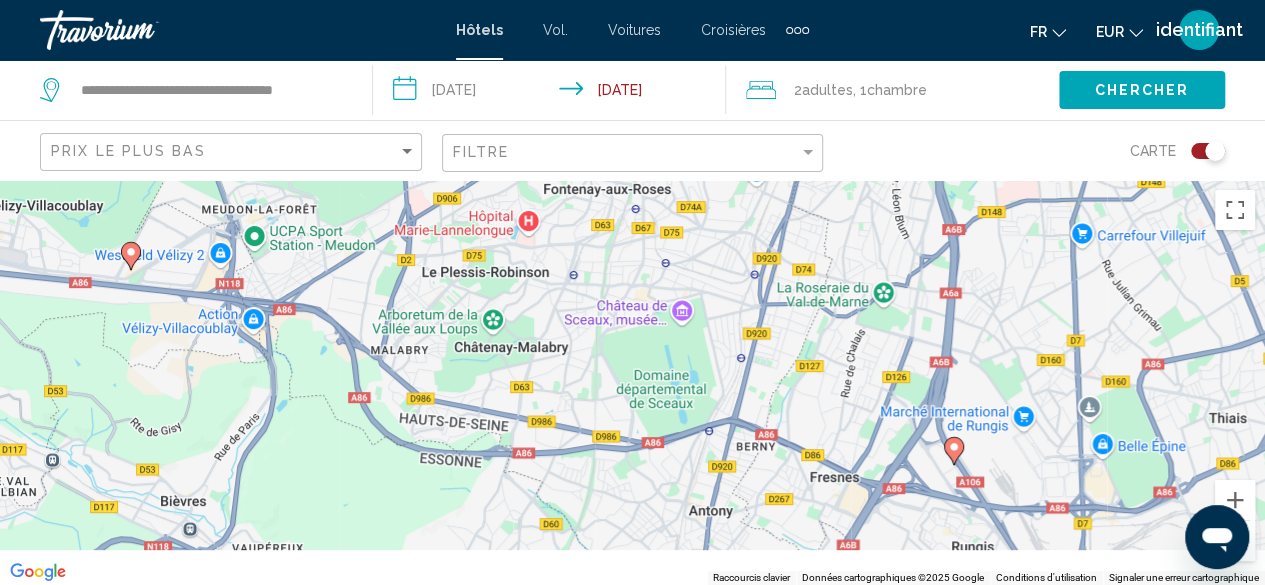 drag, startPoint x: 598, startPoint y: 418, endPoint x: 568, endPoint y: 359, distance: 66.189125 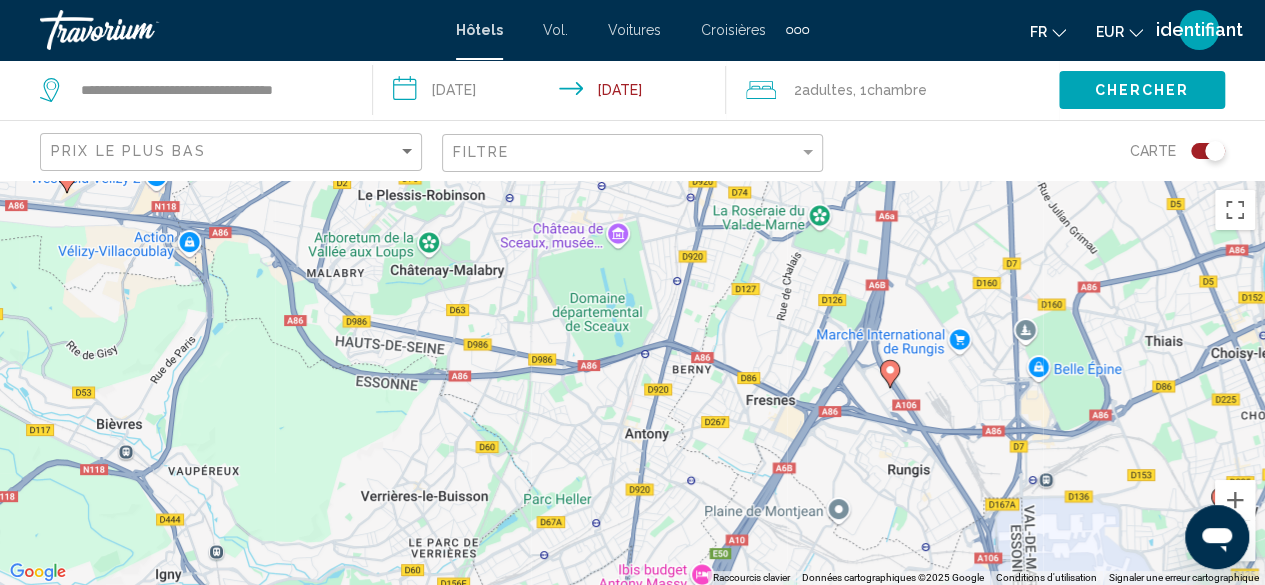 drag, startPoint x: 670, startPoint y: 435, endPoint x: 536, endPoint y: 345, distance: 161.41872 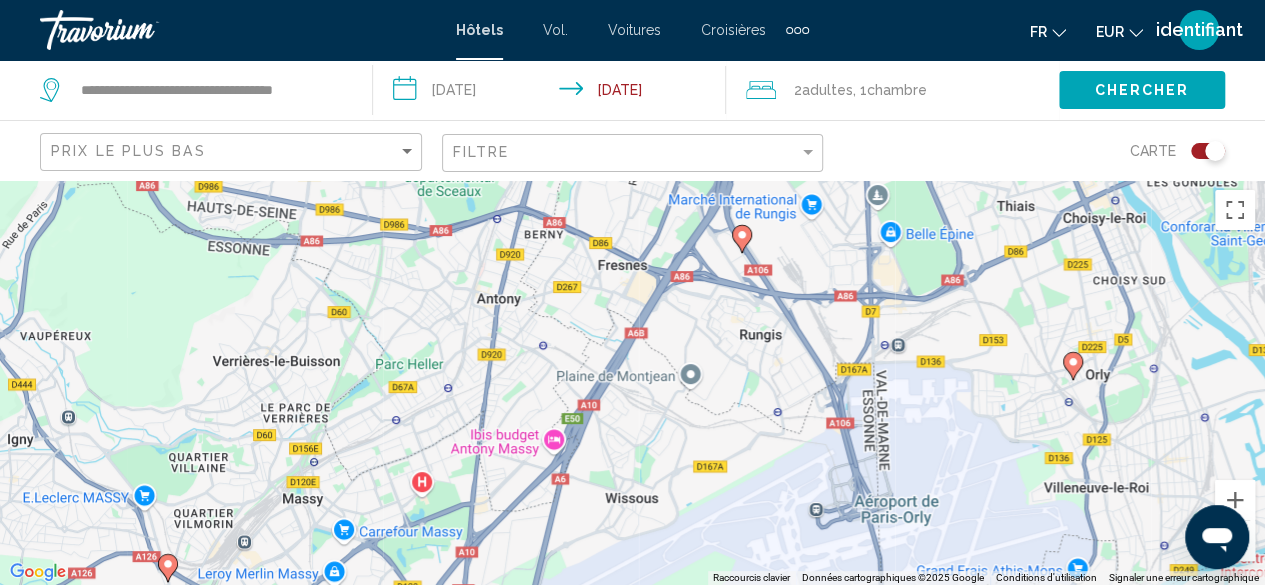 drag, startPoint x: 731, startPoint y: 405, endPoint x: 652, endPoint y: 333, distance: 106.887794 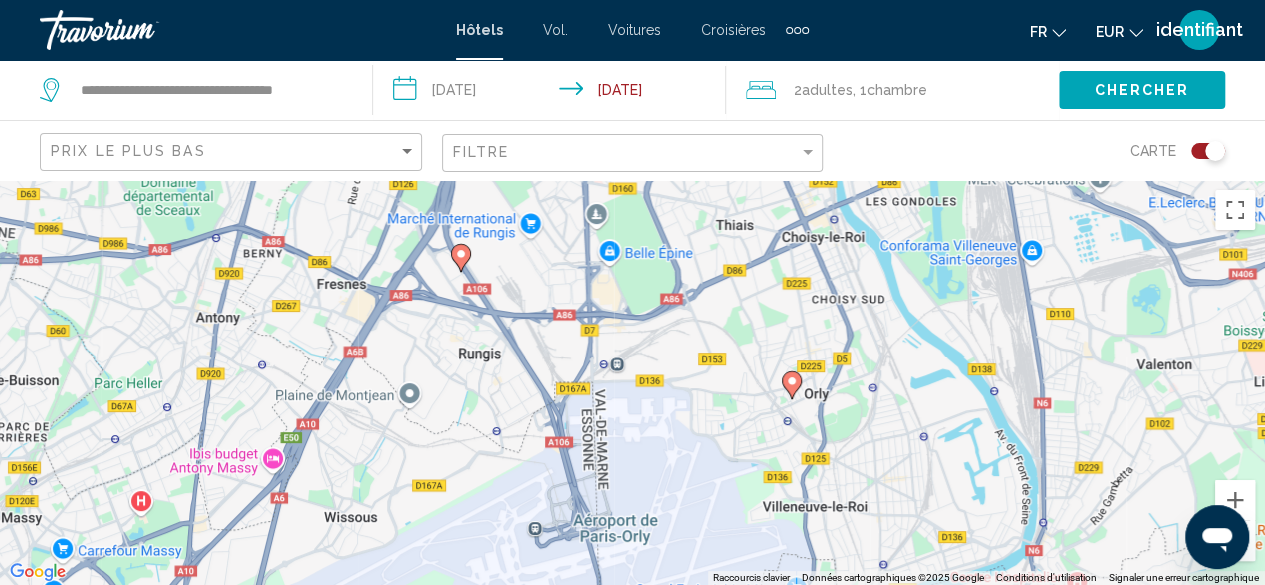 drag, startPoint x: 619, startPoint y: 364, endPoint x: 478, endPoint y: 441, distance: 160.6549 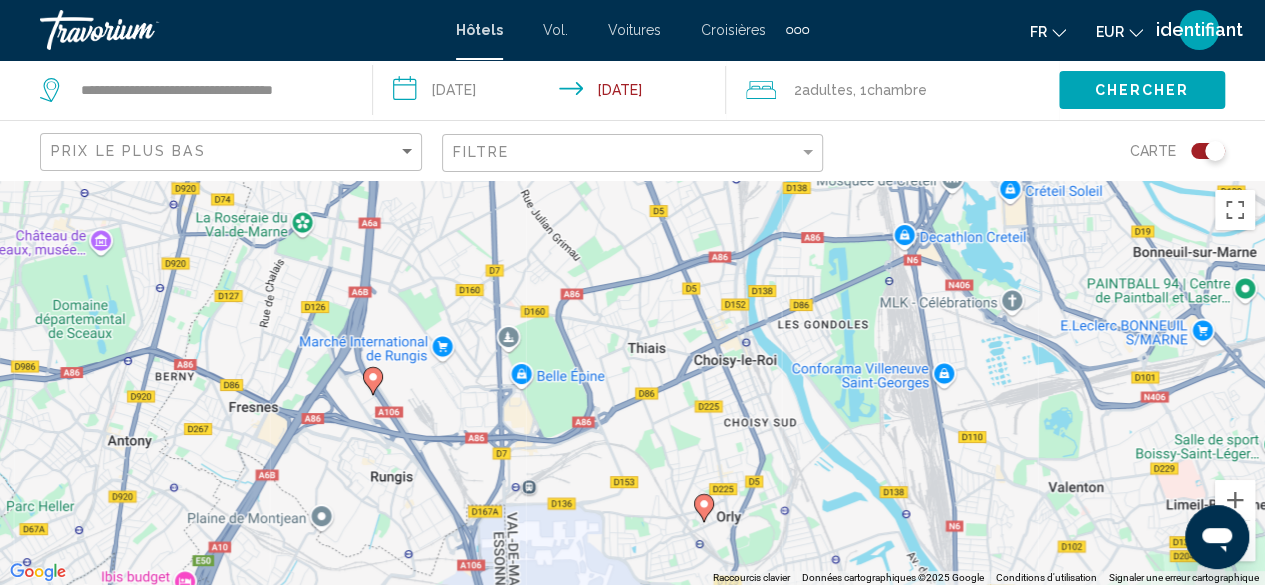 drag, startPoint x: 706, startPoint y: 379, endPoint x: 634, endPoint y: 487, distance: 129.79985 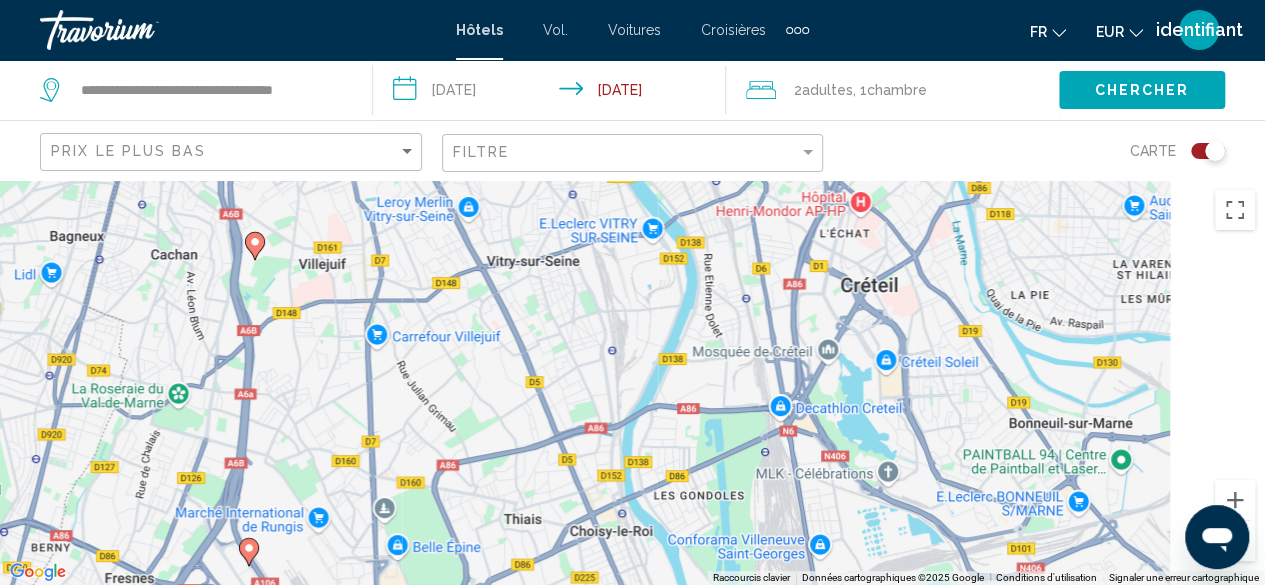 drag, startPoint x: 728, startPoint y: 392, endPoint x: 589, endPoint y: 583, distance: 236.22447 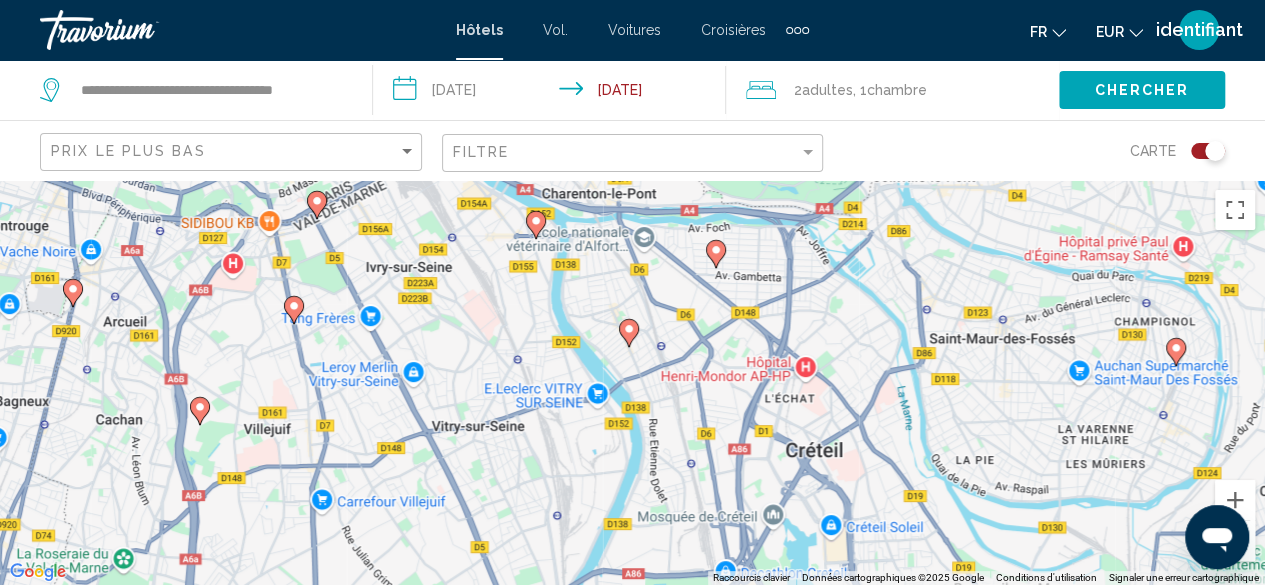 drag, startPoint x: 648, startPoint y: 437, endPoint x: 603, endPoint y: 609, distance: 177.7892 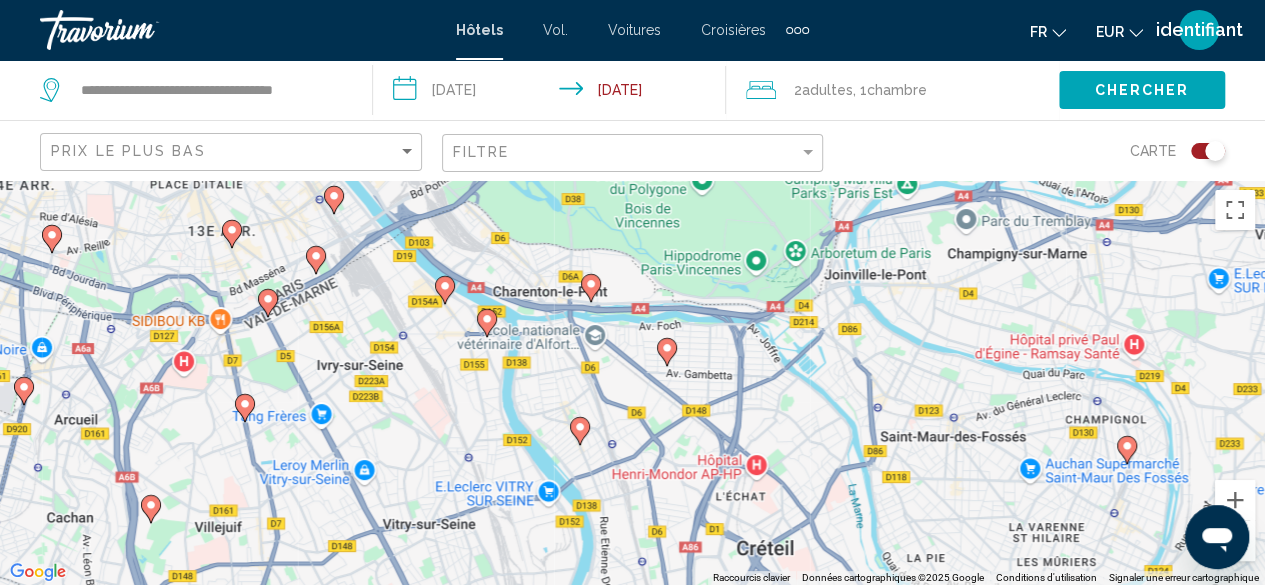 drag, startPoint x: 620, startPoint y: 391, endPoint x: 572, endPoint y: 491, distance: 110.92339 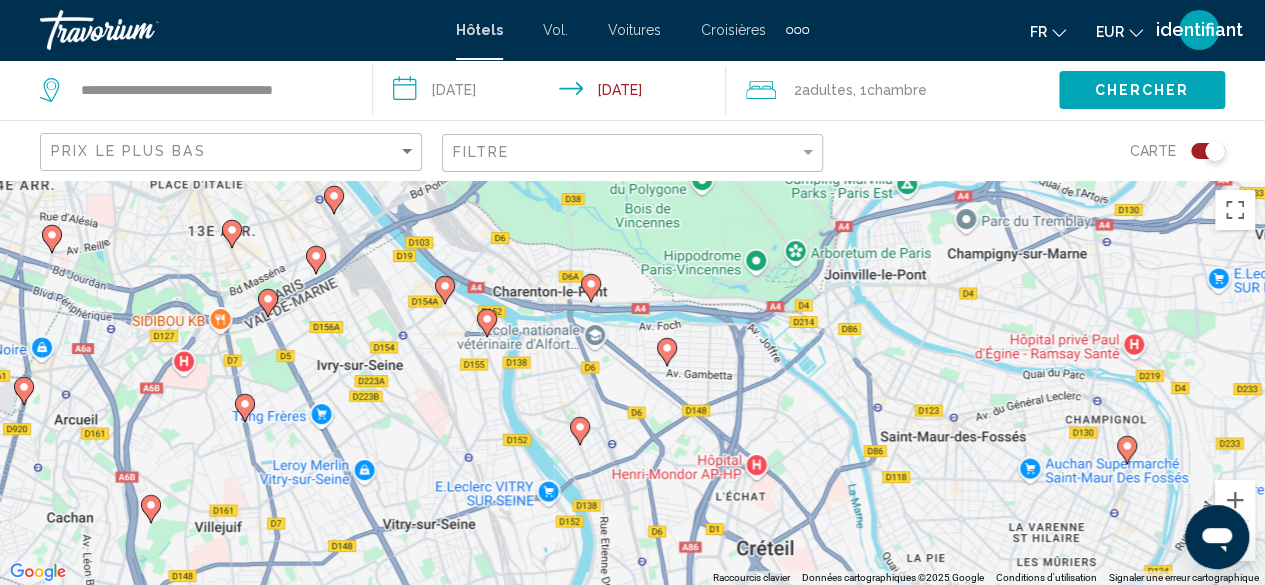 click 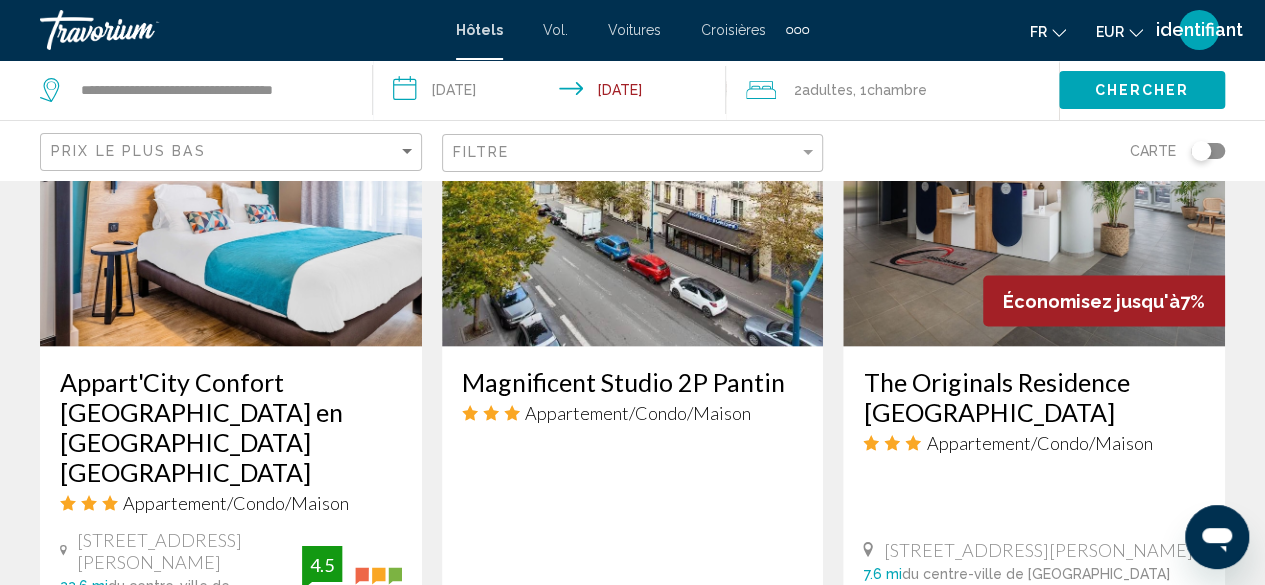 scroll, scrollTop: 1853, scrollLeft: 0, axis: vertical 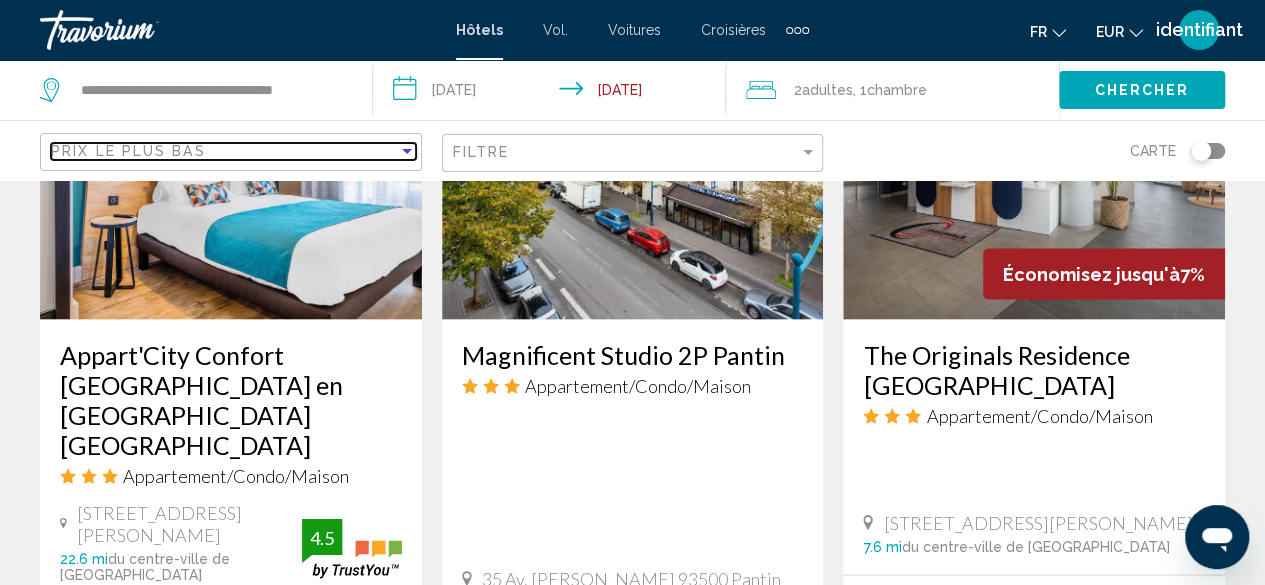 click on "Prix ​​le plus bas" at bounding box center [224, 151] 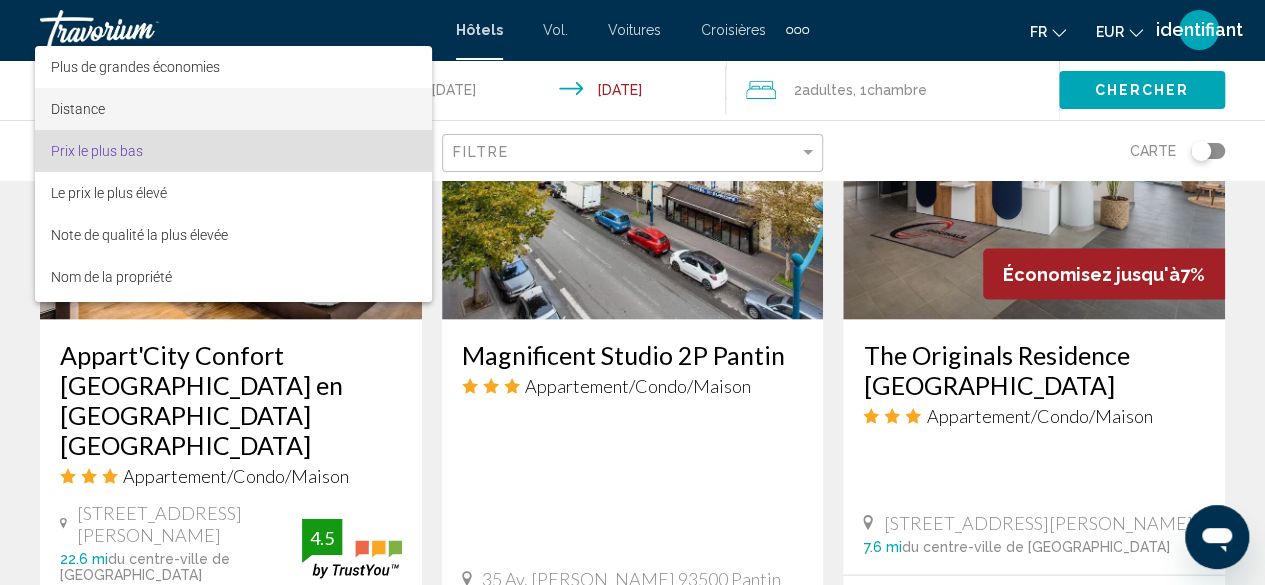 click on "Distance" at bounding box center (233, 109) 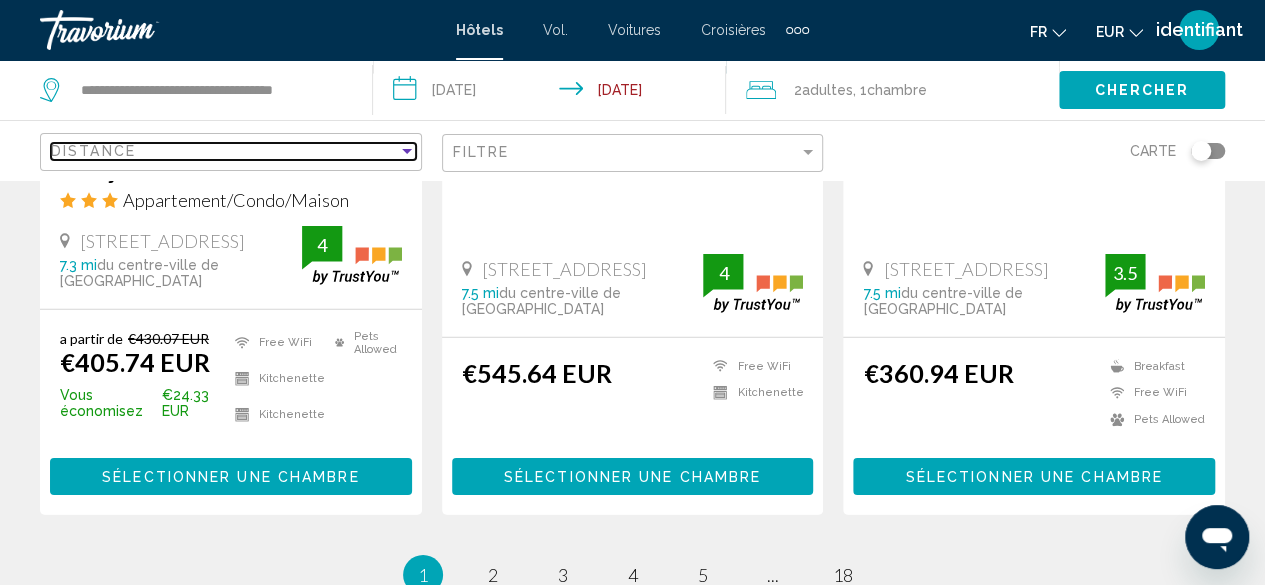 scroll, scrollTop: 3000, scrollLeft: 0, axis: vertical 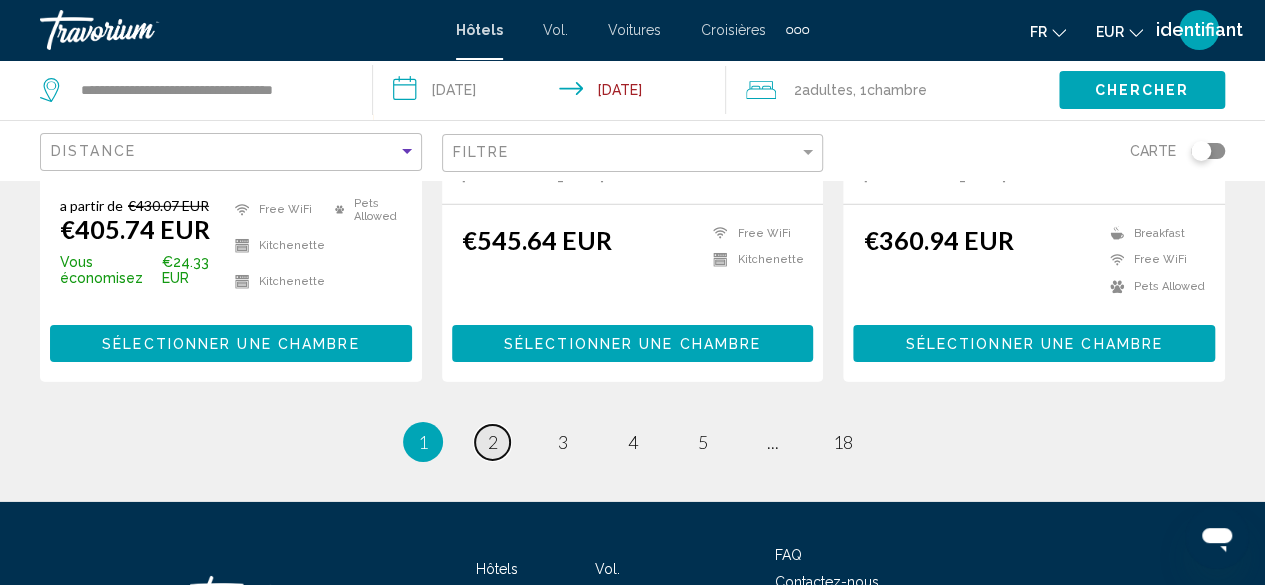 click on "2" at bounding box center [493, 442] 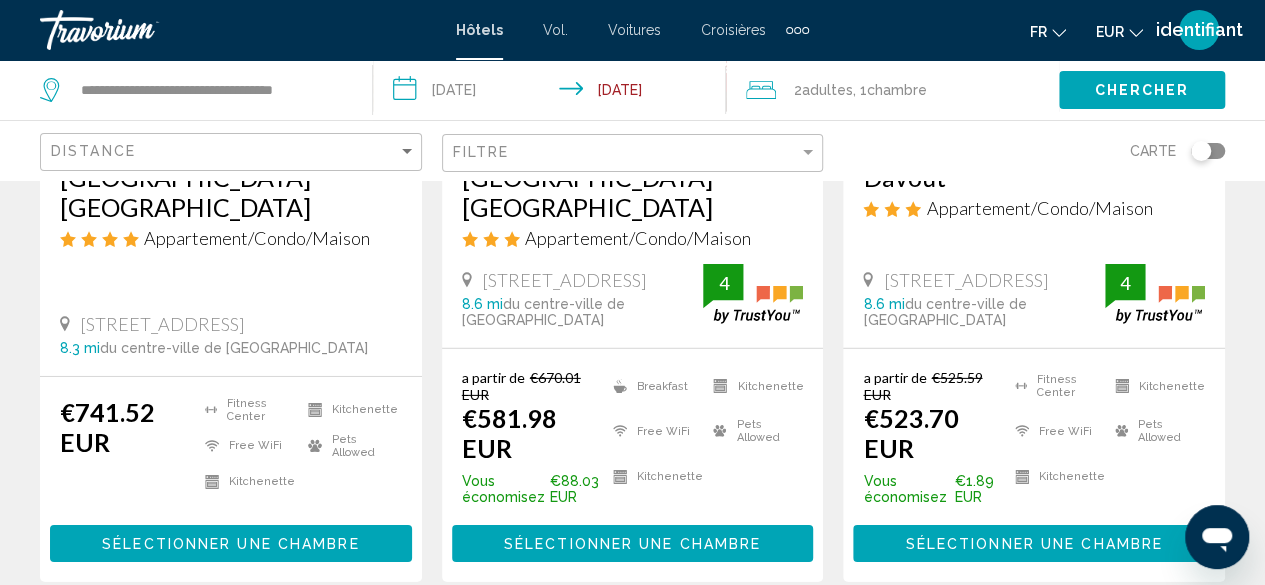 scroll, scrollTop: 3080, scrollLeft: 0, axis: vertical 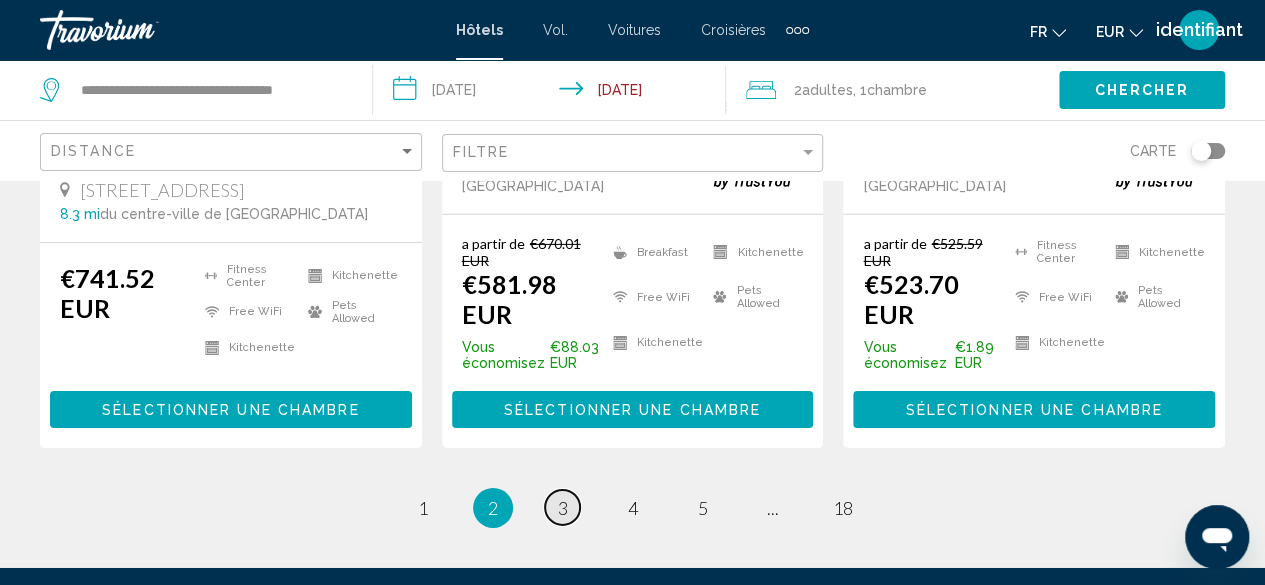 click on "3" at bounding box center (563, 508) 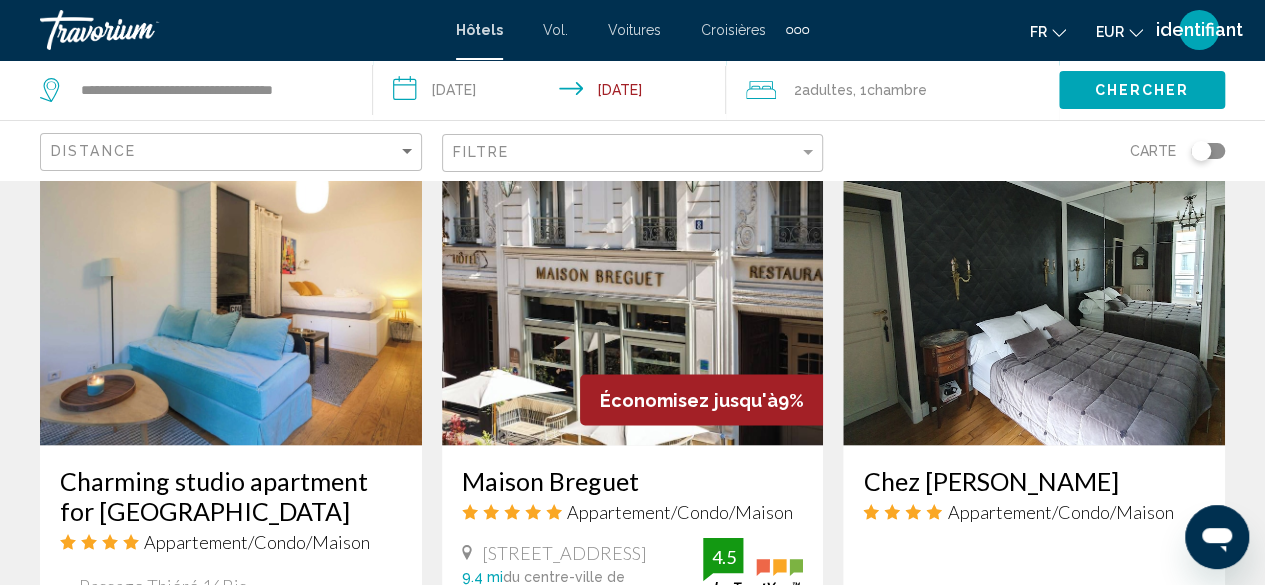 scroll, scrollTop: 1747, scrollLeft: 0, axis: vertical 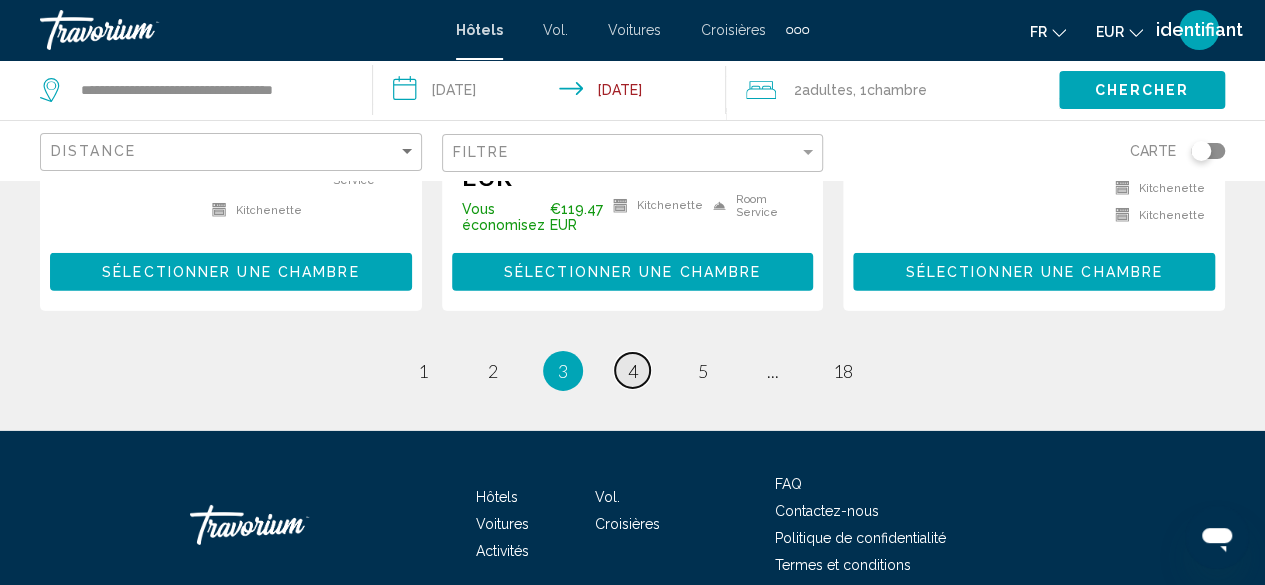 click on "4" at bounding box center (633, 371) 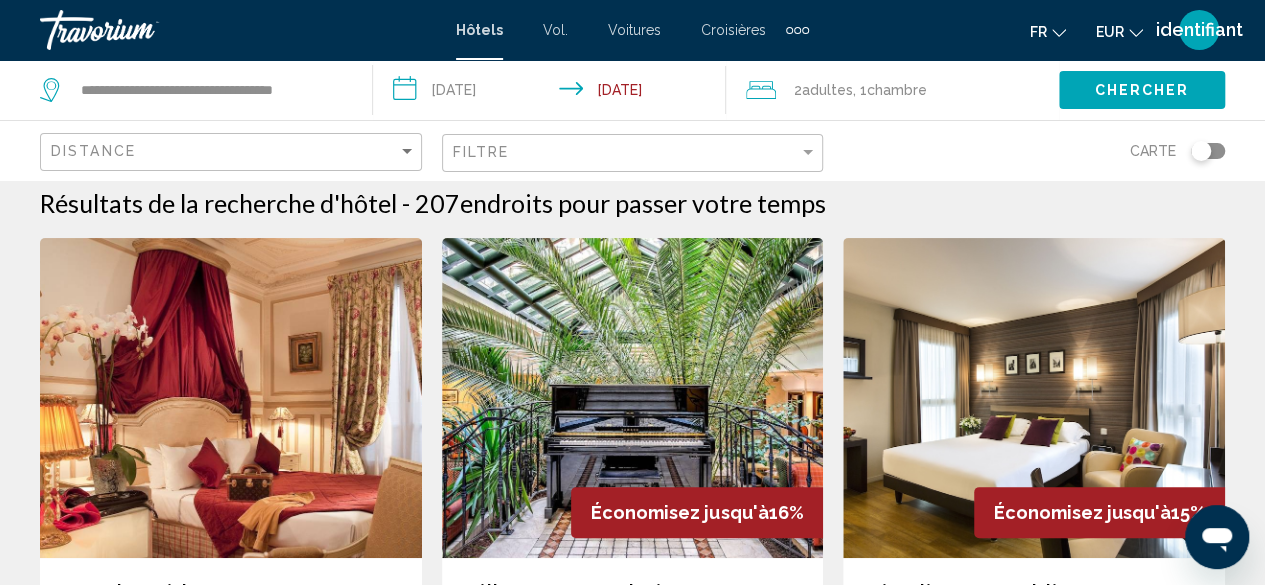 scroll, scrollTop: 0, scrollLeft: 0, axis: both 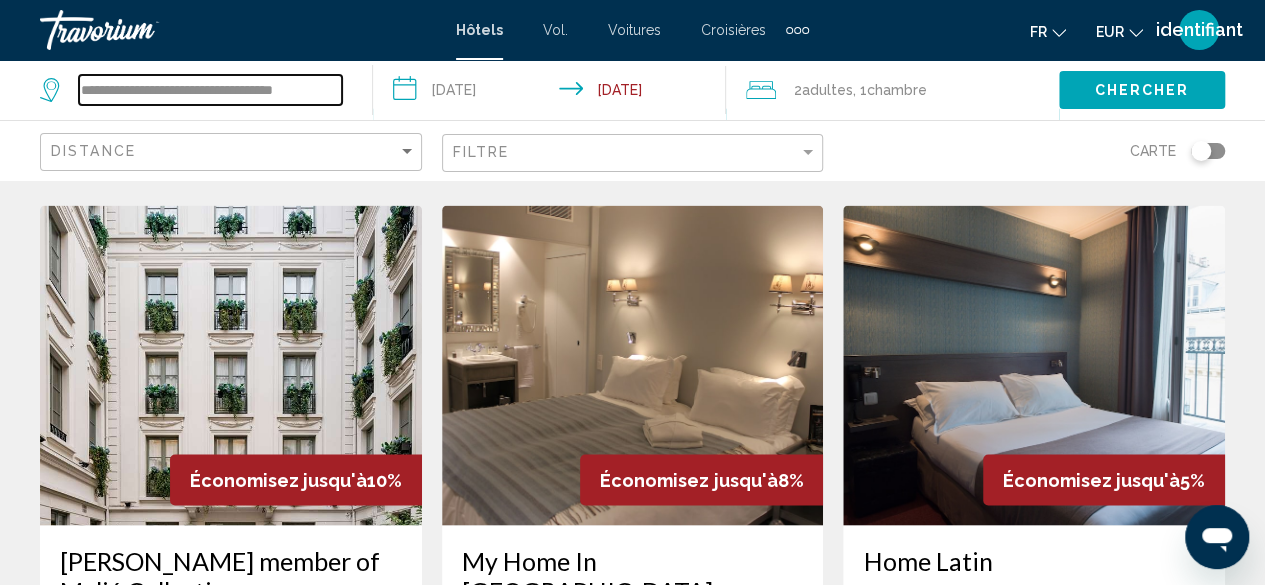 drag, startPoint x: 329, startPoint y: 87, endPoint x: 109, endPoint y: 80, distance: 220.11133 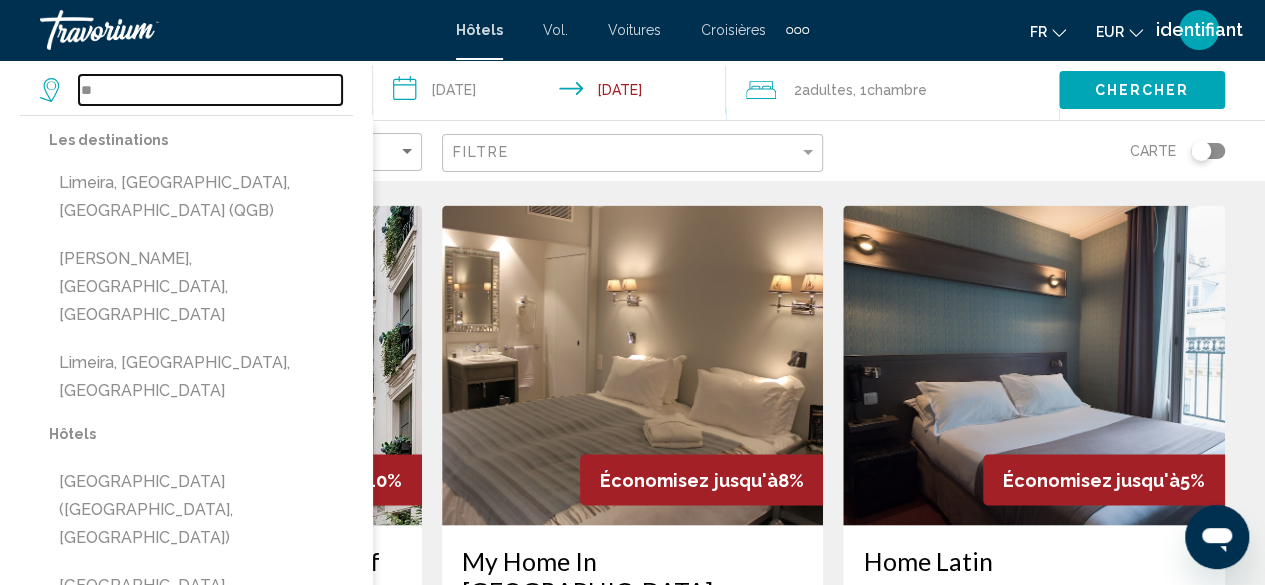 type on "*" 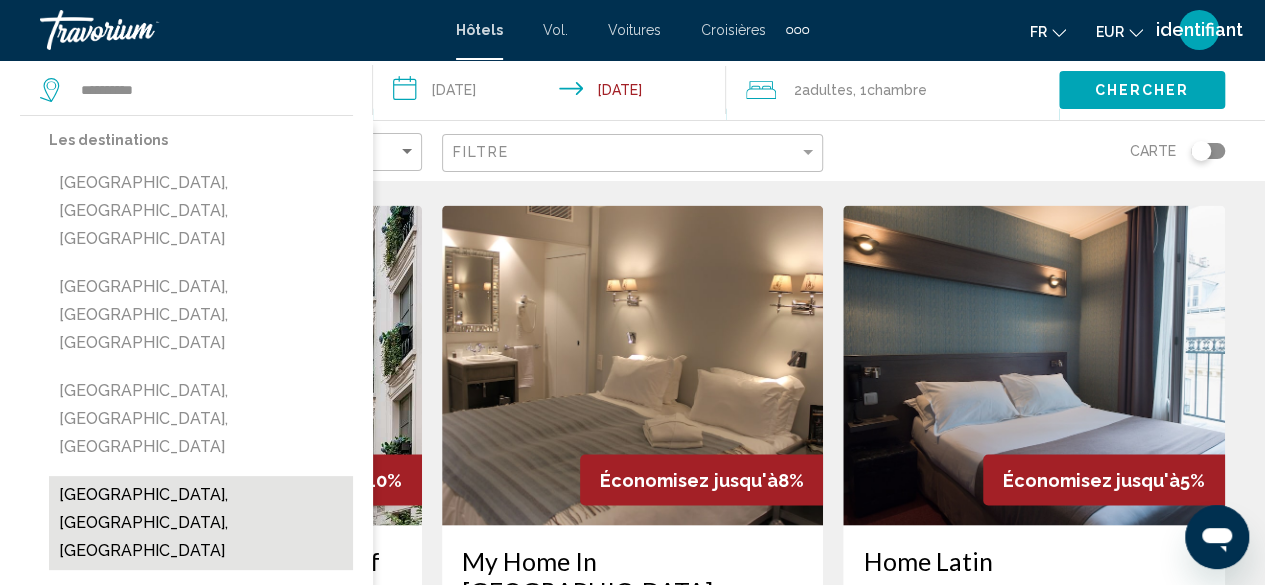 click on "[GEOGRAPHIC_DATA], [GEOGRAPHIC_DATA], [GEOGRAPHIC_DATA]" at bounding box center (201, 523) 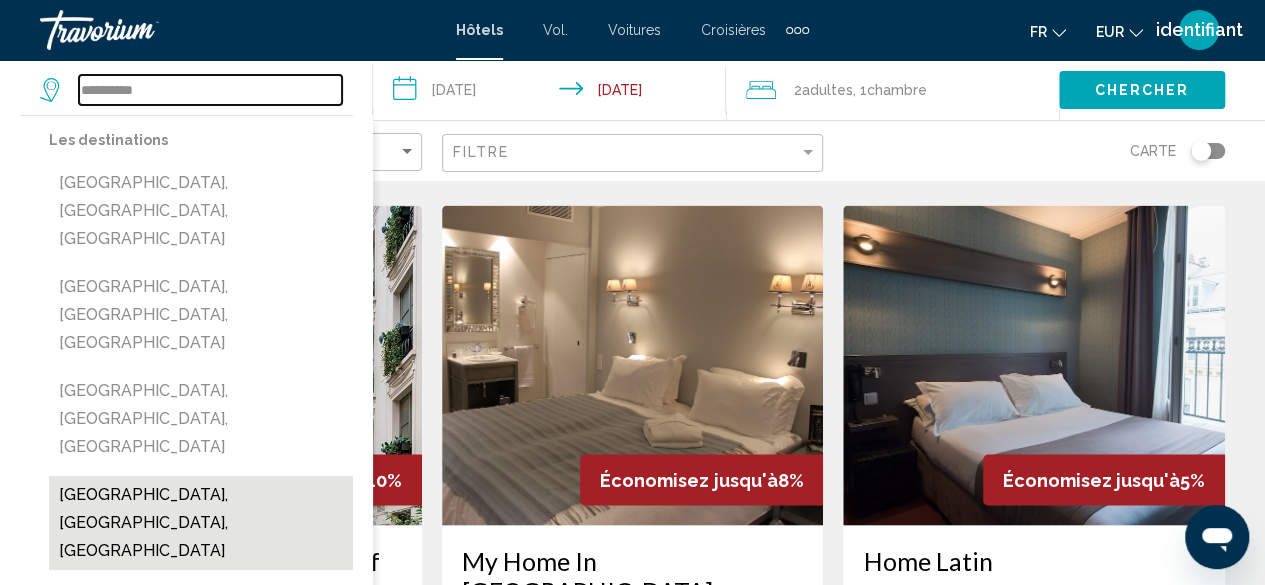 type on "**********" 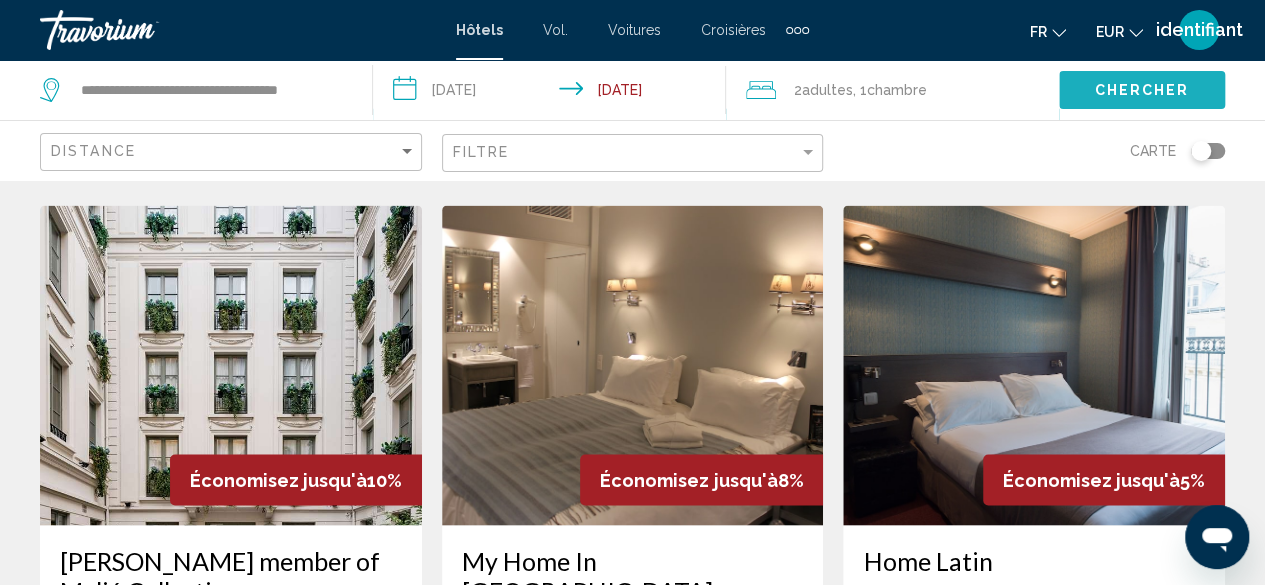 click on "Chercher" 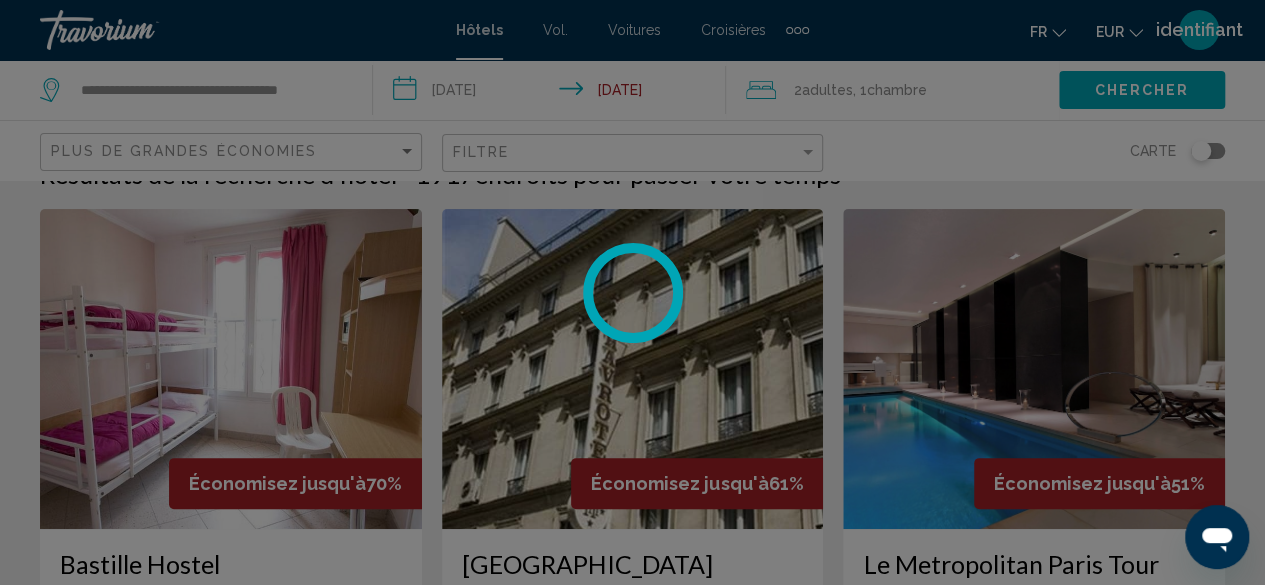 scroll, scrollTop: 1600, scrollLeft: 0, axis: vertical 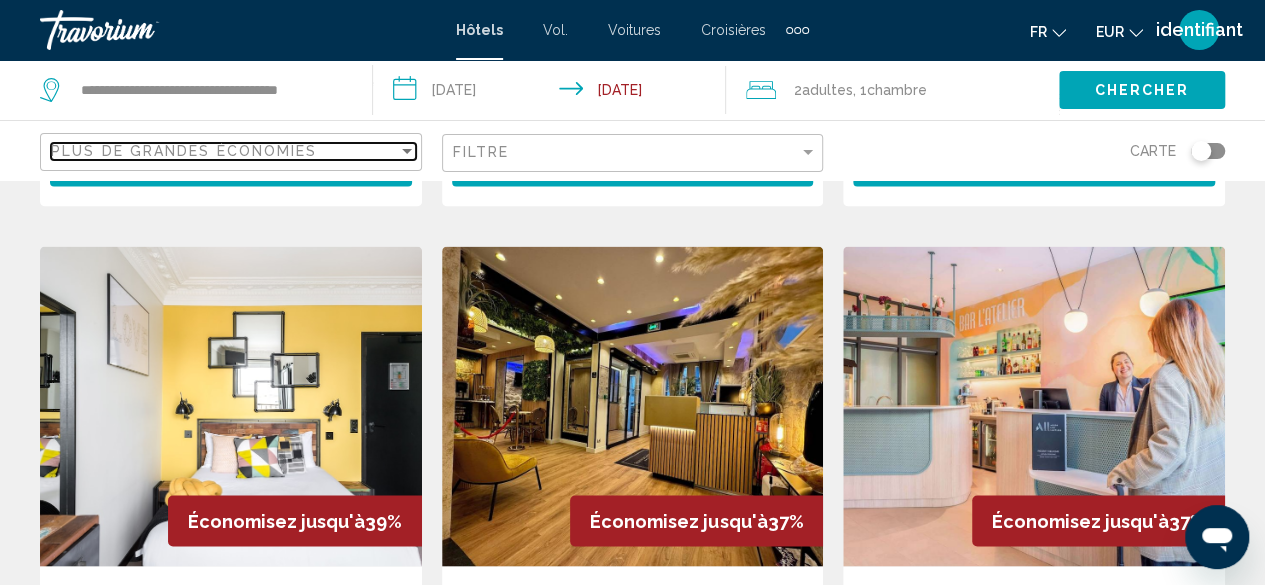 click on "Plus de grandes économies" at bounding box center [224, 151] 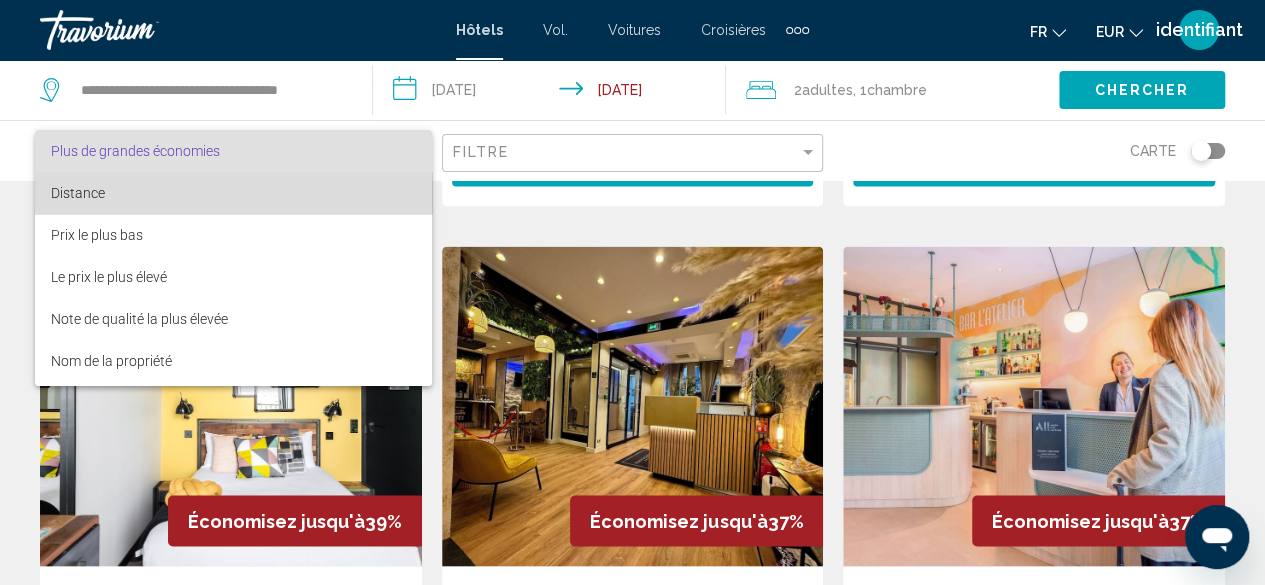 click on "Distance" at bounding box center [233, 193] 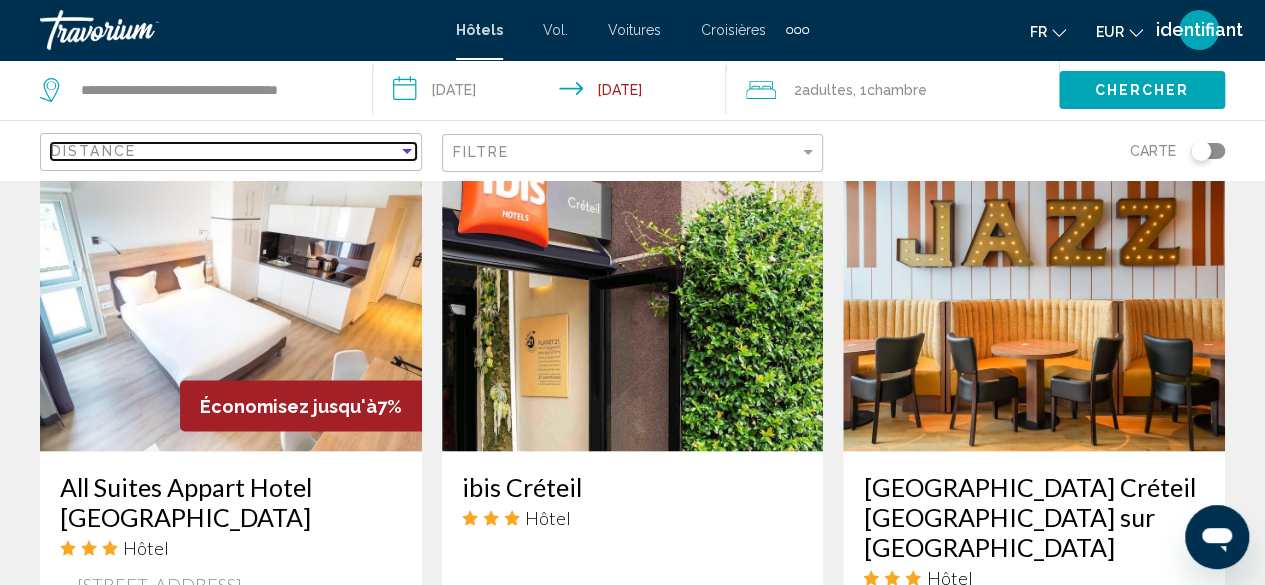 scroll, scrollTop: 1680, scrollLeft: 0, axis: vertical 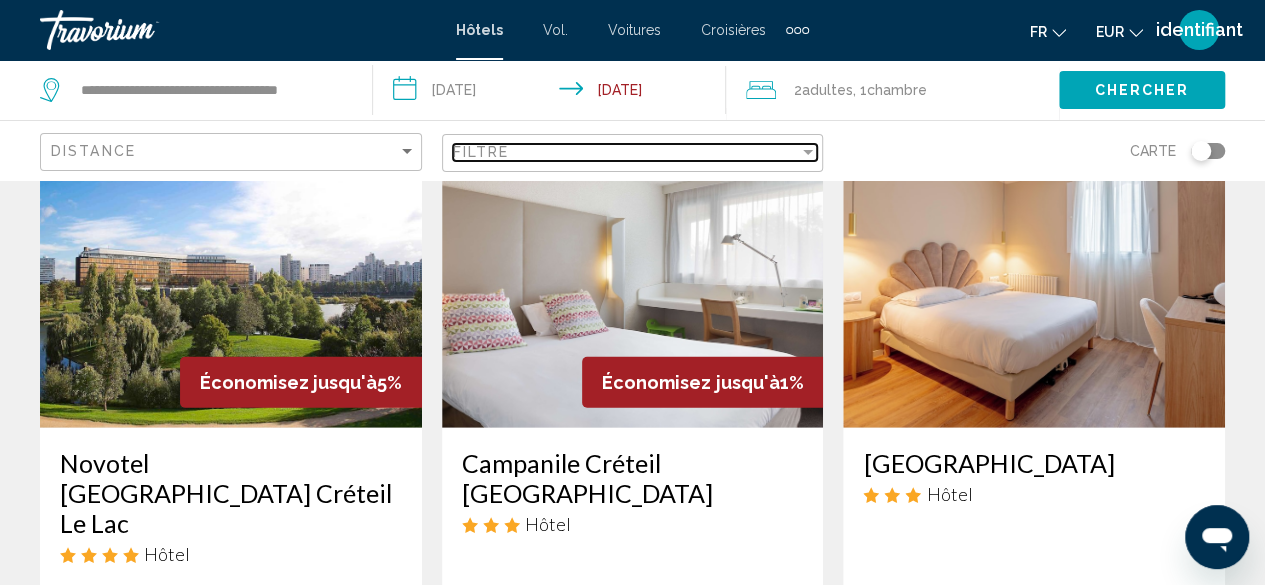 click on "Filtre" at bounding box center [626, 152] 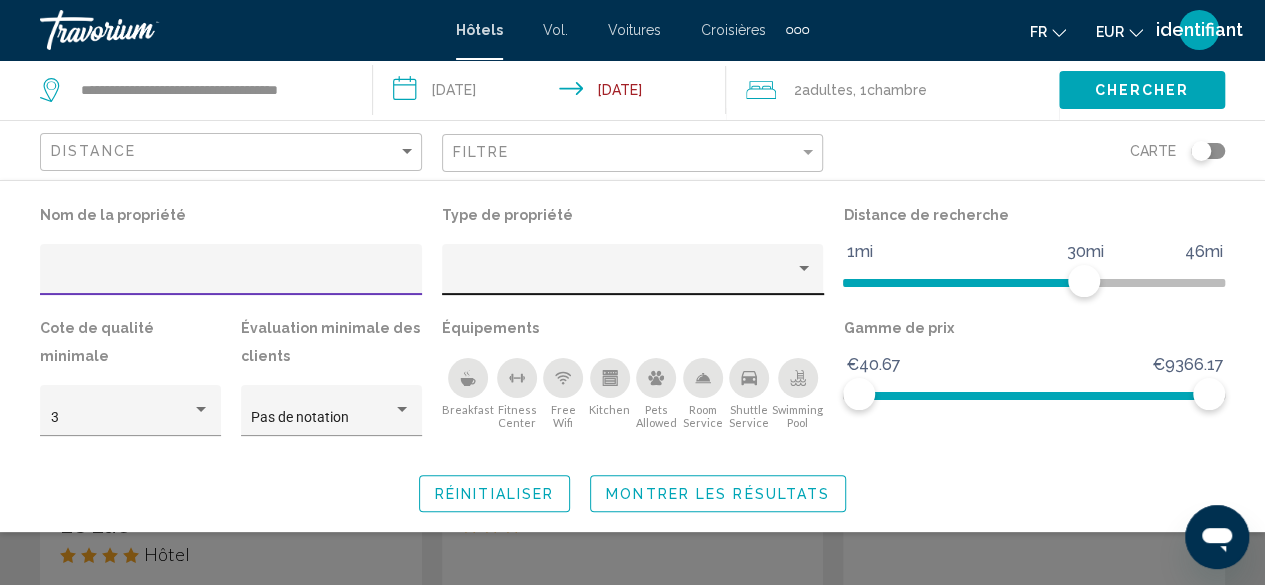 click 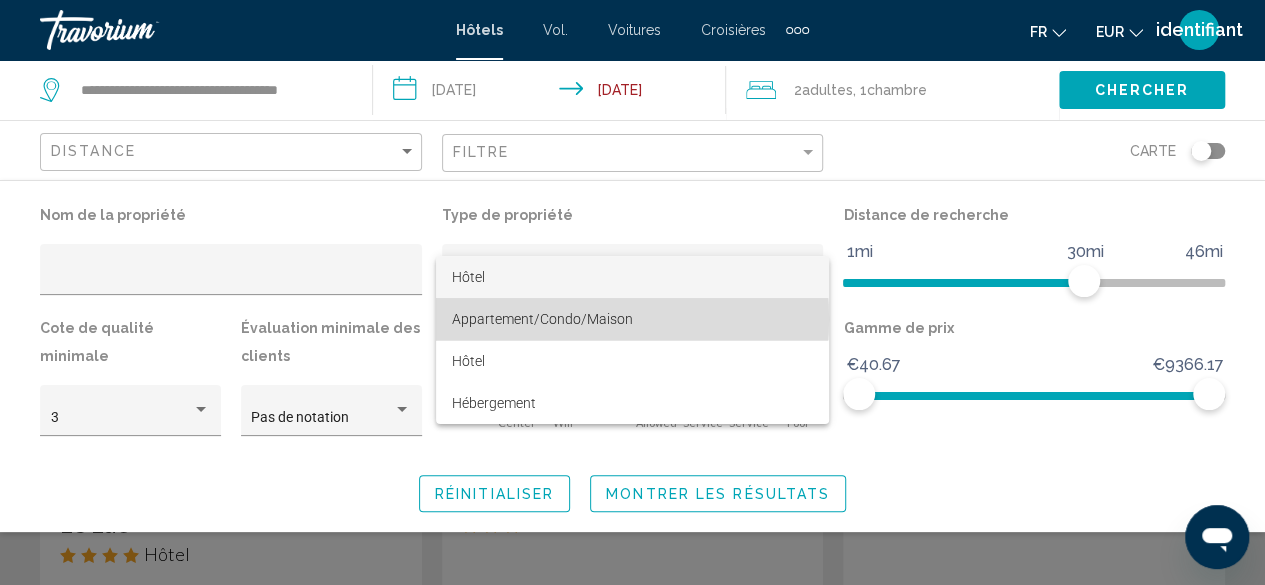 click on "Appartement/Condo/Maison" at bounding box center (542, 319) 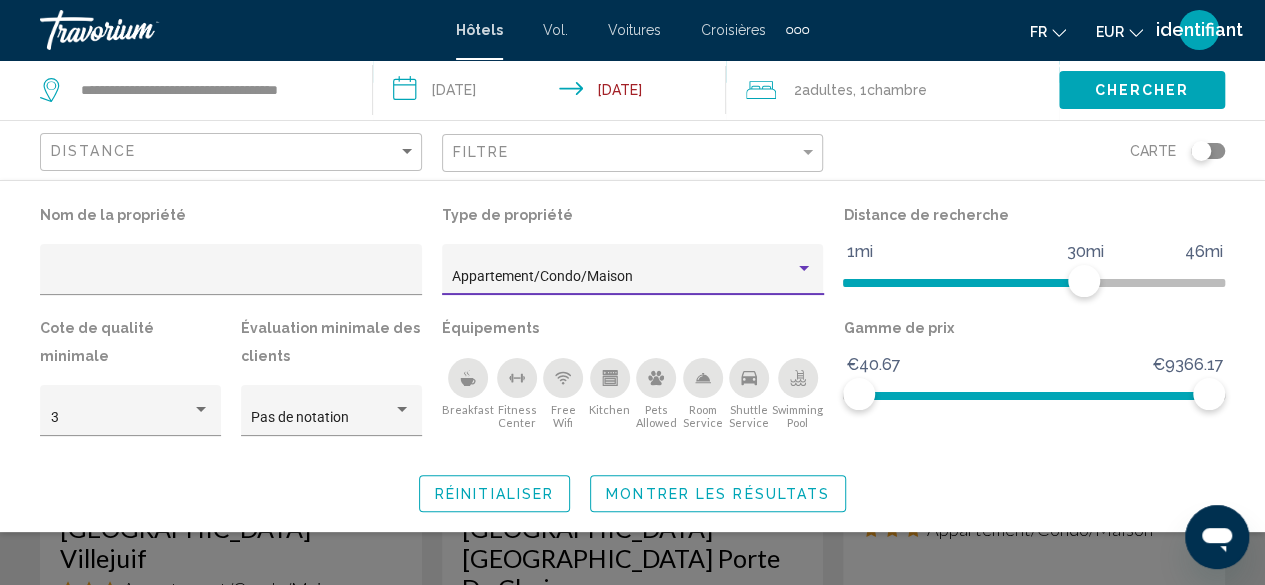 click on "Montrer les résultats" 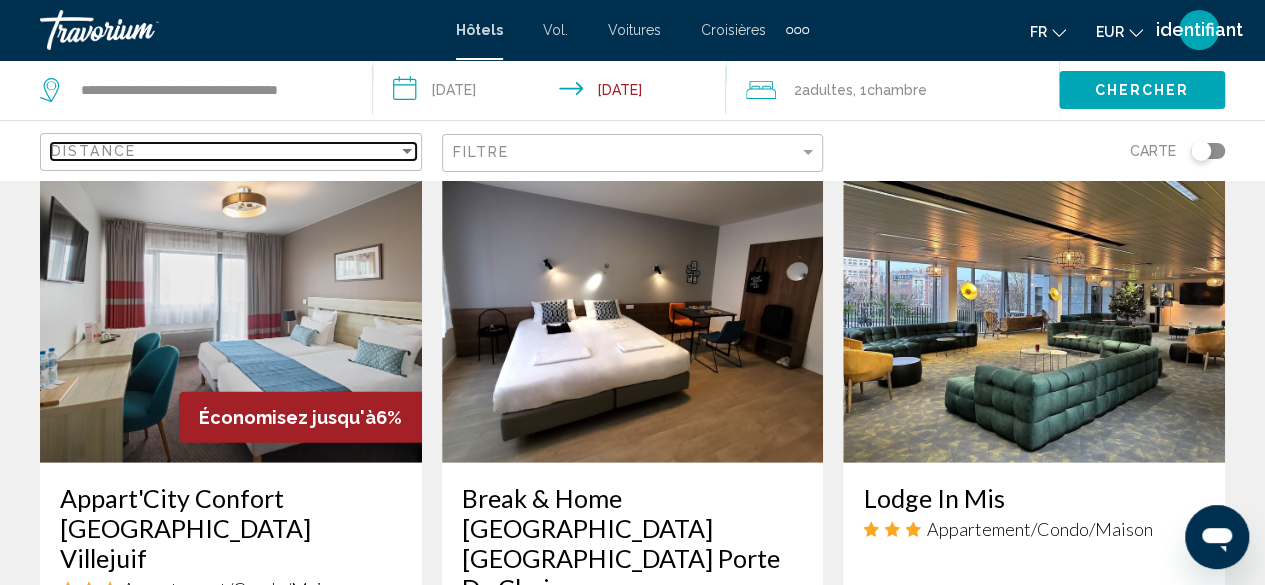 click on "Distance" at bounding box center (224, 151) 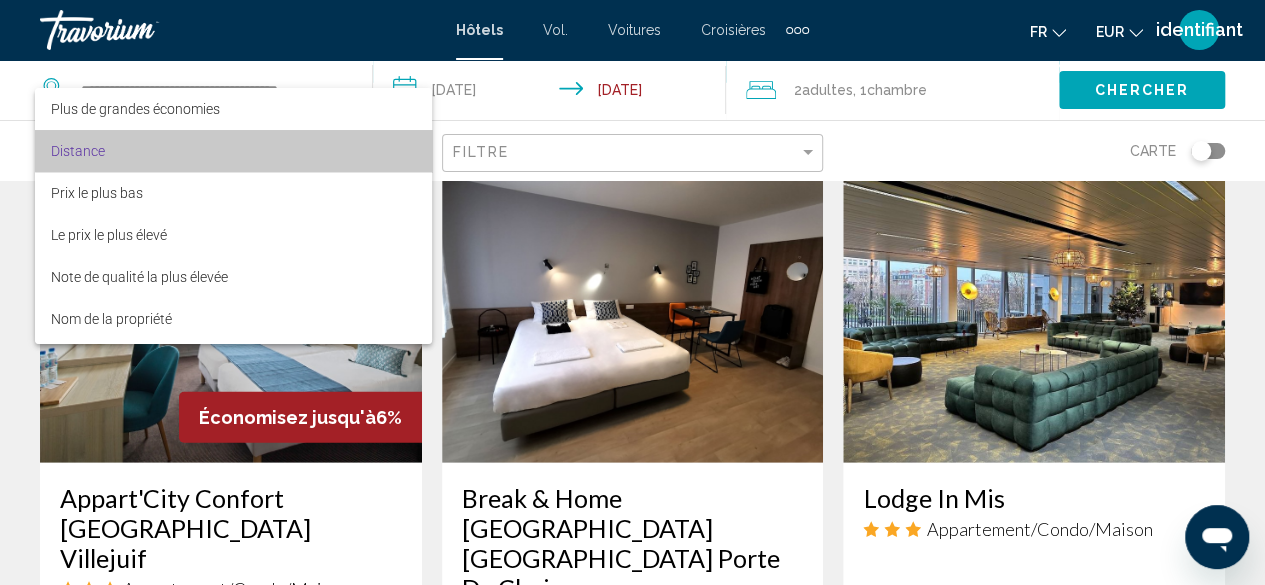 click on "Distance" at bounding box center [233, 151] 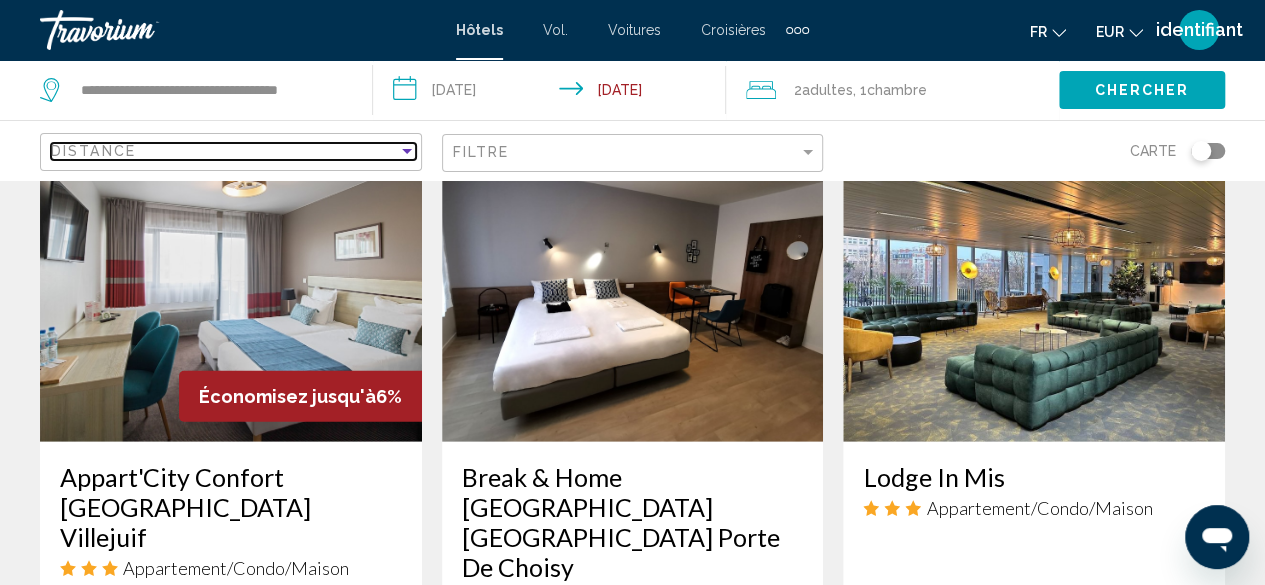 scroll, scrollTop: 2520, scrollLeft: 0, axis: vertical 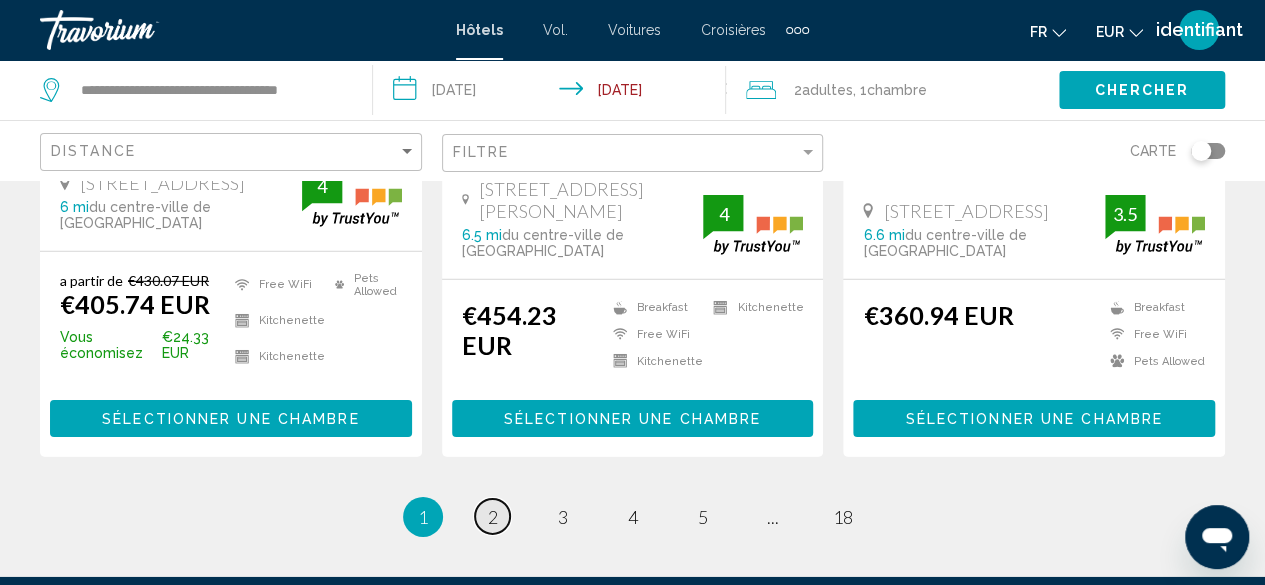 click on "2" at bounding box center (493, 517) 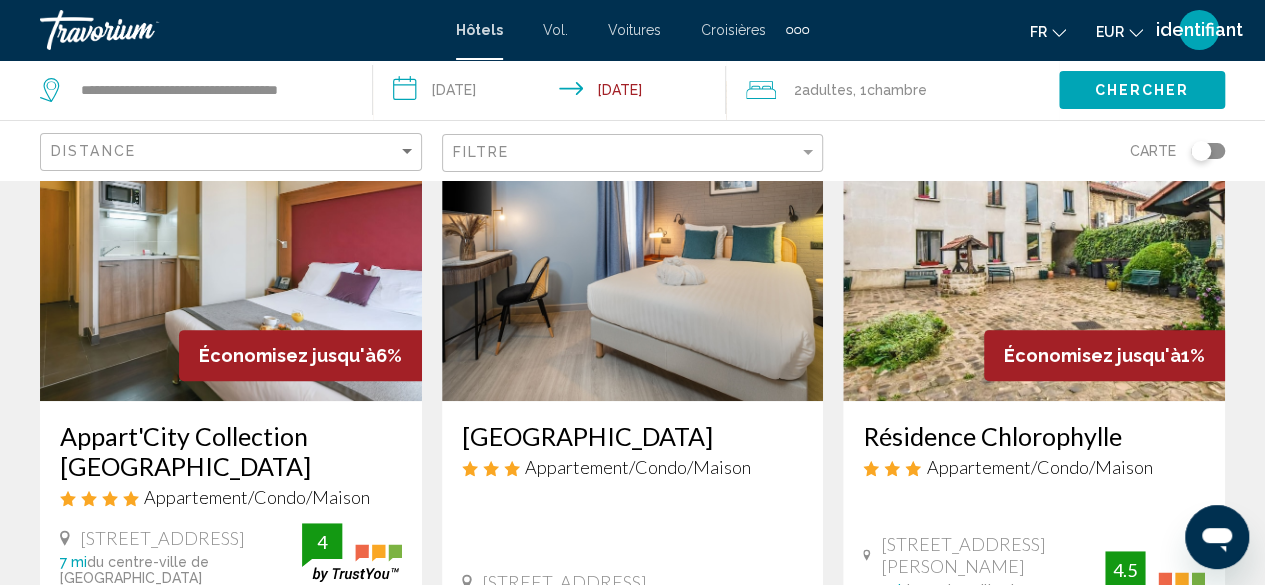 scroll, scrollTop: 186, scrollLeft: 0, axis: vertical 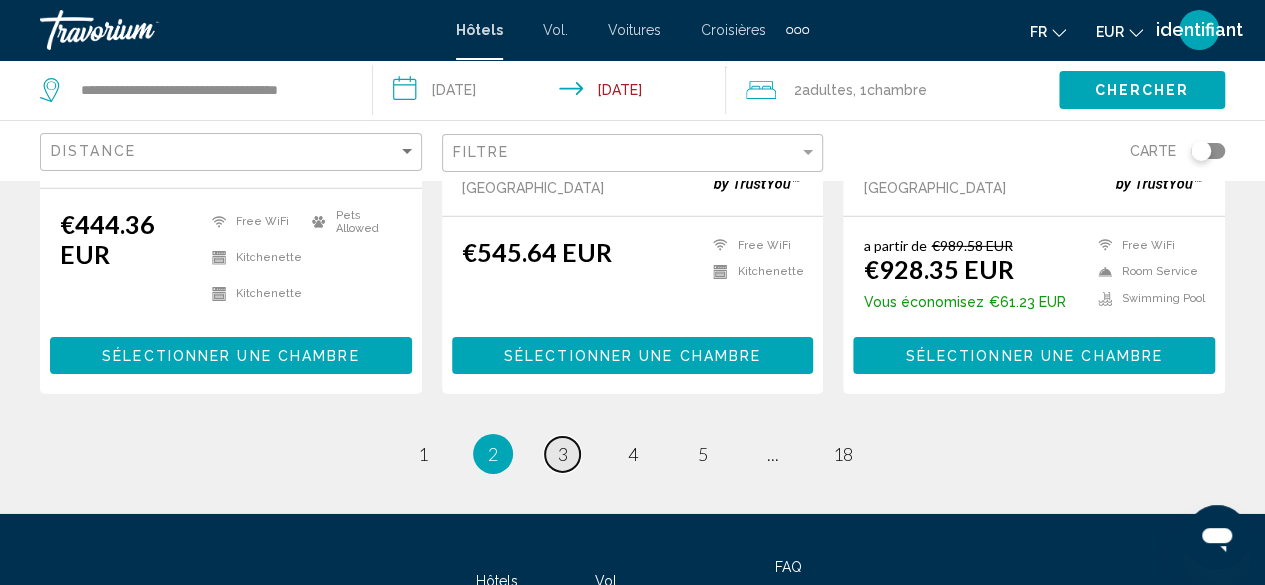 click on "3" at bounding box center (563, 454) 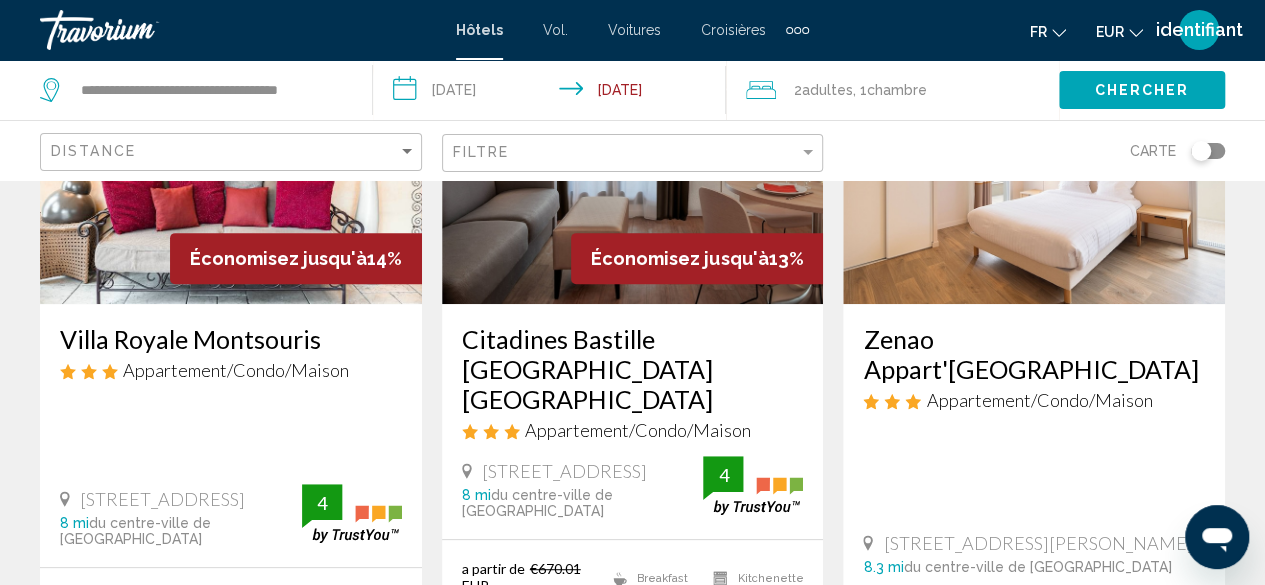 scroll, scrollTop: 306, scrollLeft: 0, axis: vertical 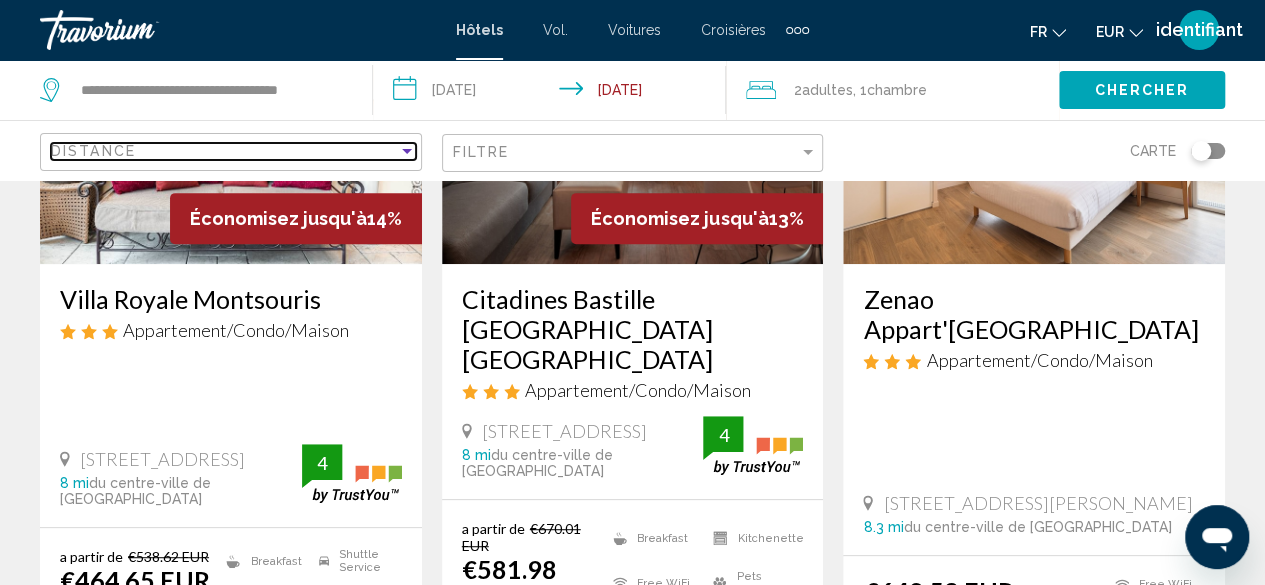 click on "Distance" at bounding box center (224, 151) 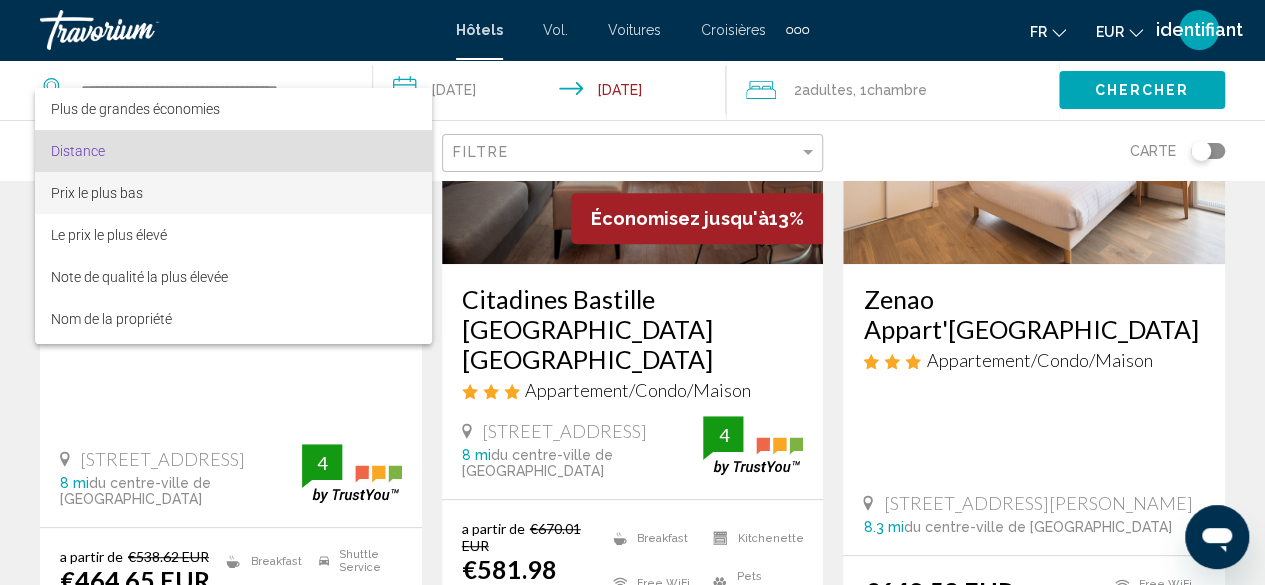 click on "Prix ​​le plus bas" at bounding box center [233, 193] 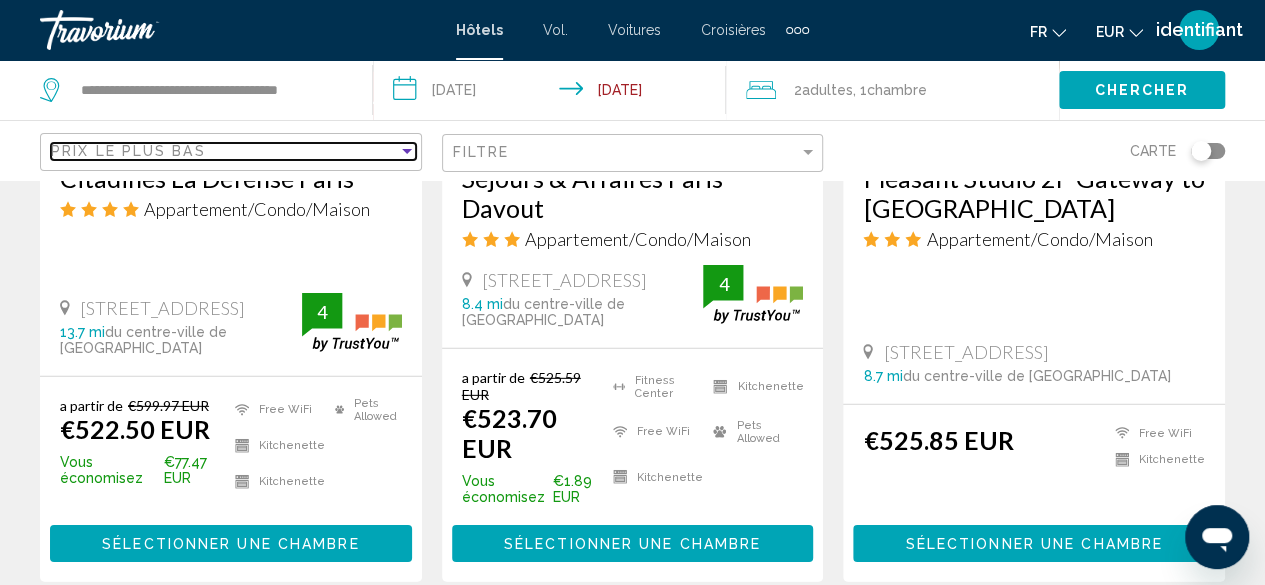scroll, scrollTop: 2814, scrollLeft: 0, axis: vertical 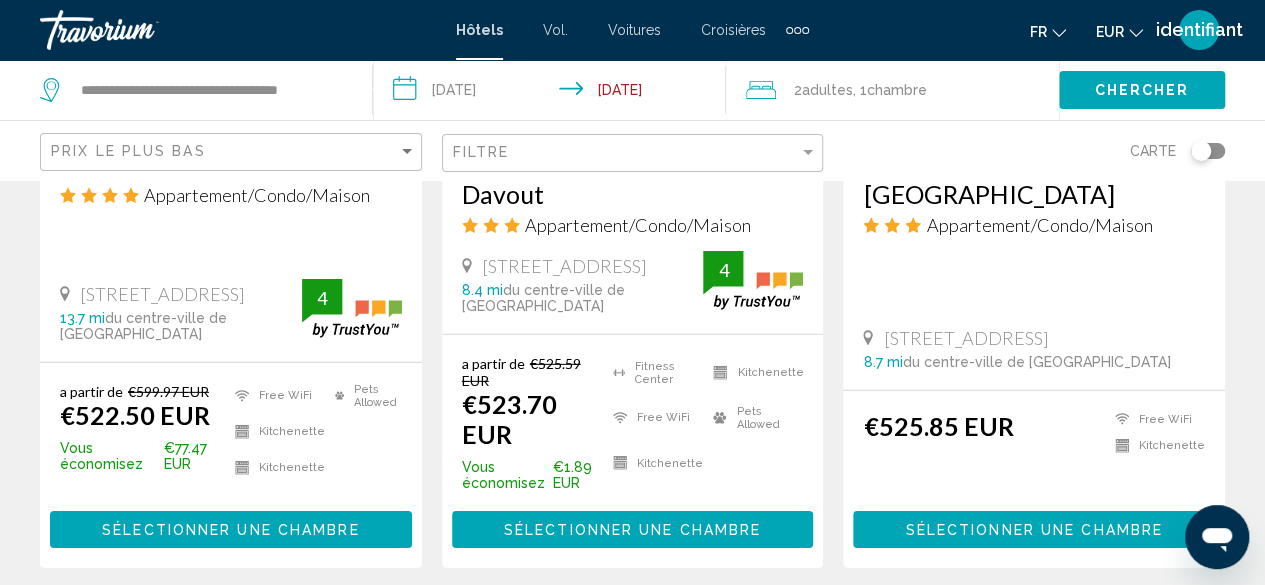 click on "1" at bounding box center (423, 628) 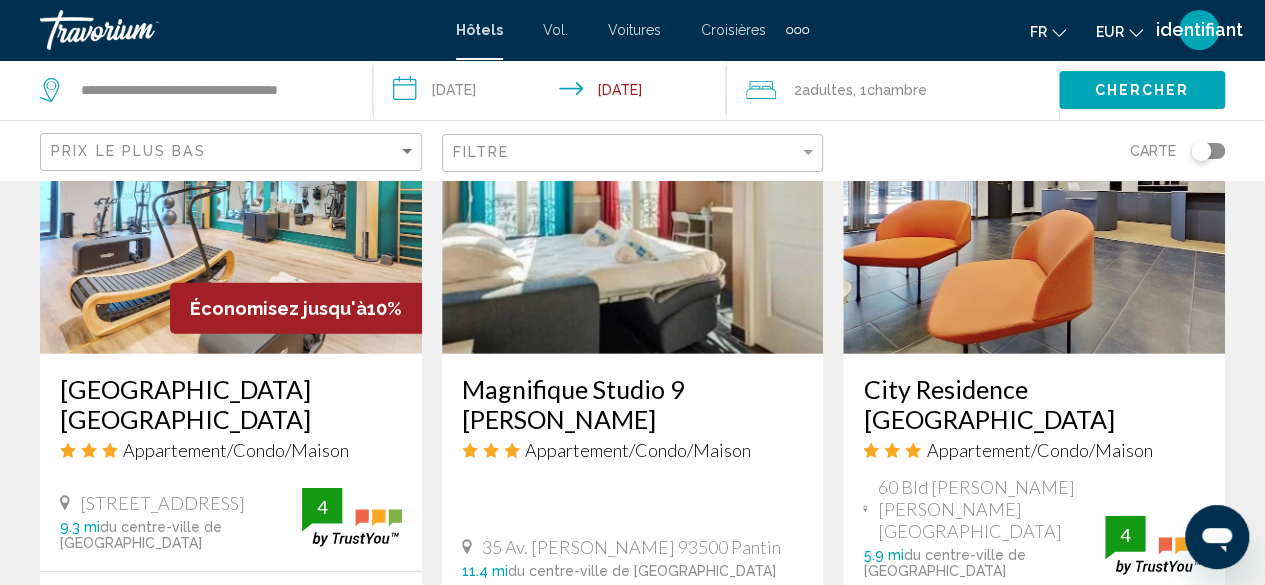 scroll, scrollTop: 2840, scrollLeft: 0, axis: vertical 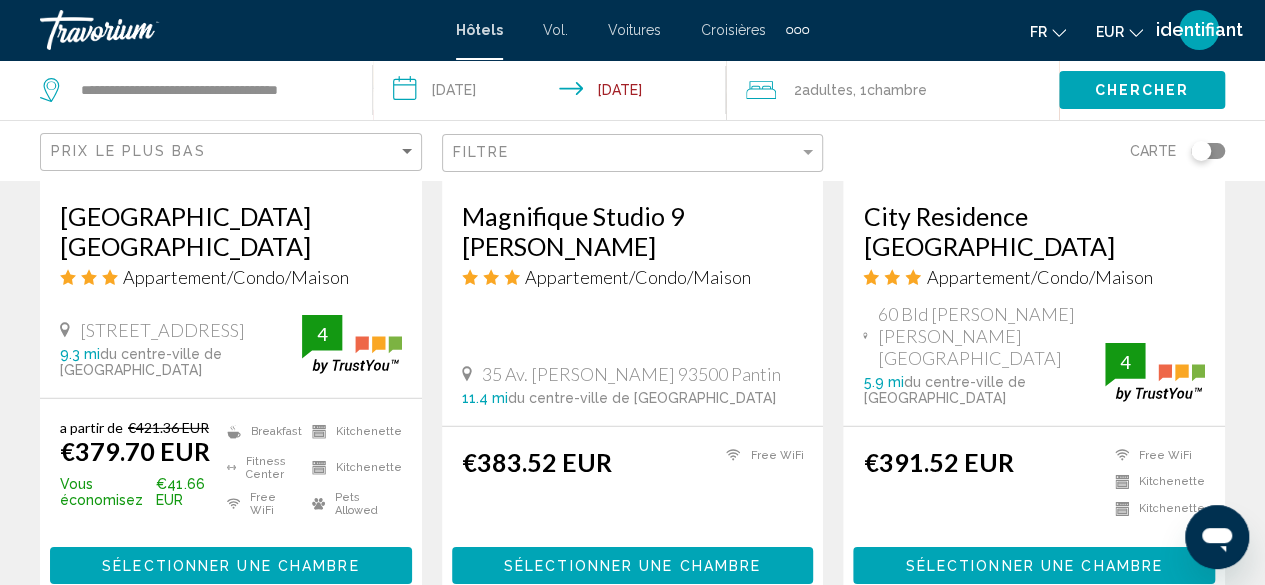 click on "2" at bounding box center [493, 664] 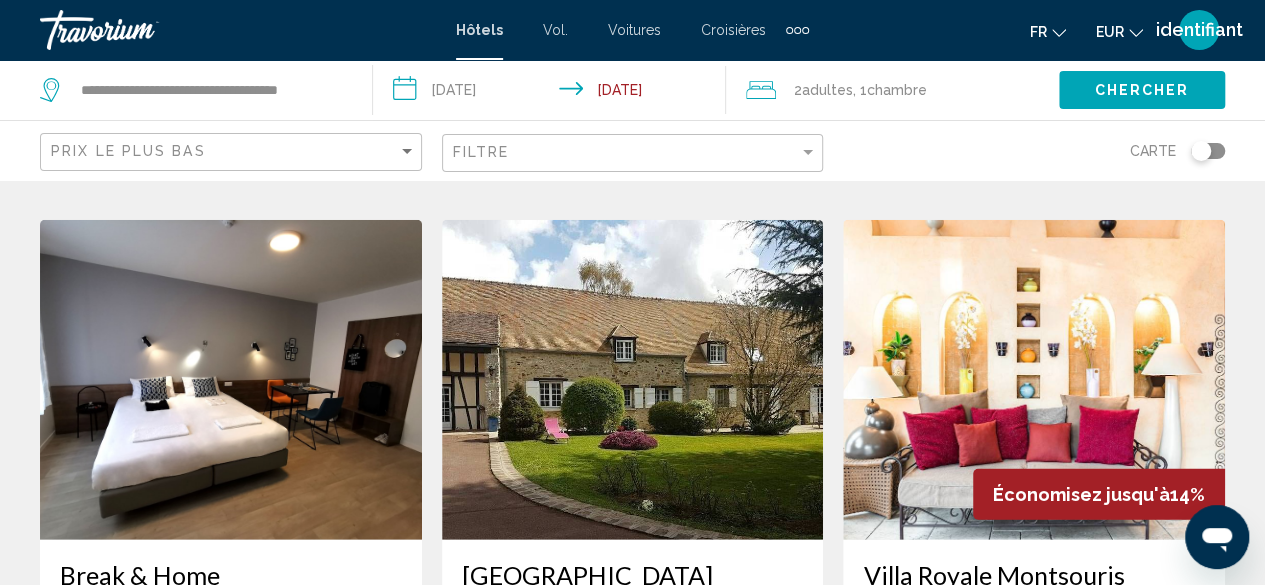 scroll, scrollTop: 2506, scrollLeft: 0, axis: vertical 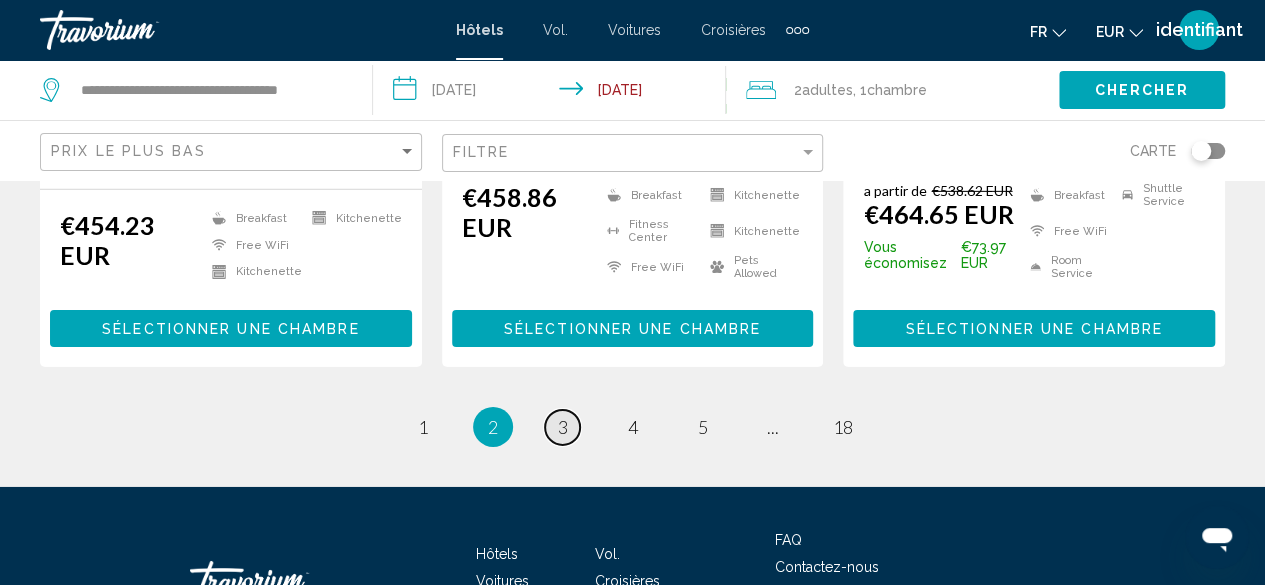 click on "page  3" at bounding box center (562, 427) 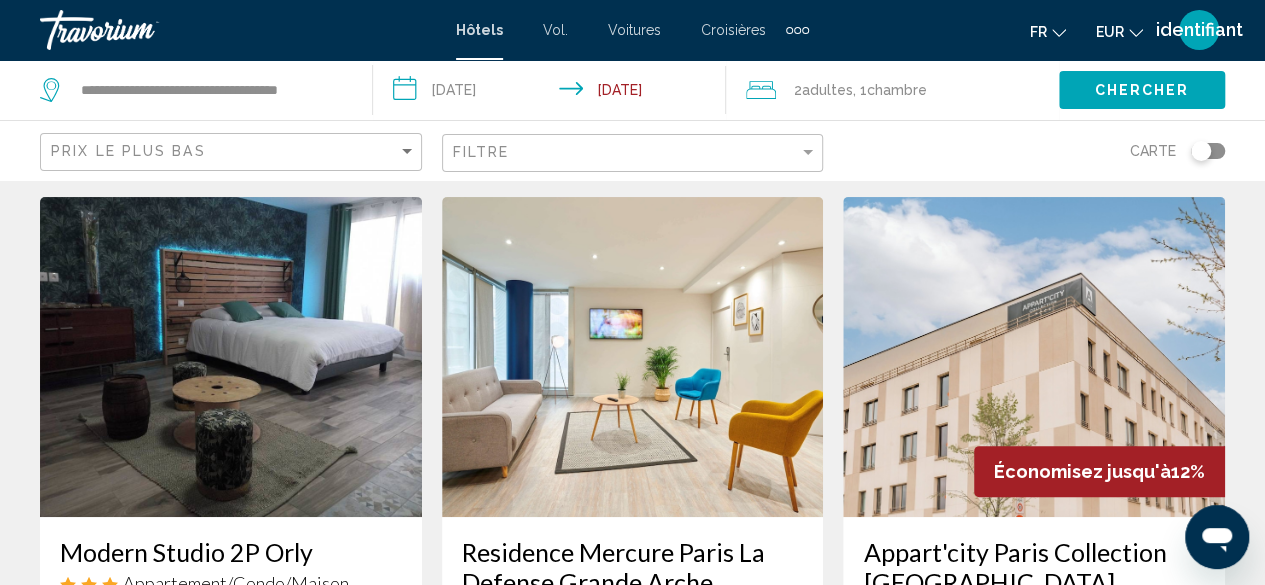 scroll, scrollTop: 0, scrollLeft: 0, axis: both 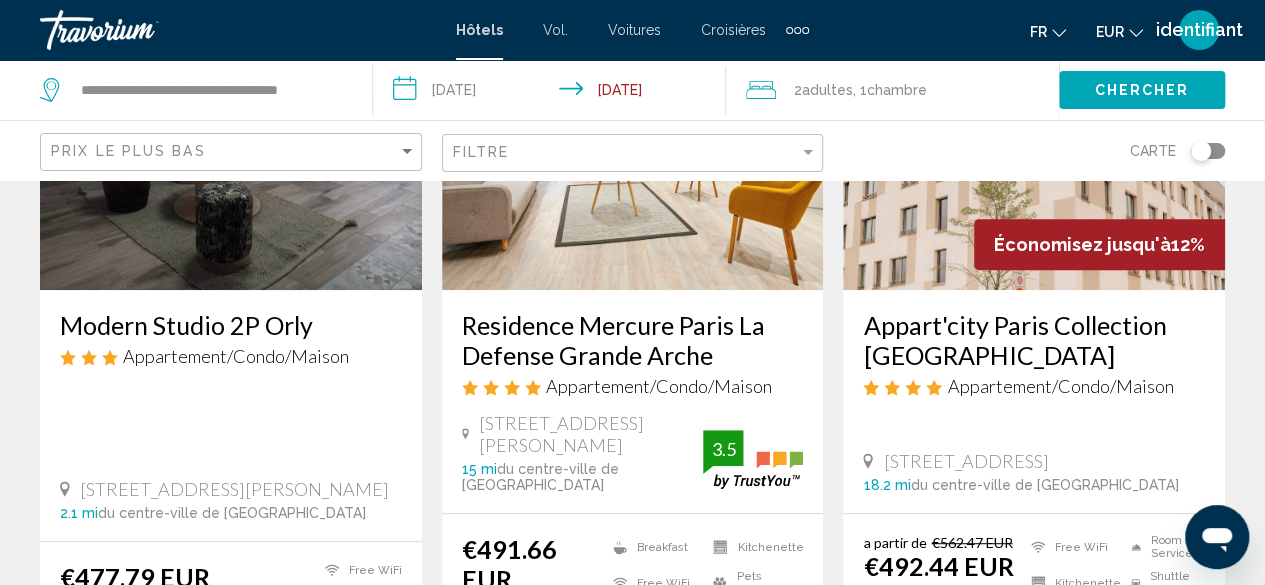 click on "Modern Studio 2P Orly" at bounding box center [231, 325] 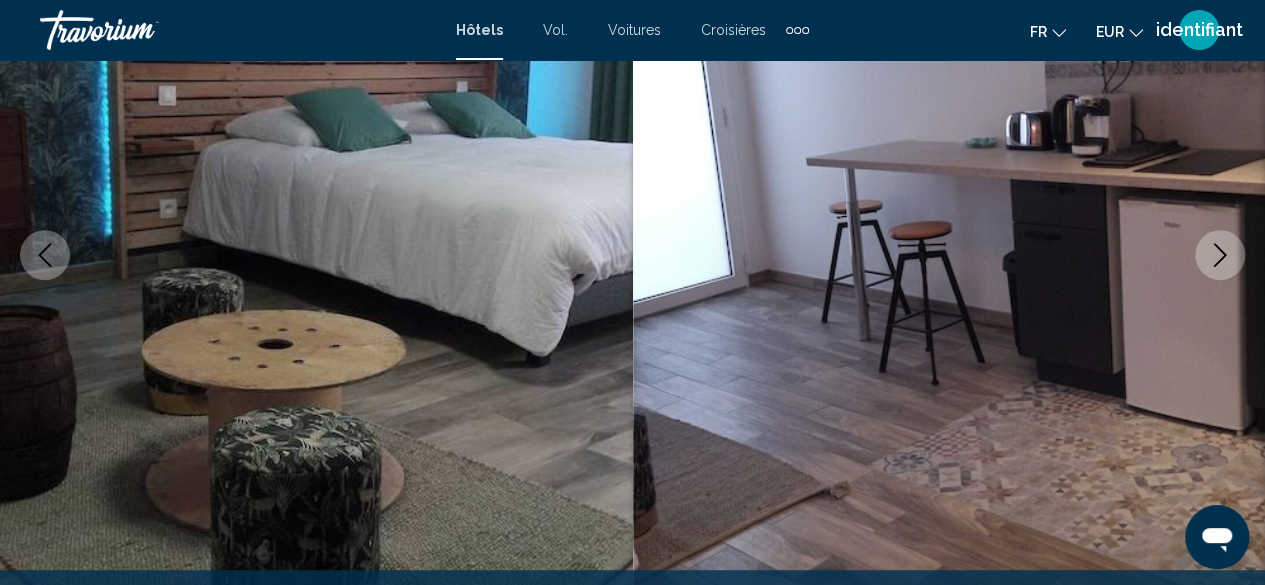scroll, scrollTop: 242, scrollLeft: 0, axis: vertical 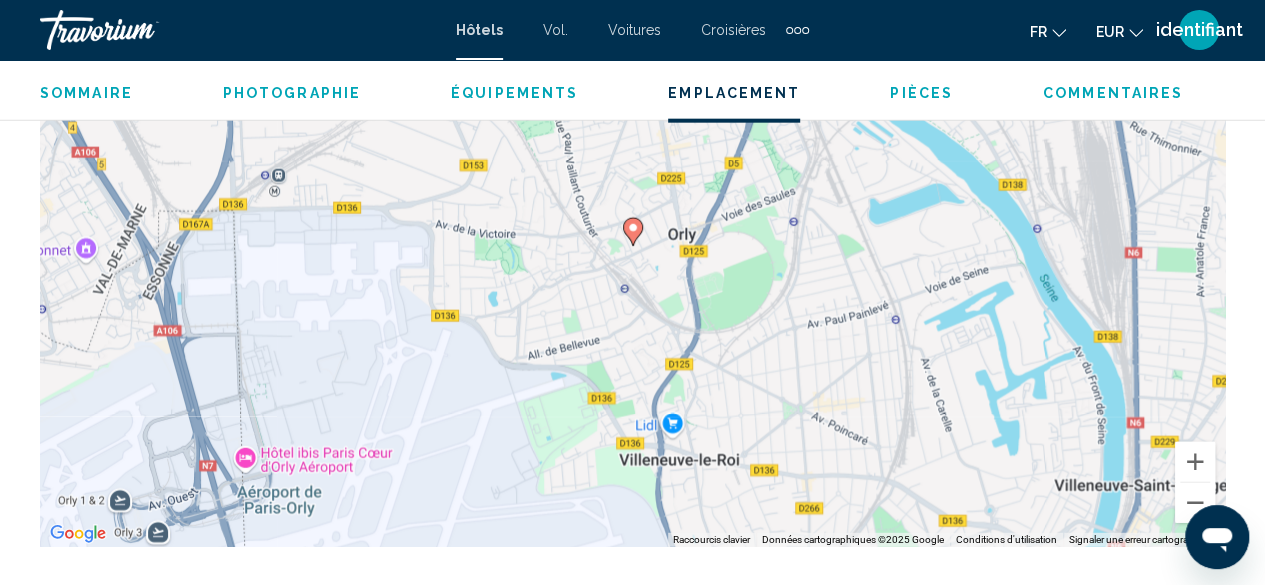 click on "Pour naviguer, appuyez sur les touches fléchées. Pour activer le glissement avec le clavier, appuyez sur Alt+Entrée. Une fois ce mode activé, utilisez les touches fléchées pour déplacer le repère. Pour valider le déplacement, appuyez sur Entrée. Pour annuler, appuyez sur Échap." at bounding box center [632, 247] 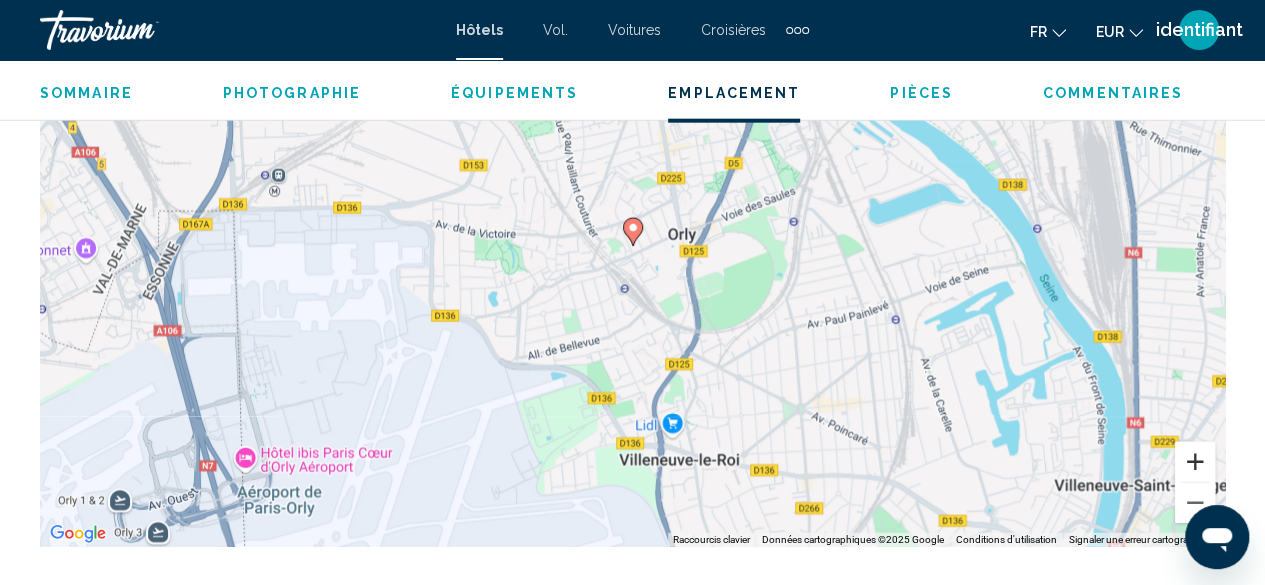 click at bounding box center [1195, 462] 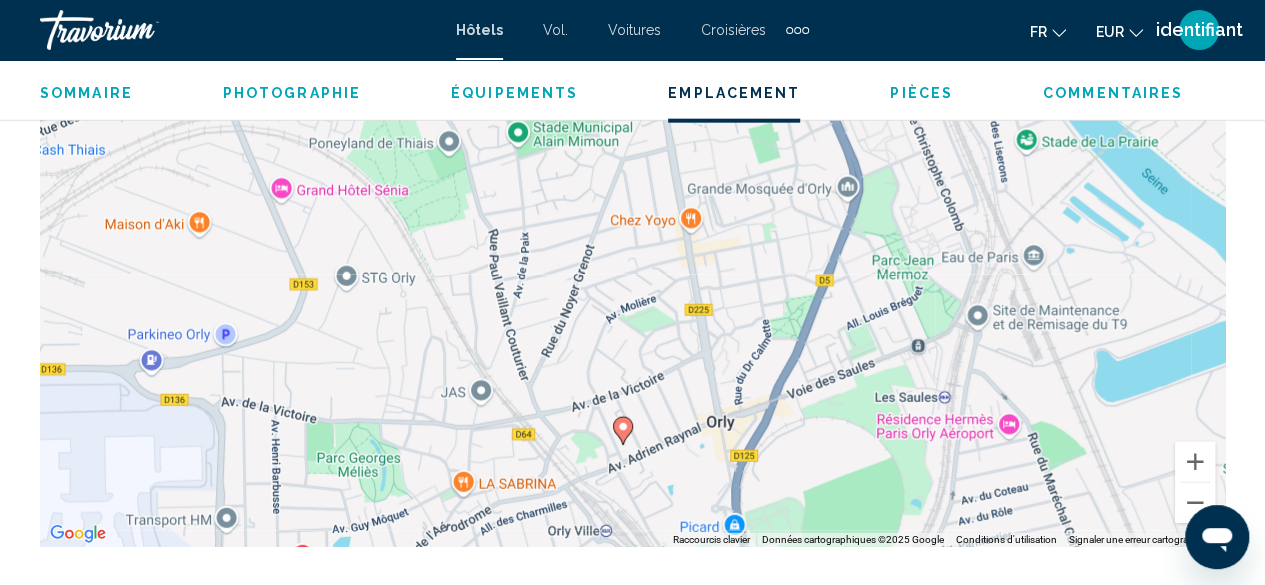 drag, startPoint x: 906, startPoint y: 257, endPoint x: 896, endPoint y: 461, distance: 204.24495 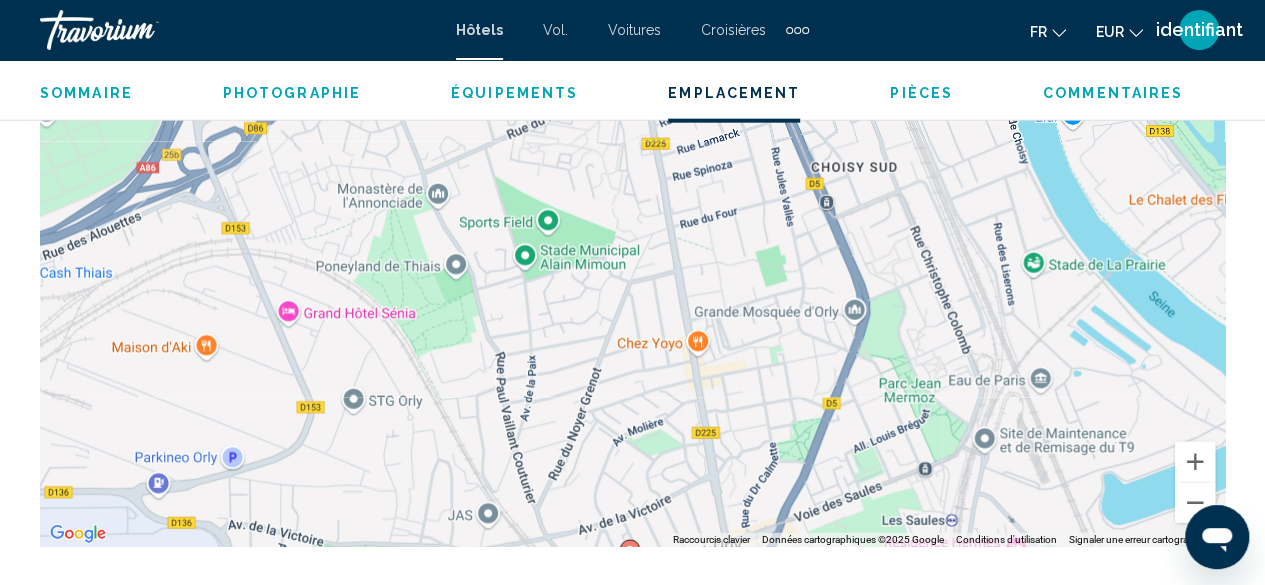 drag, startPoint x: 870, startPoint y: 292, endPoint x: 877, endPoint y: 413, distance: 121.20231 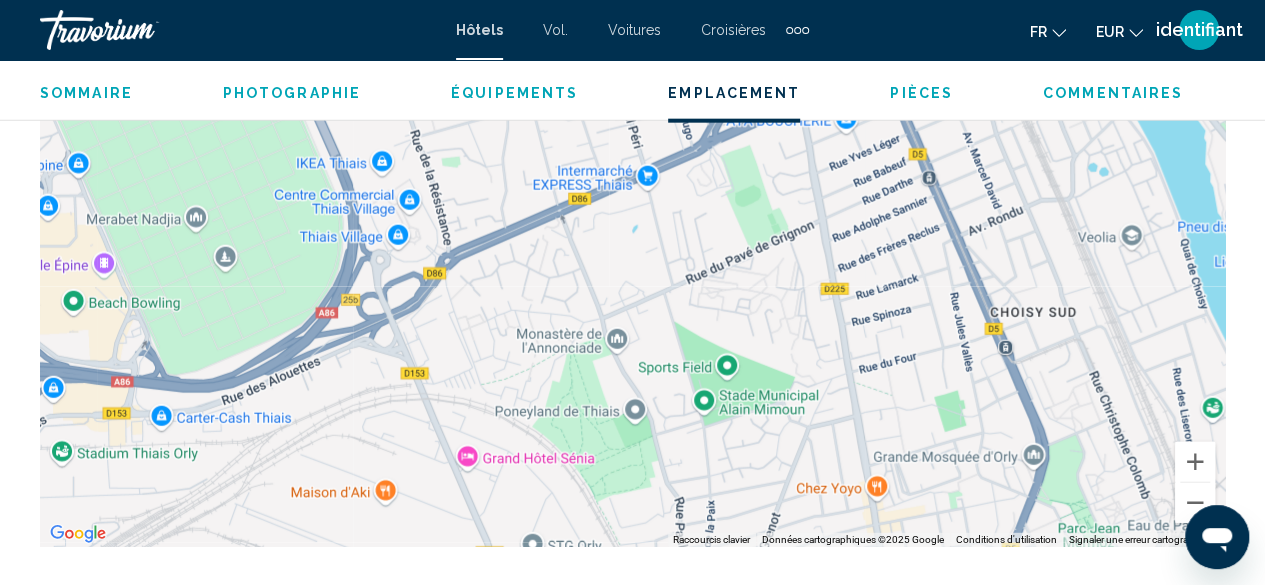 drag, startPoint x: 789, startPoint y: 390, endPoint x: 959, endPoint y: 513, distance: 209.83089 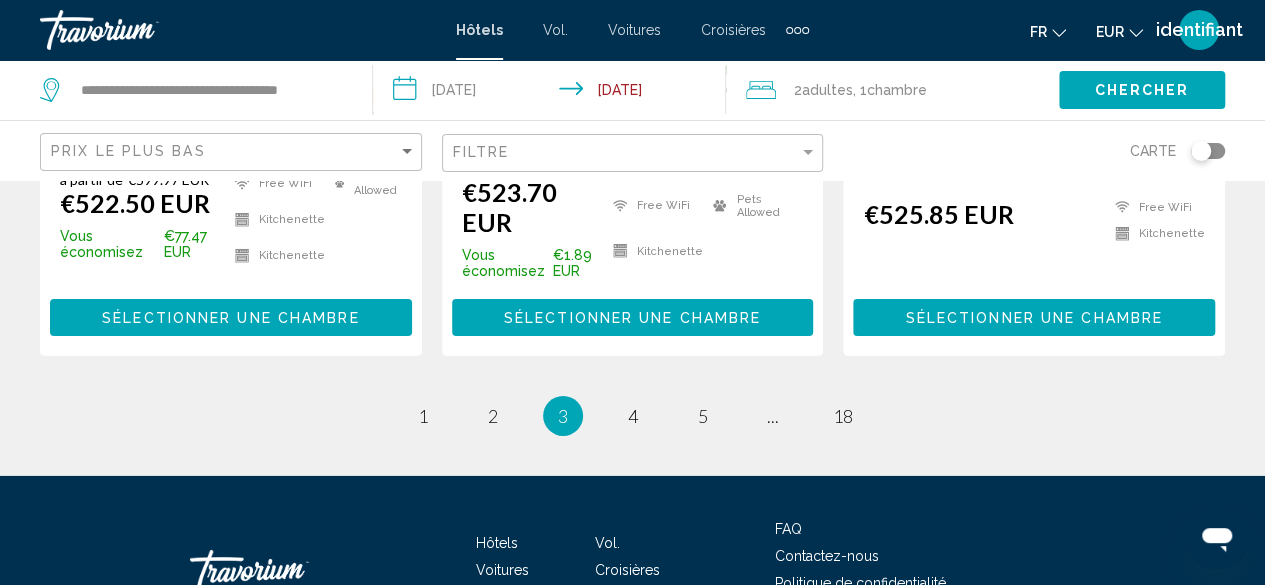 scroll, scrollTop: 3028, scrollLeft: 0, axis: vertical 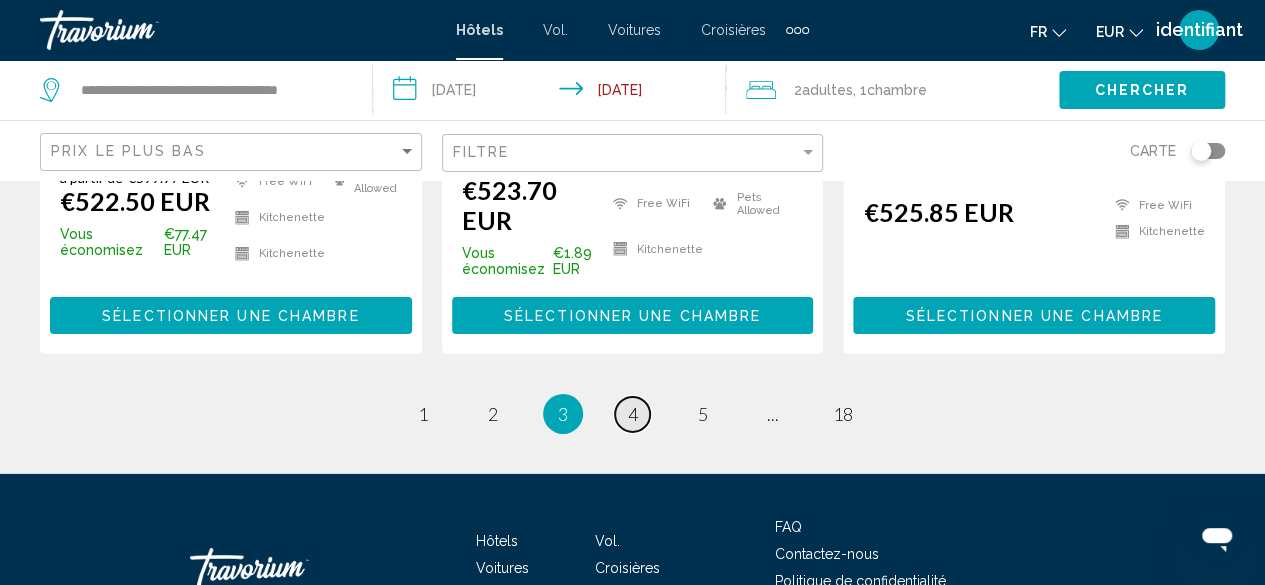 click on "page  4" at bounding box center (632, 414) 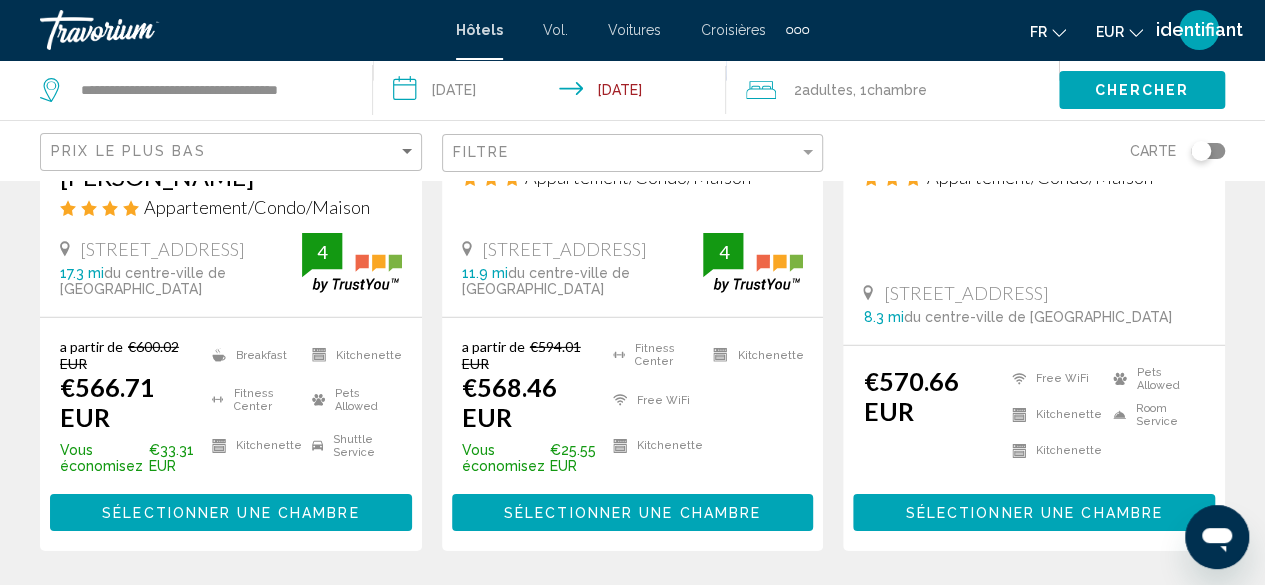 scroll, scrollTop: 3000, scrollLeft: 0, axis: vertical 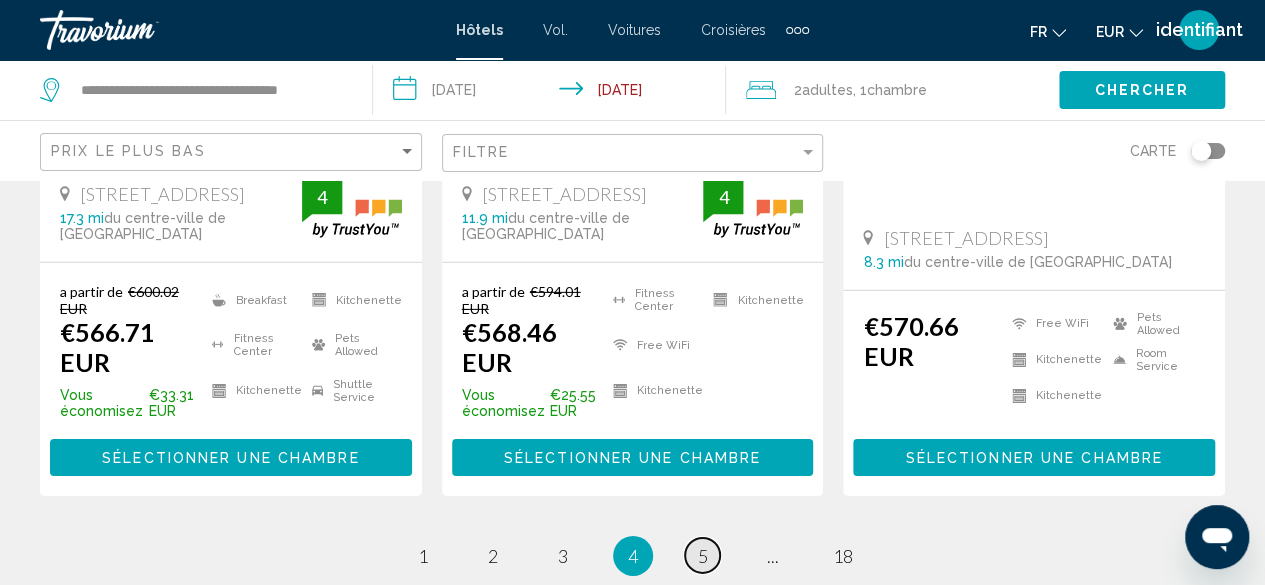 click on "5" at bounding box center [703, 556] 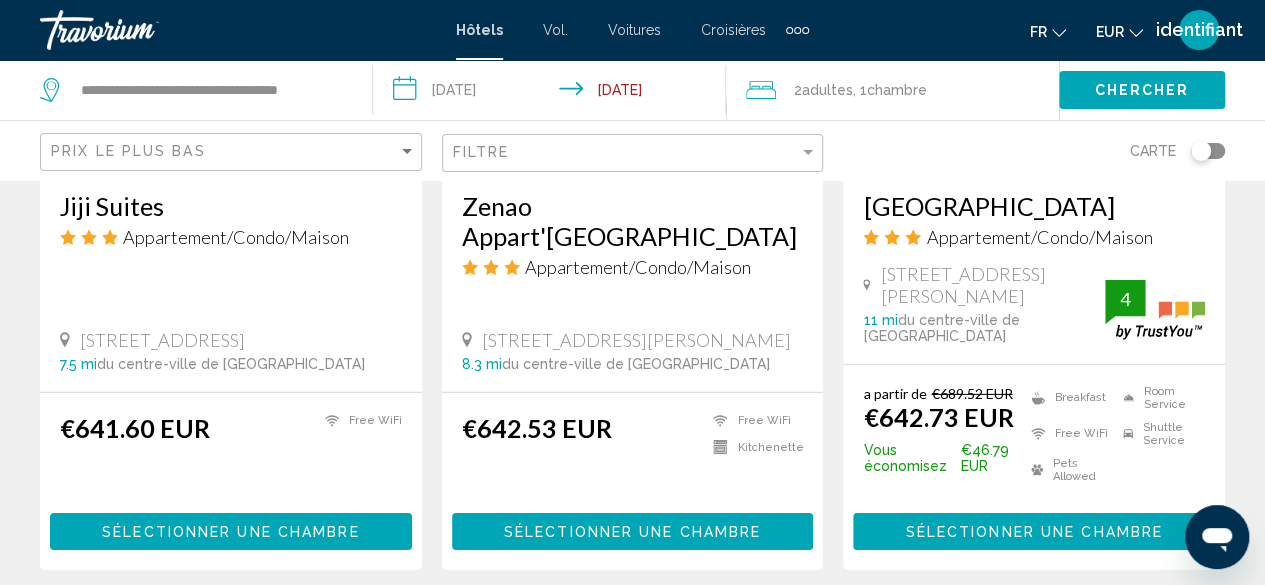 scroll, scrollTop: 3000, scrollLeft: 0, axis: vertical 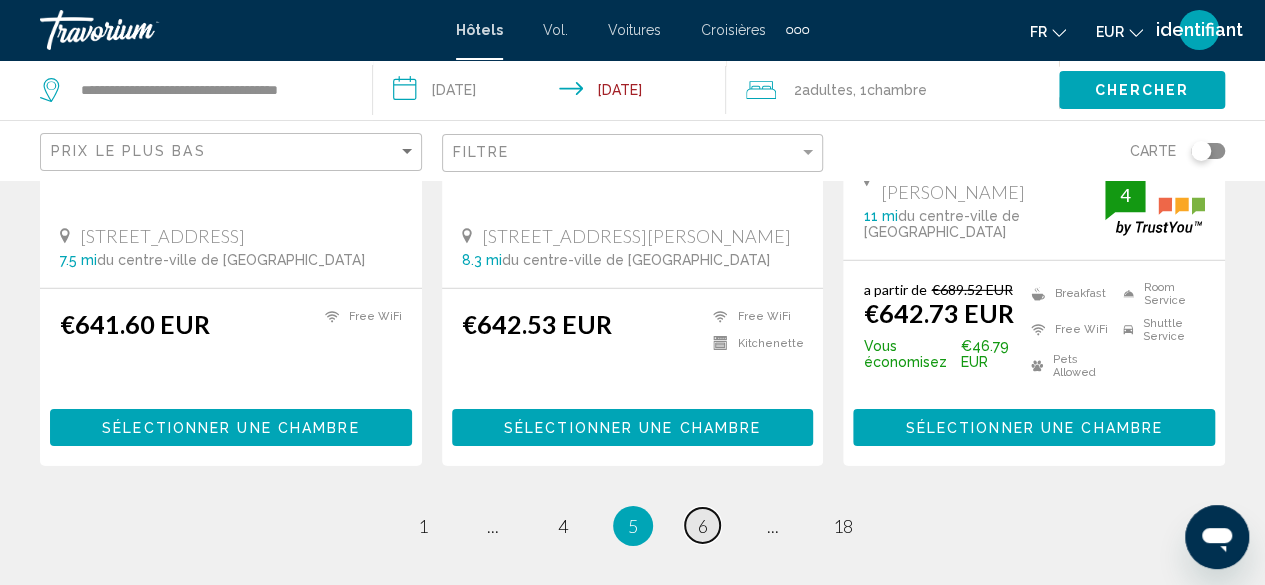 click on "page  6" at bounding box center (702, 525) 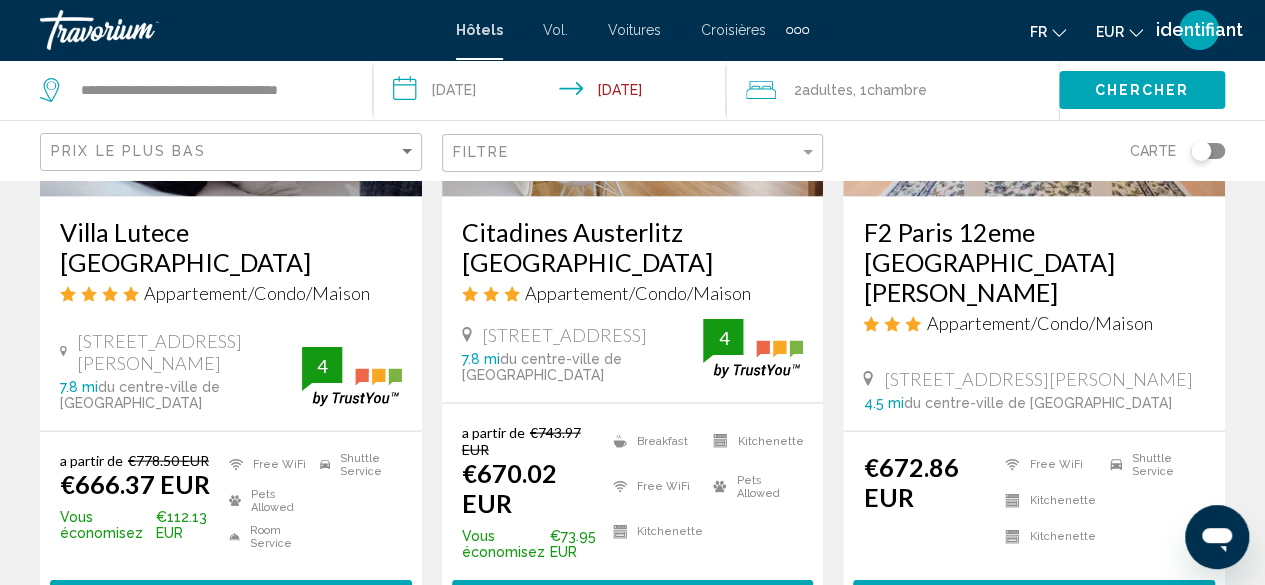 scroll, scrollTop: 1960, scrollLeft: 0, axis: vertical 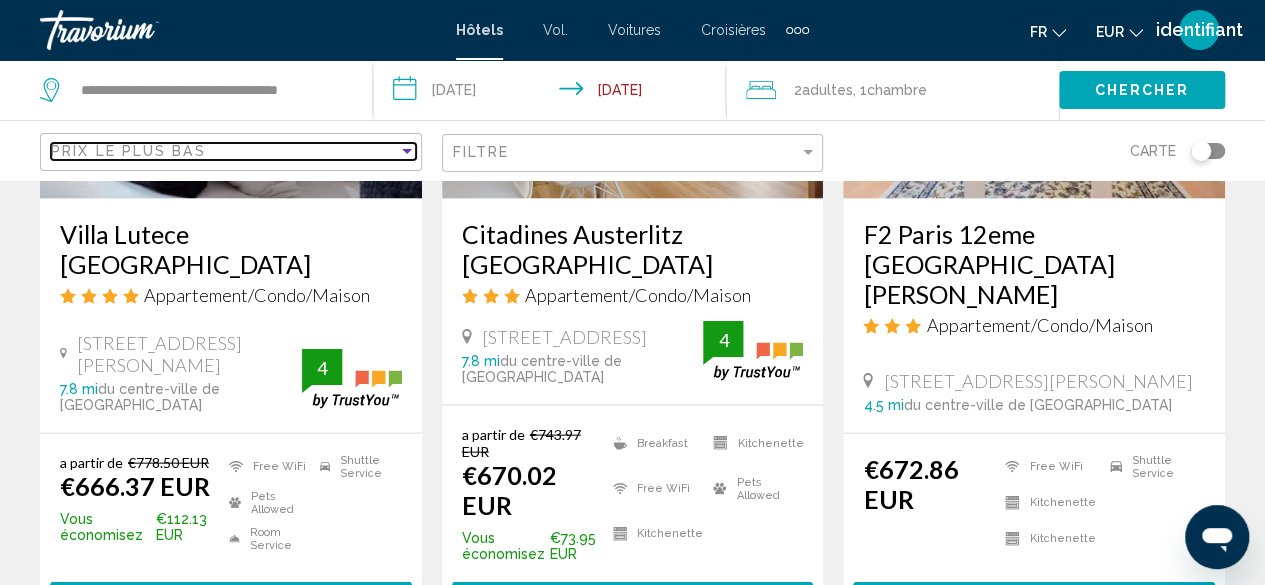 click on "Prix le plus bas" at bounding box center (224, 151) 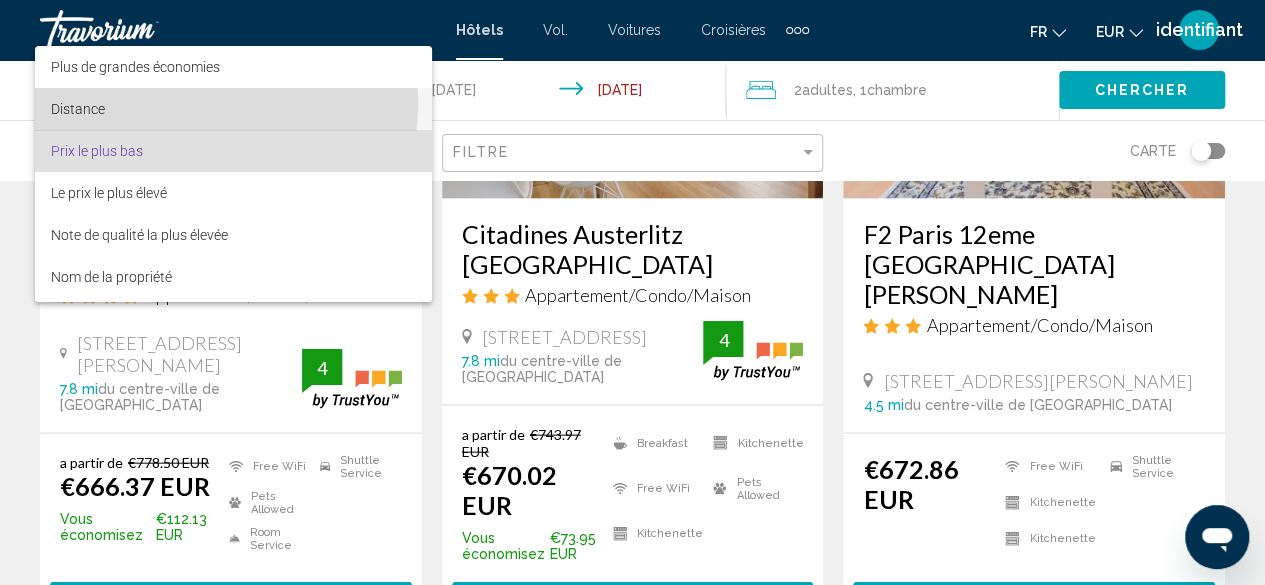 click on "Distance" at bounding box center [233, 109] 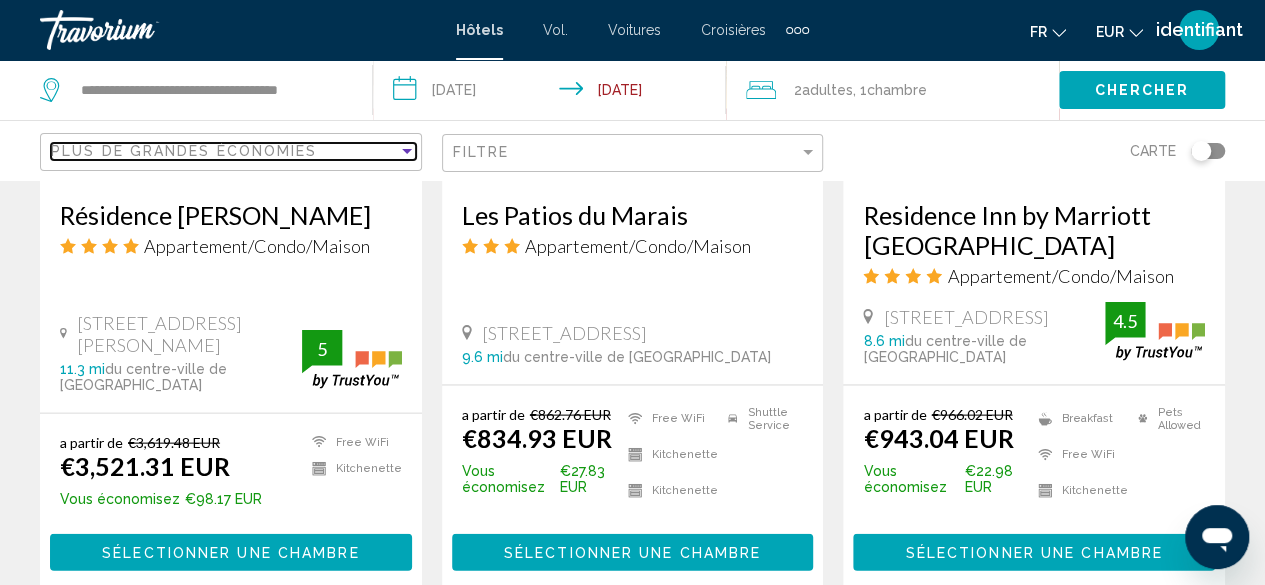 click on "Plus de grandes économies" at bounding box center [224, 151] 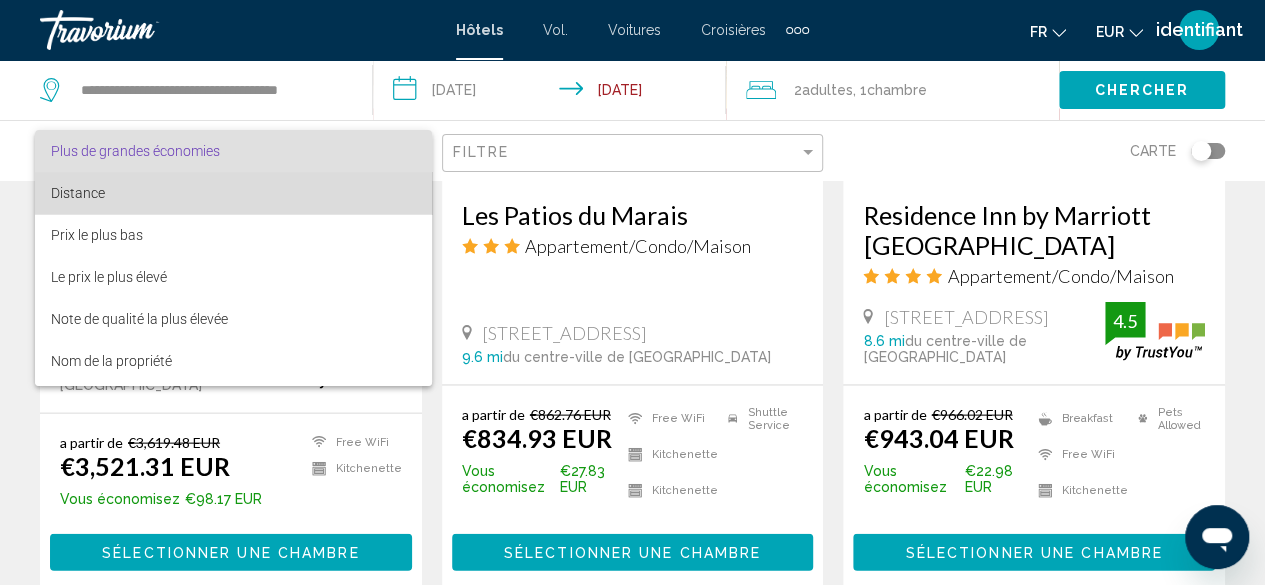 click on "Distance" at bounding box center (233, 193) 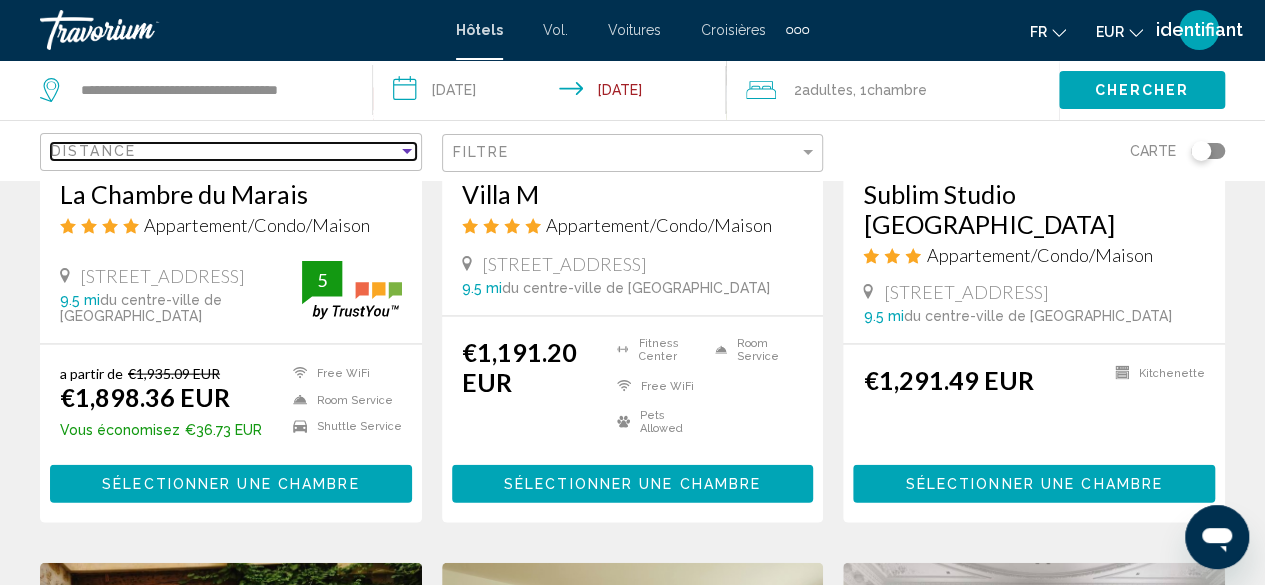 scroll, scrollTop: 2660, scrollLeft: 0, axis: vertical 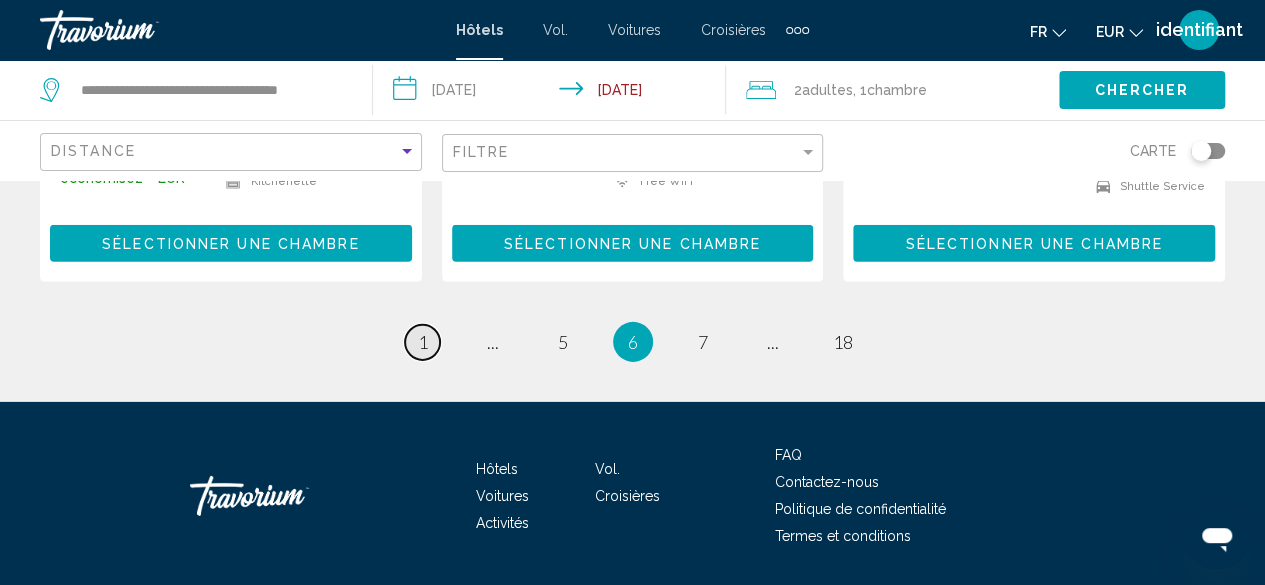 click on "1" at bounding box center [423, 342] 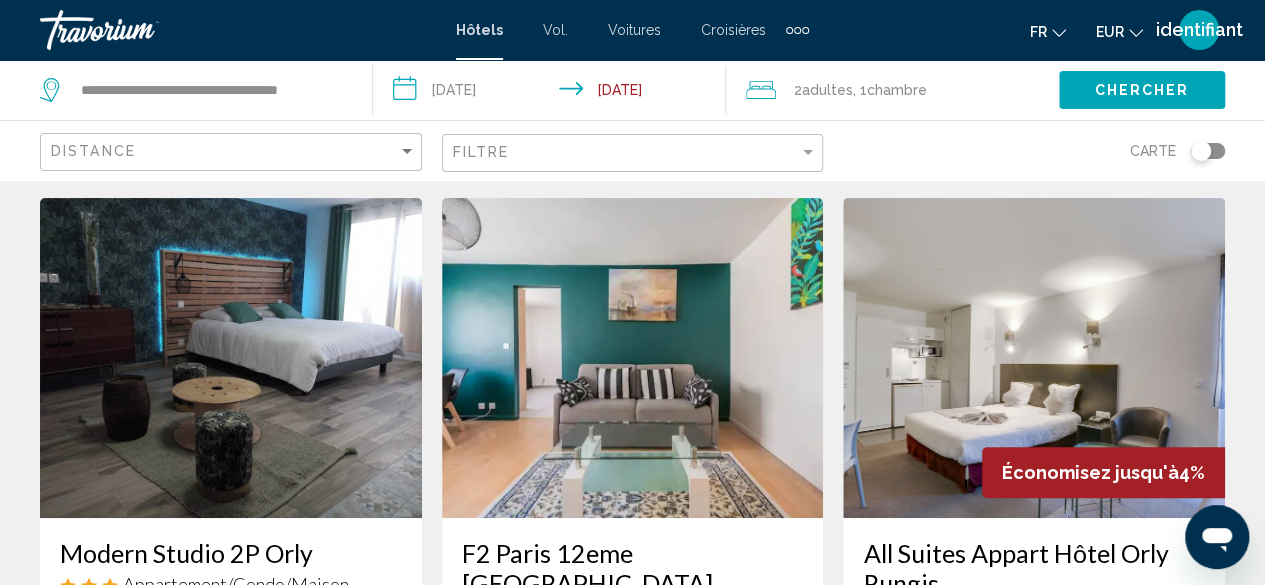 scroll, scrollTop: 0, scrollLeft: 0, axis: both 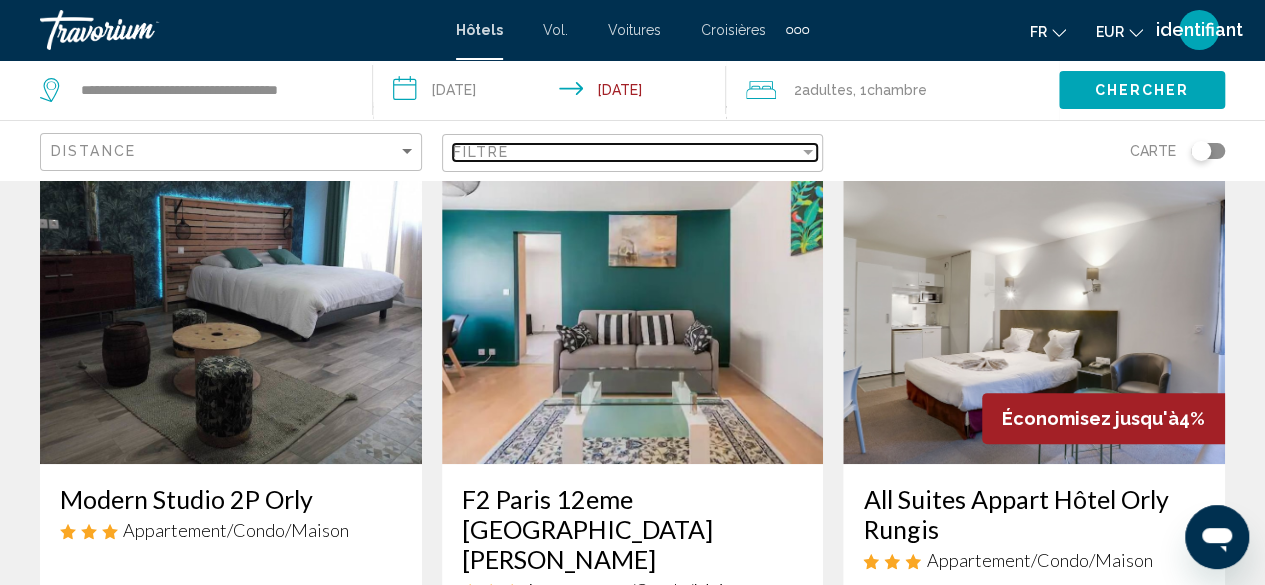 click on "Filtre" at bounding box center (626, 152) 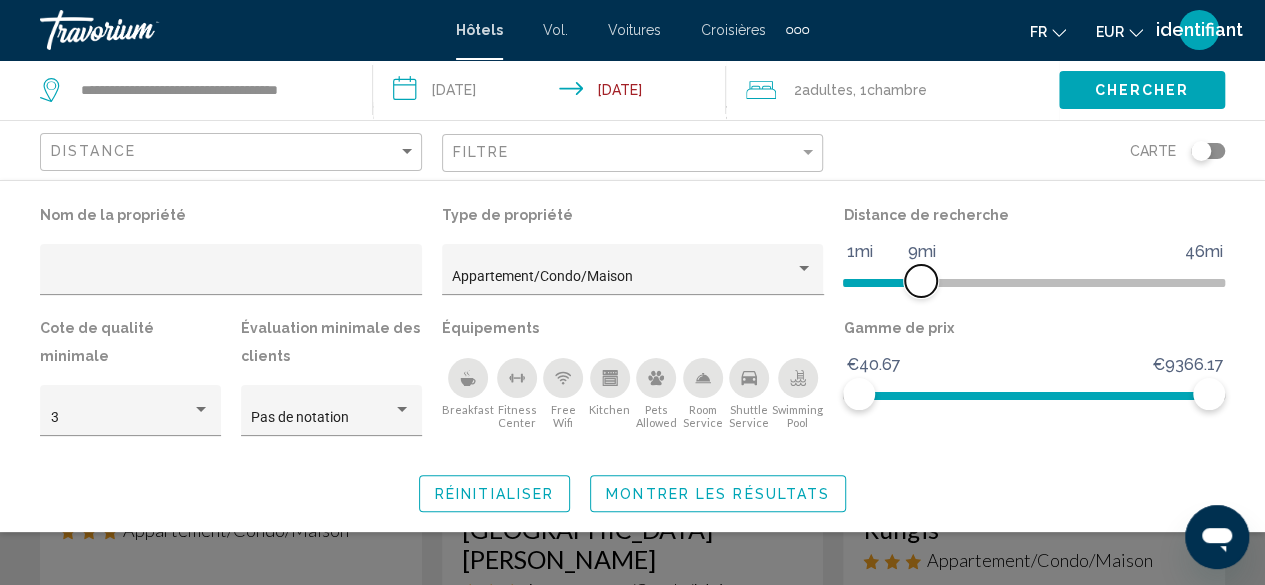 click 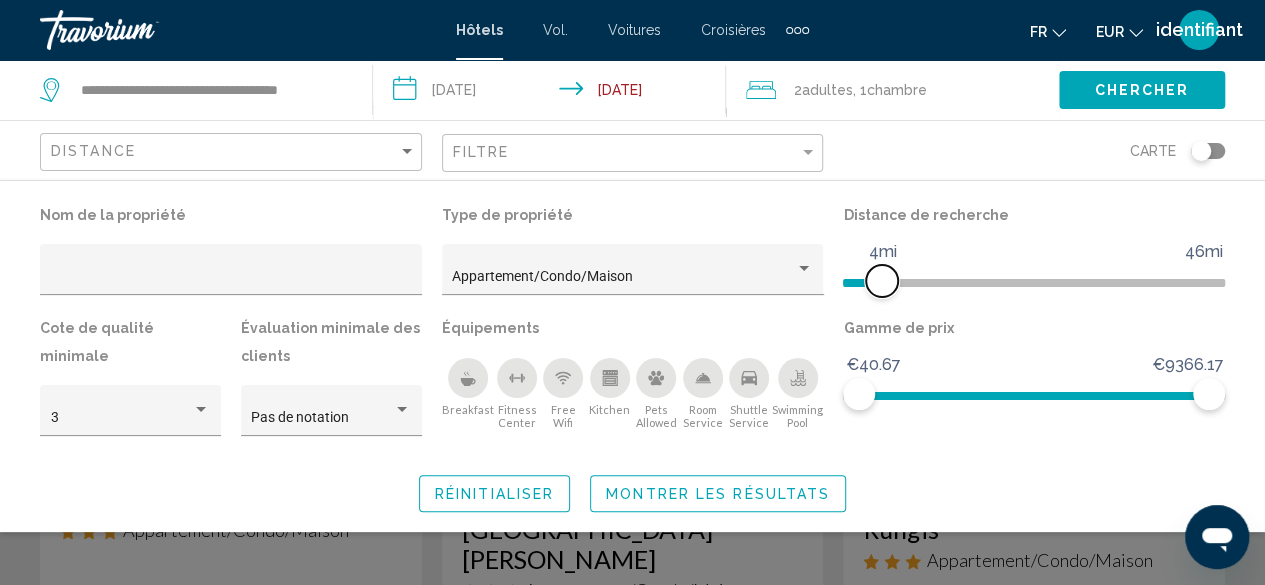 click 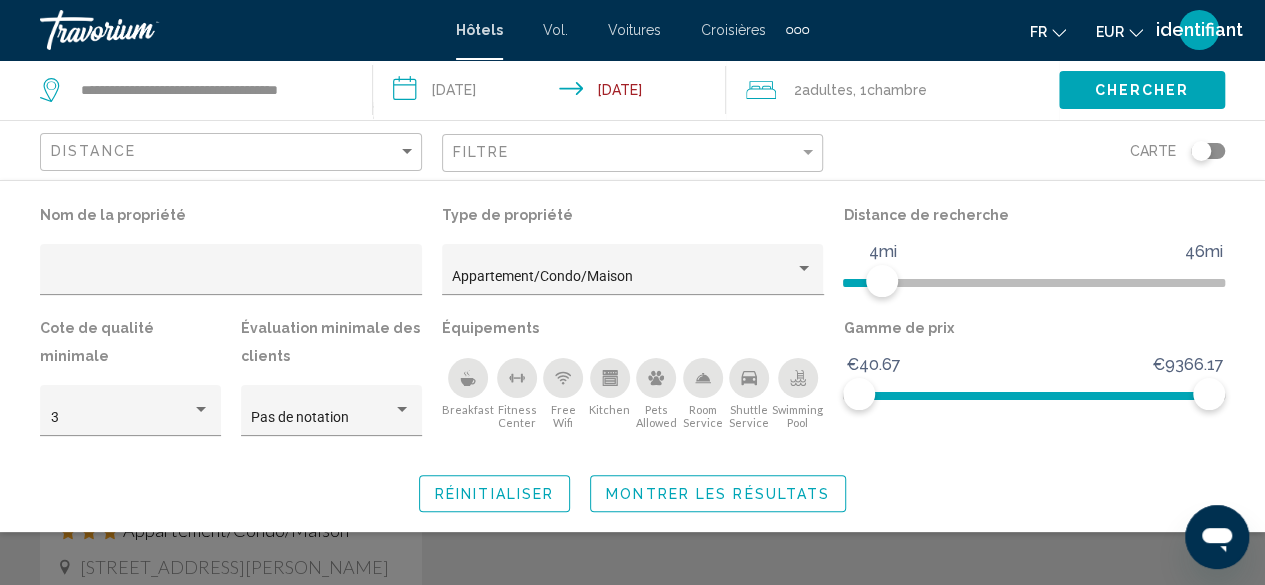 click on "Montrer les résultats" 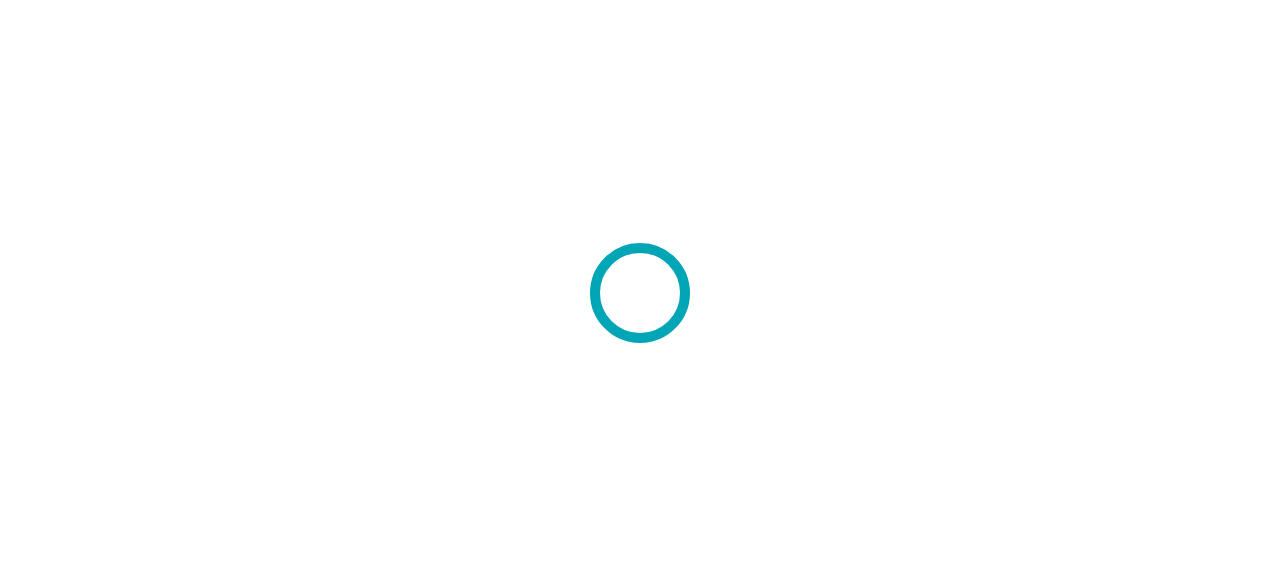 scroll, scrollTop: 0, scrollLeft: 0, axis: both 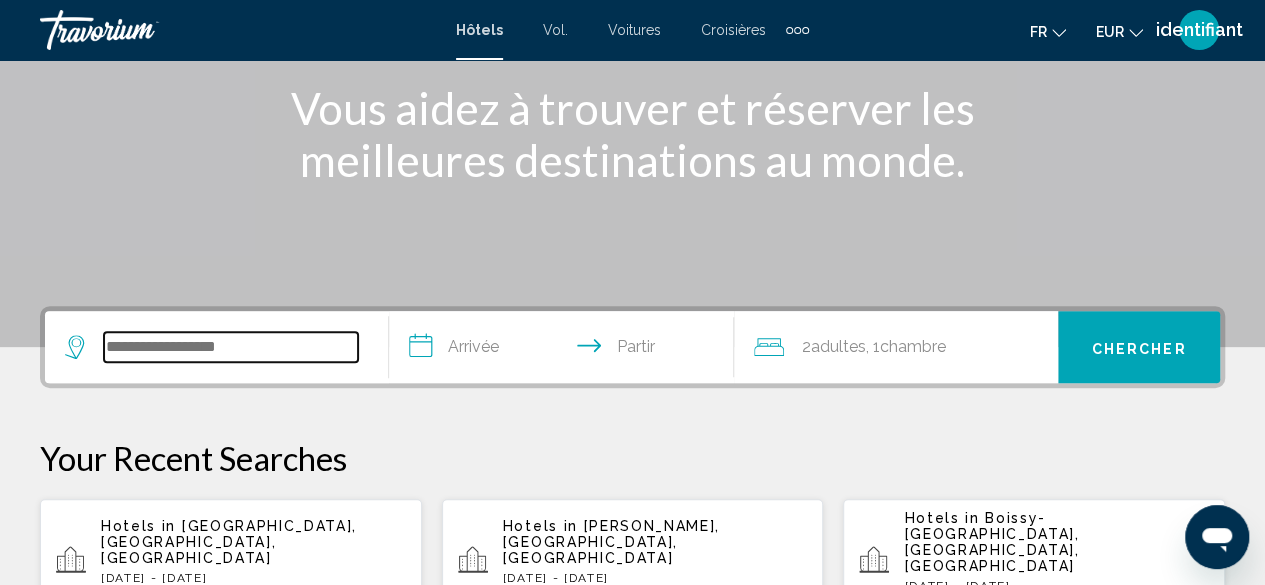 click at bounding box center (231, 347) 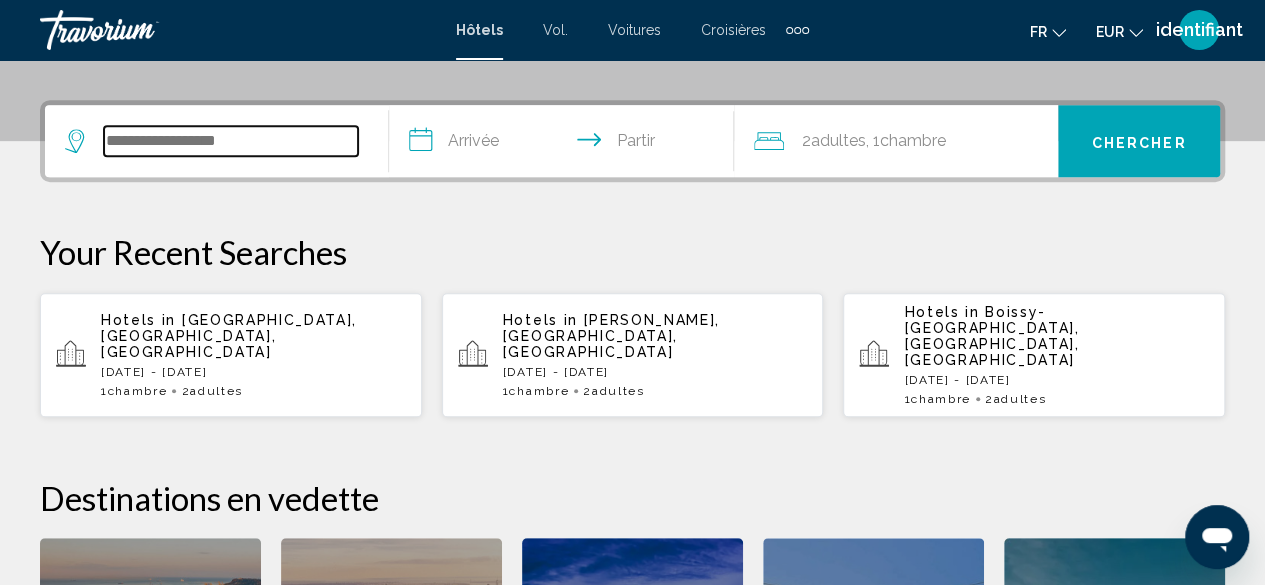 scroll, scrollTop: 494, scrollLeft: 0, axis: vertical 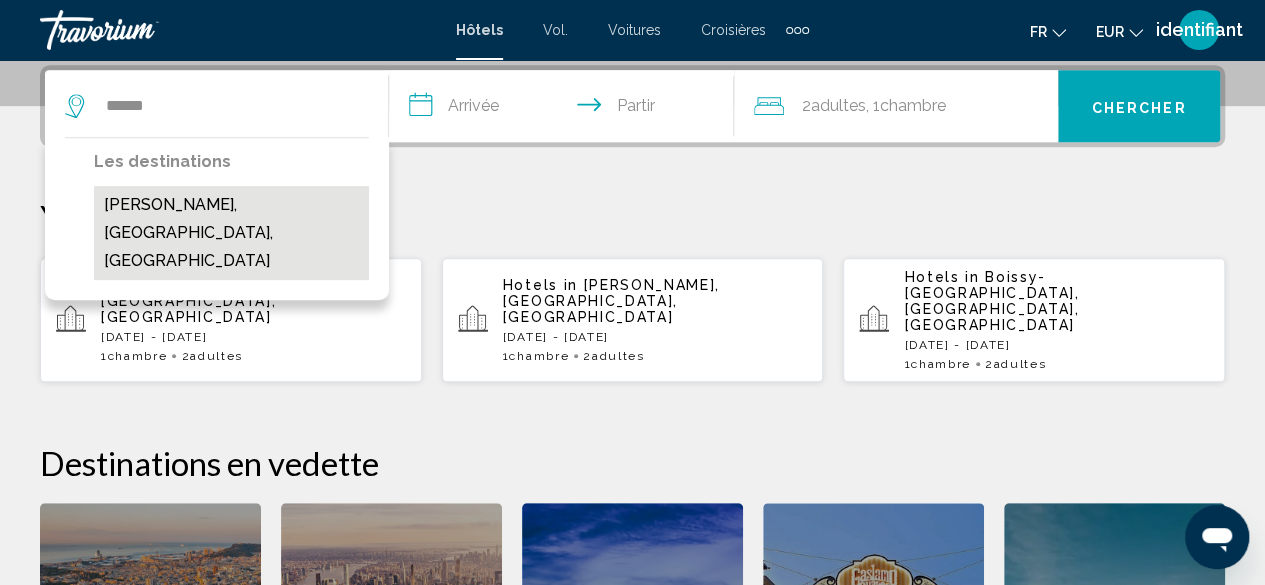 click on "[PERSON_NAME], [GEOGRAPHIC_DATA], [GEOGRAPHIC_DATA]" at bounding box center [231, 233] 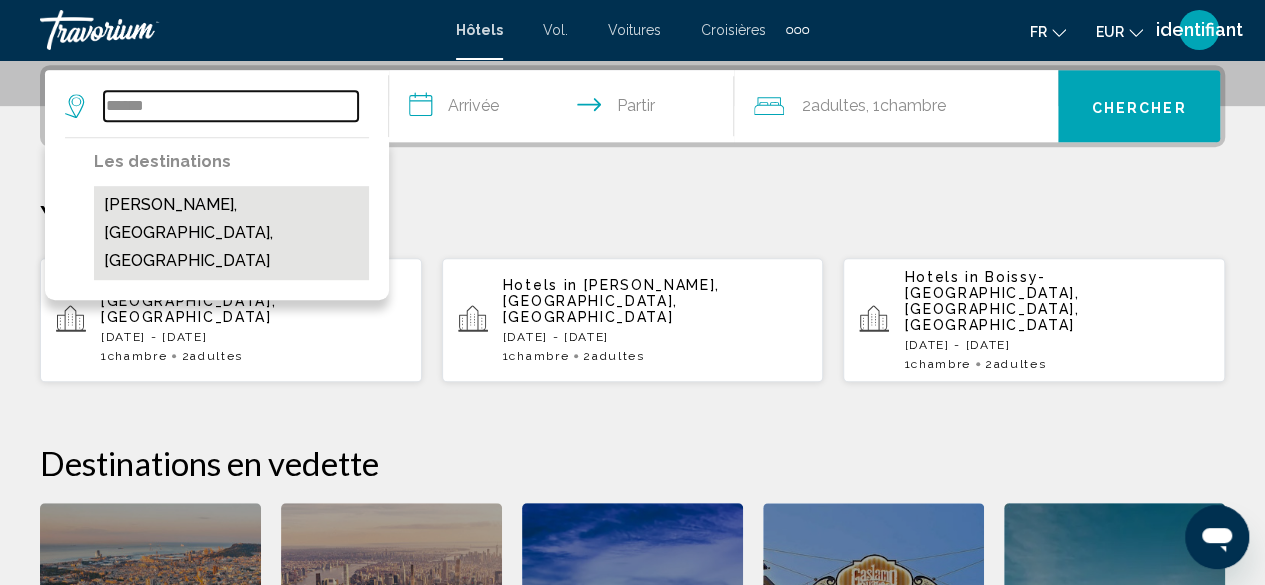 type on "**********" 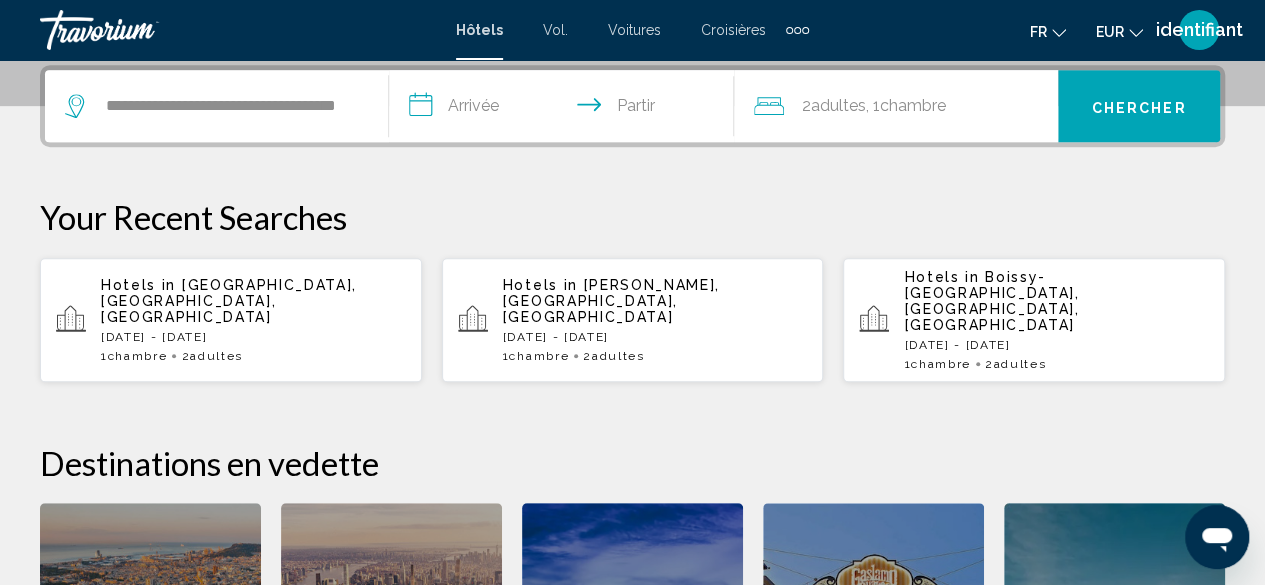 click on "**********" at bounding box center (565, 109) 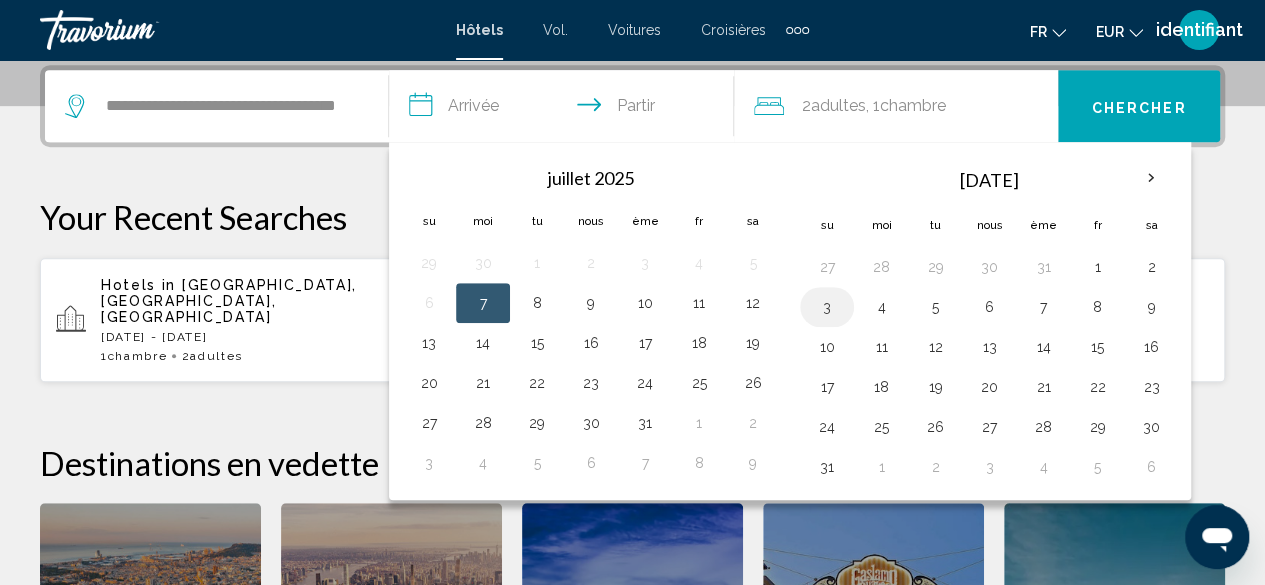 click on "3" at bounding box center (827, 307) 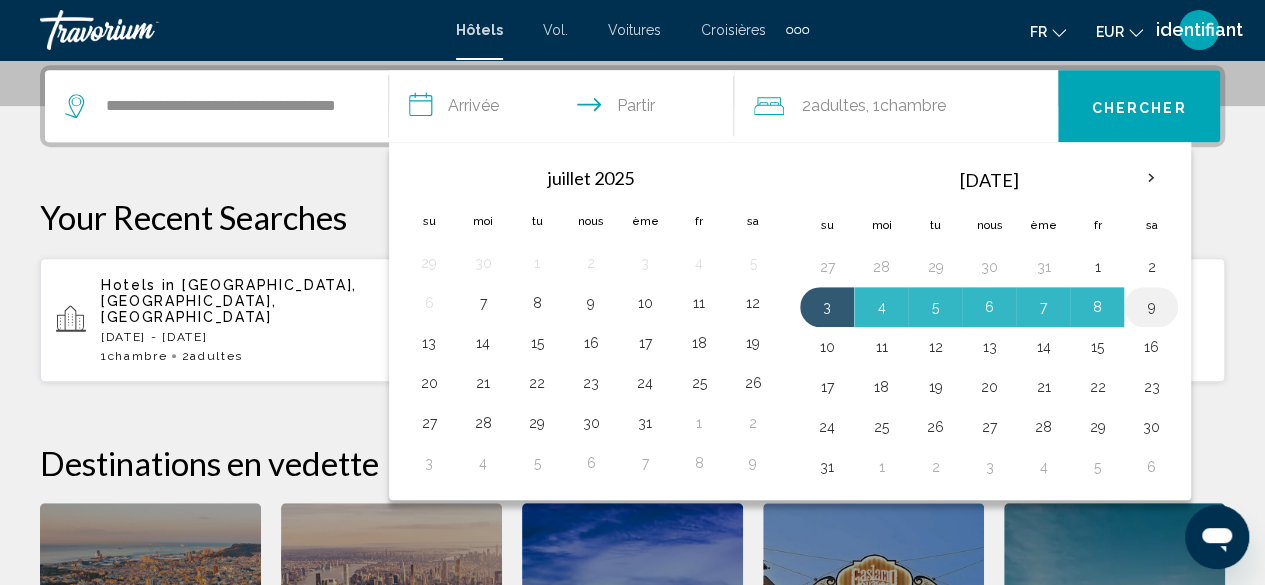 click on "9" at bounding box center (1151, 307) 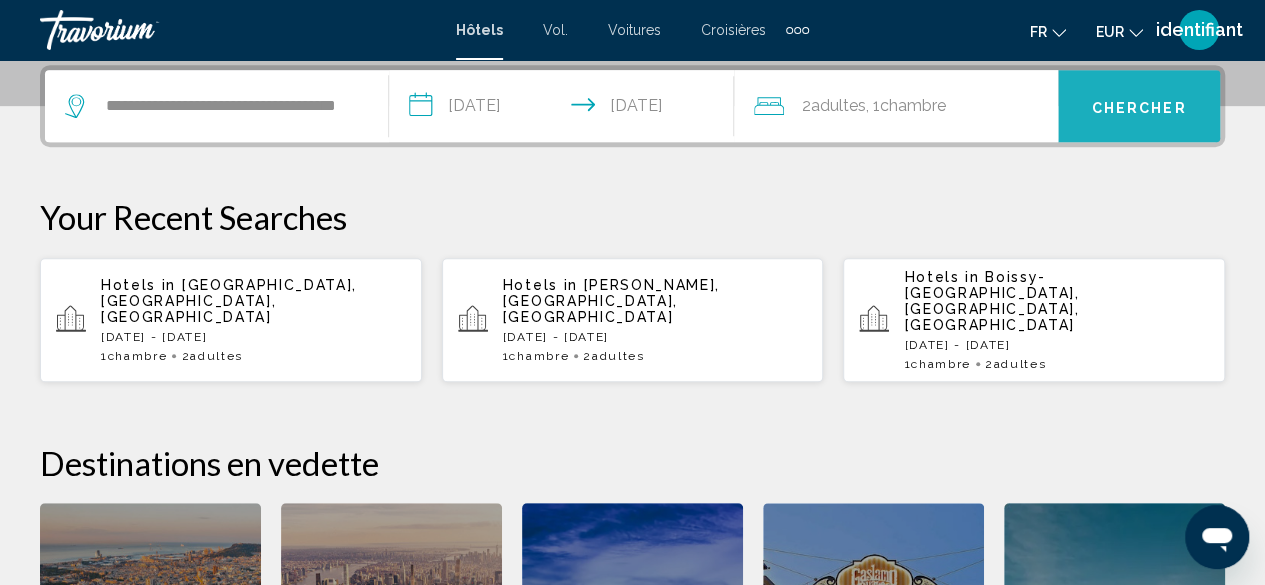 click on "Chercher" at bounding box center [1139, 107] 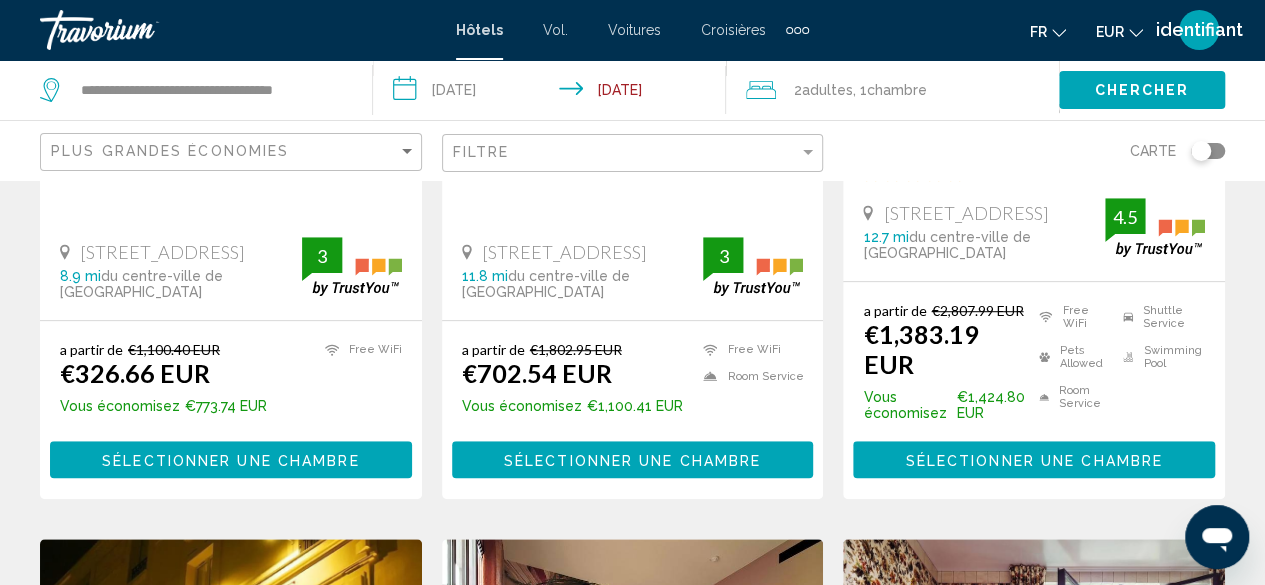 scroll, scrollTop: 0, scrollLeft: 0, axis: both 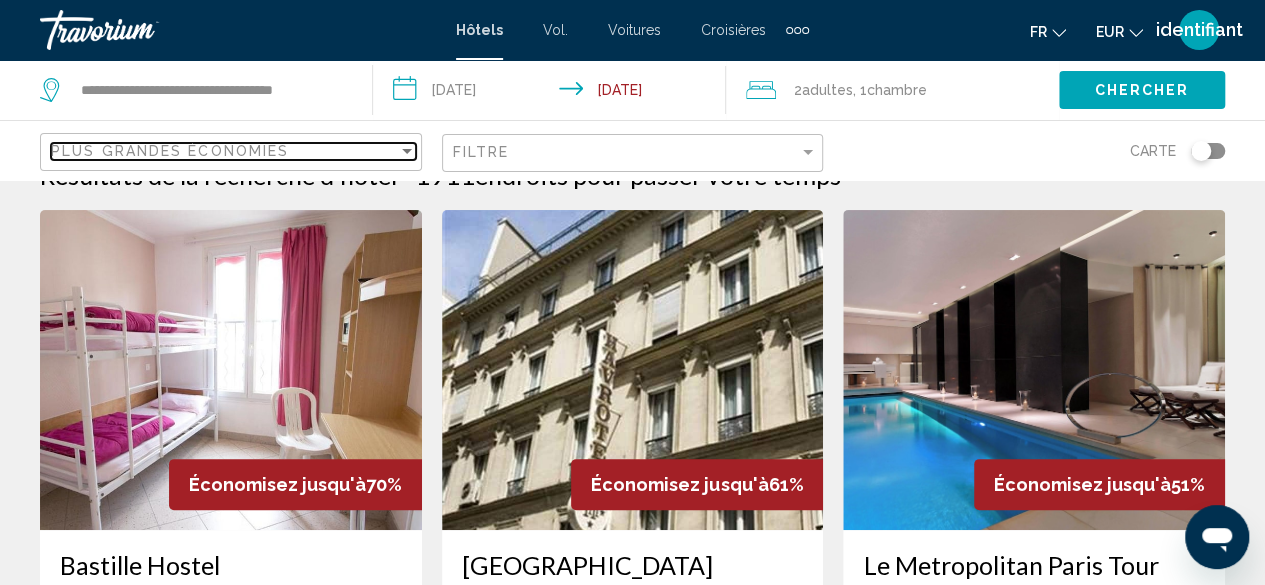 click on "Plus grandes économies" at bounding box center [224, 151] 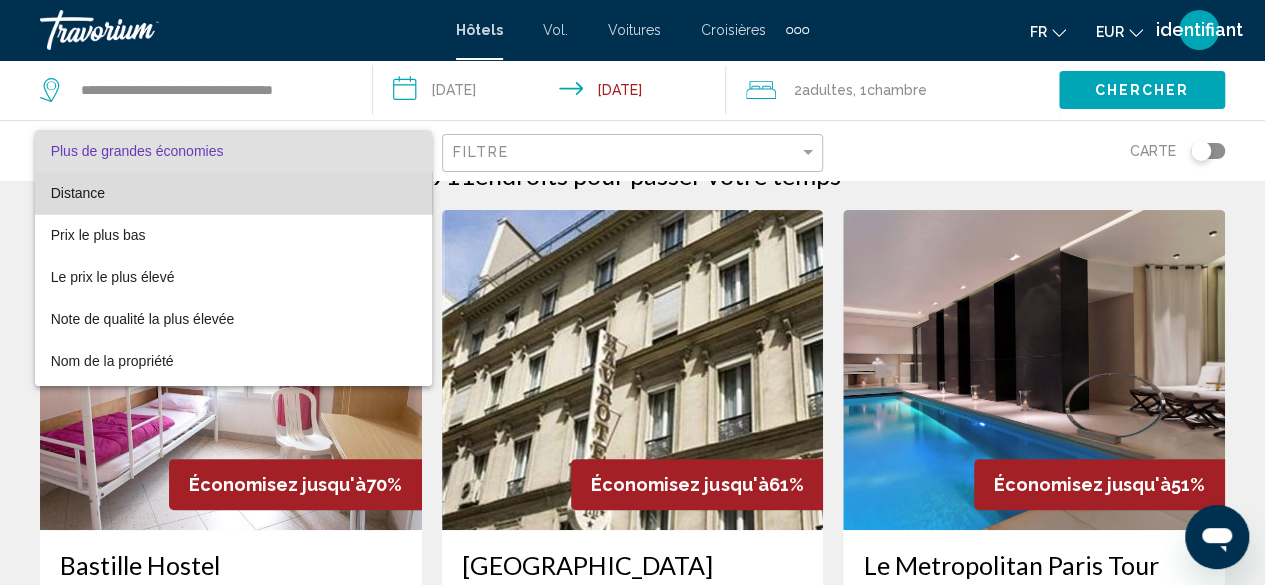 click on "Distance" at bounding box center [233, 193] 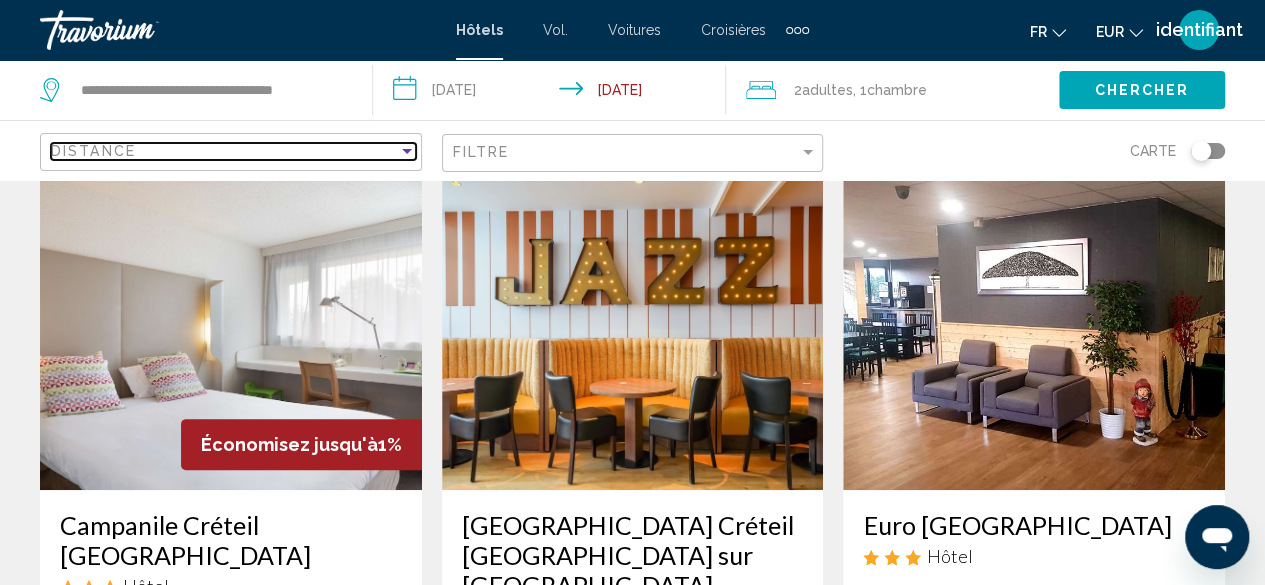 scroll, scrollTop: 200, scrollLeft: 0, axis: vertical 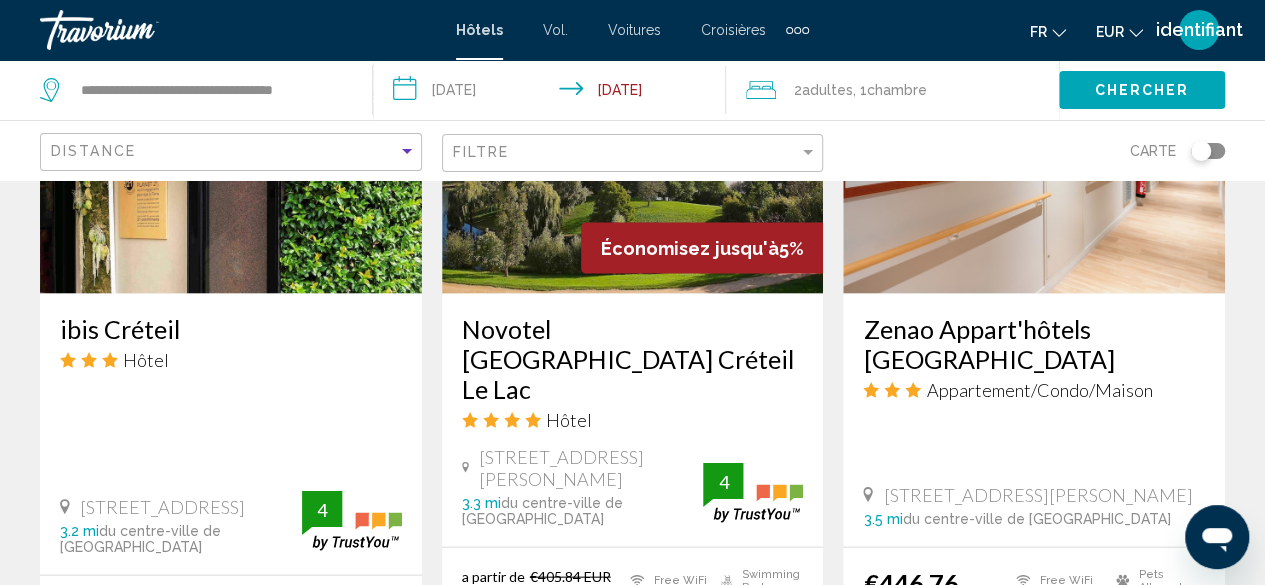 click on "Zenao Appart'hôtels Saint Maur des Fossés" at bounding box center (1034, 343) 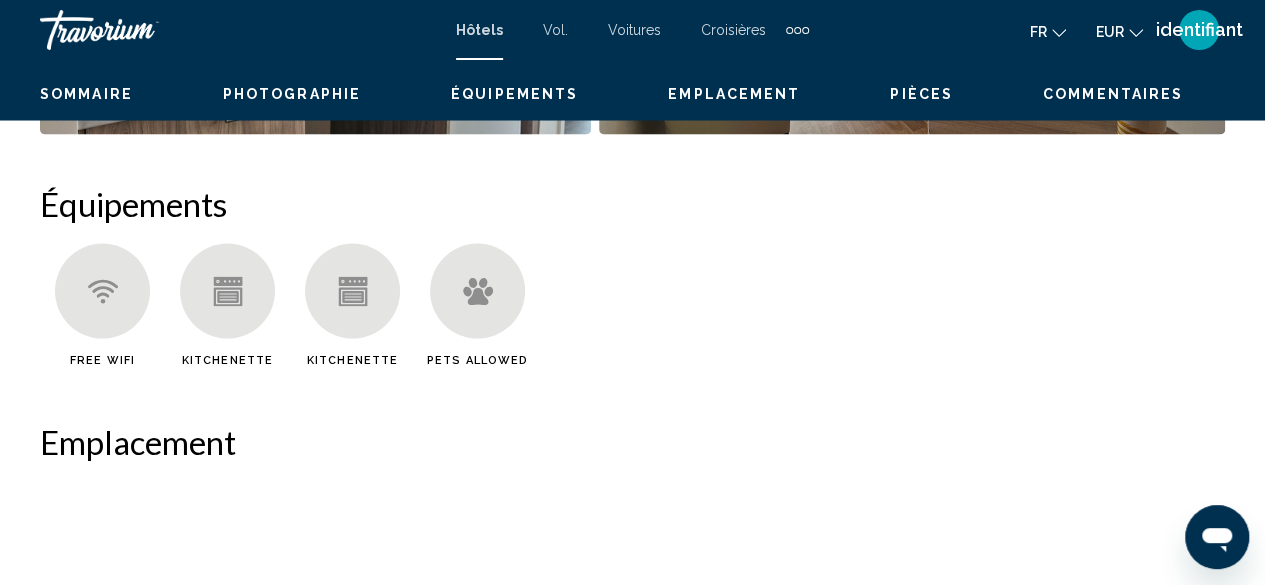 scroll, scrollTop: 242, scrollLeft: 0, axis: vertical 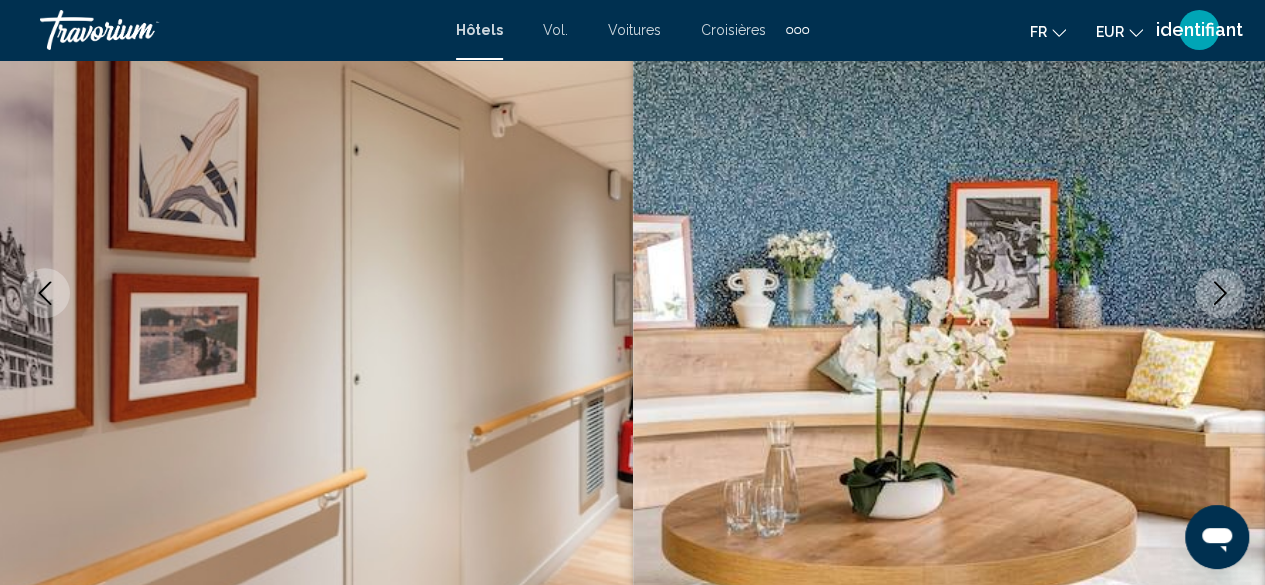 type 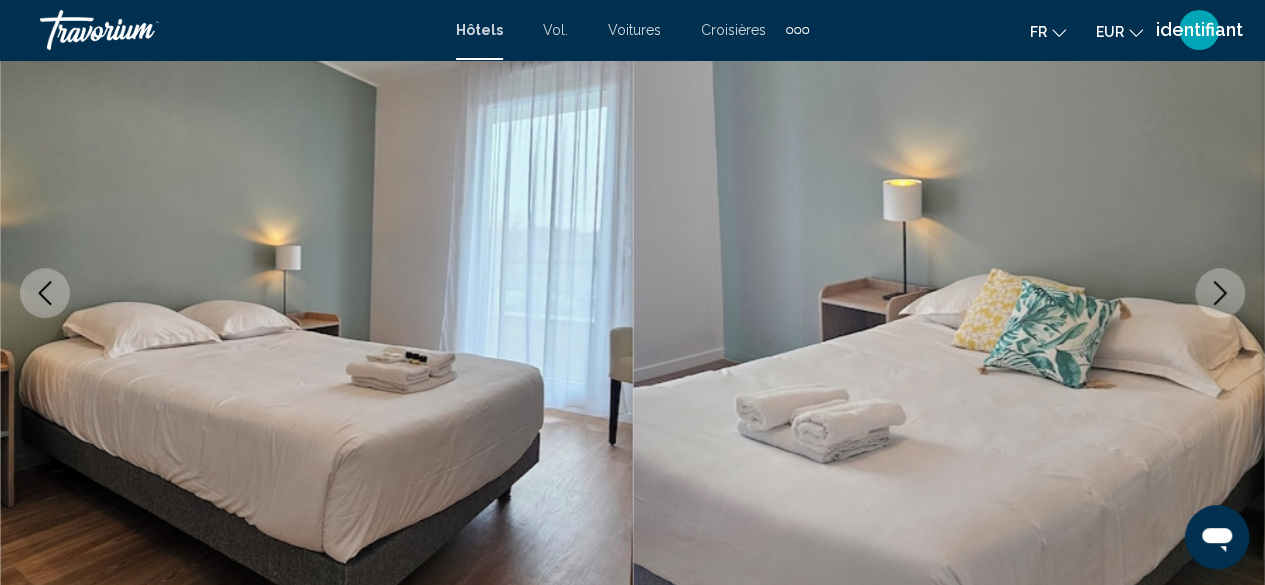 click 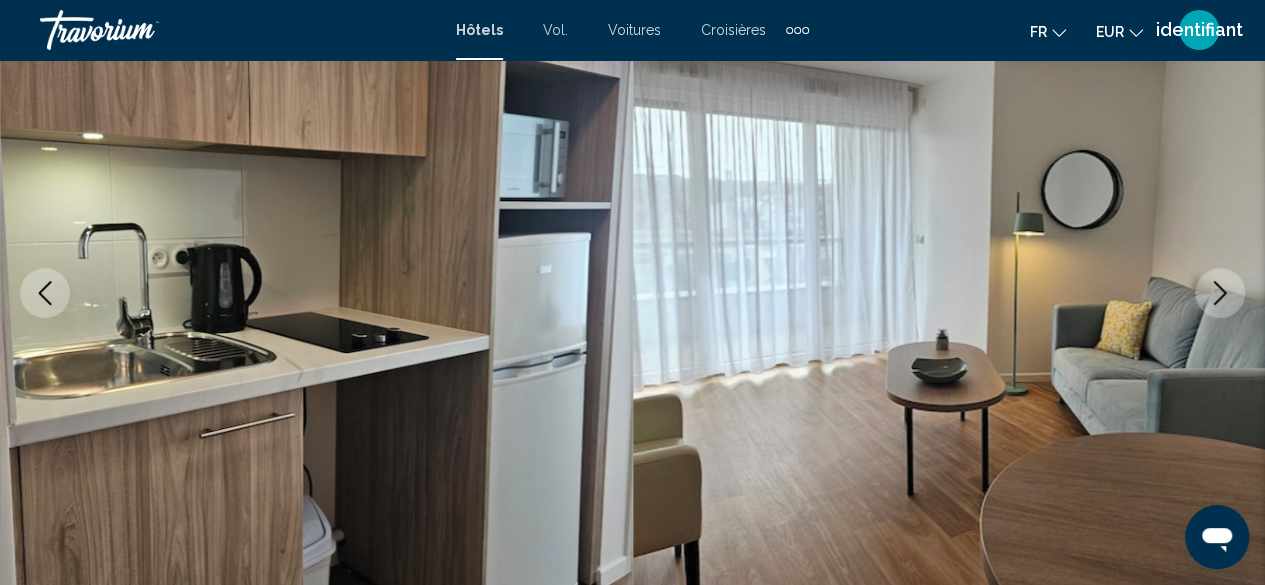 click 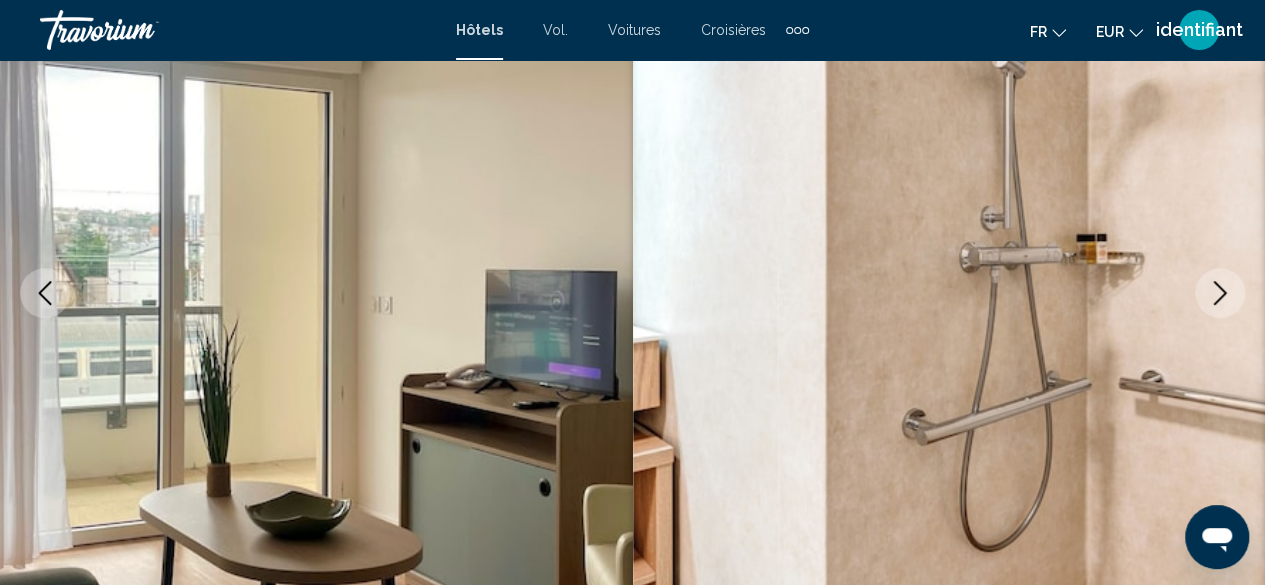 click 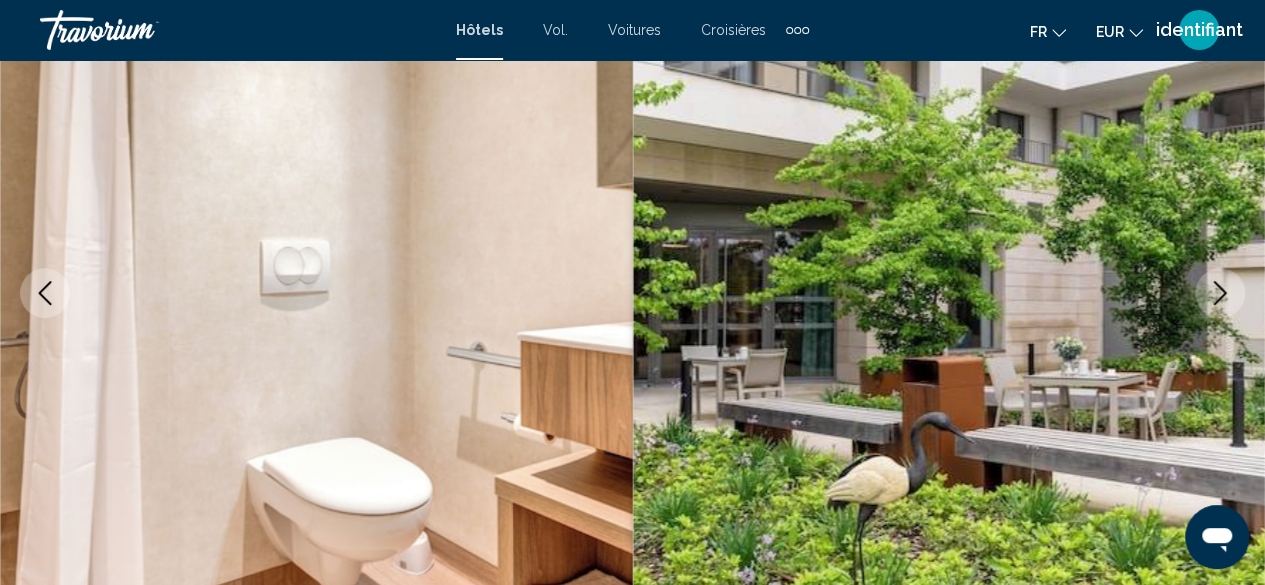 click 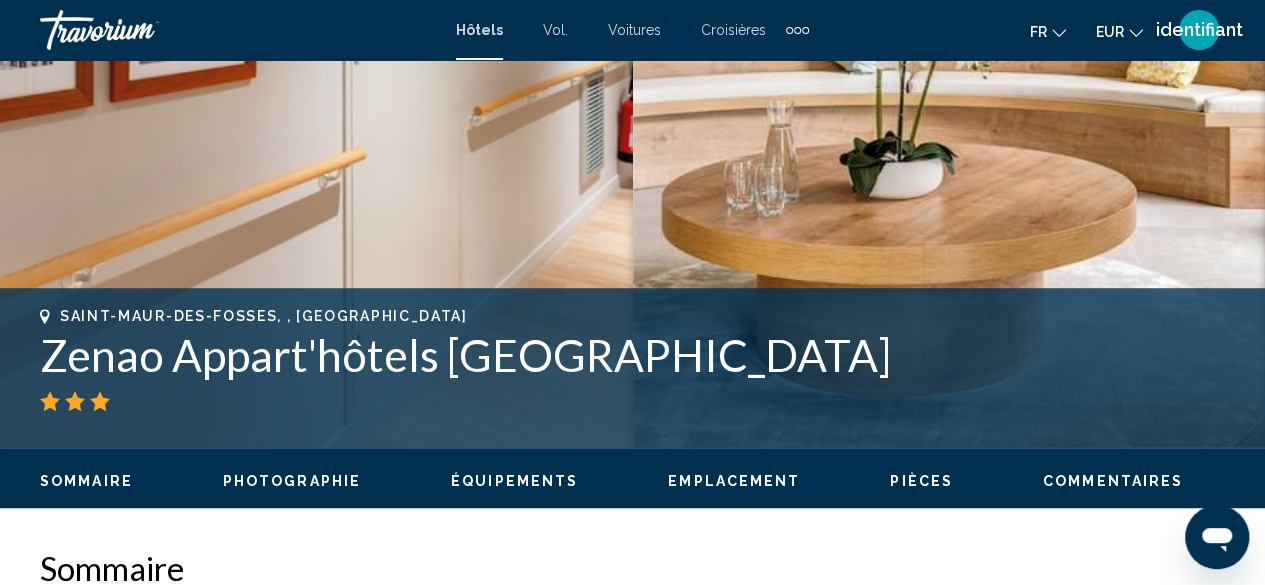 scroll, scrollTop: 642, scrollLeft: 0, axis: vertical 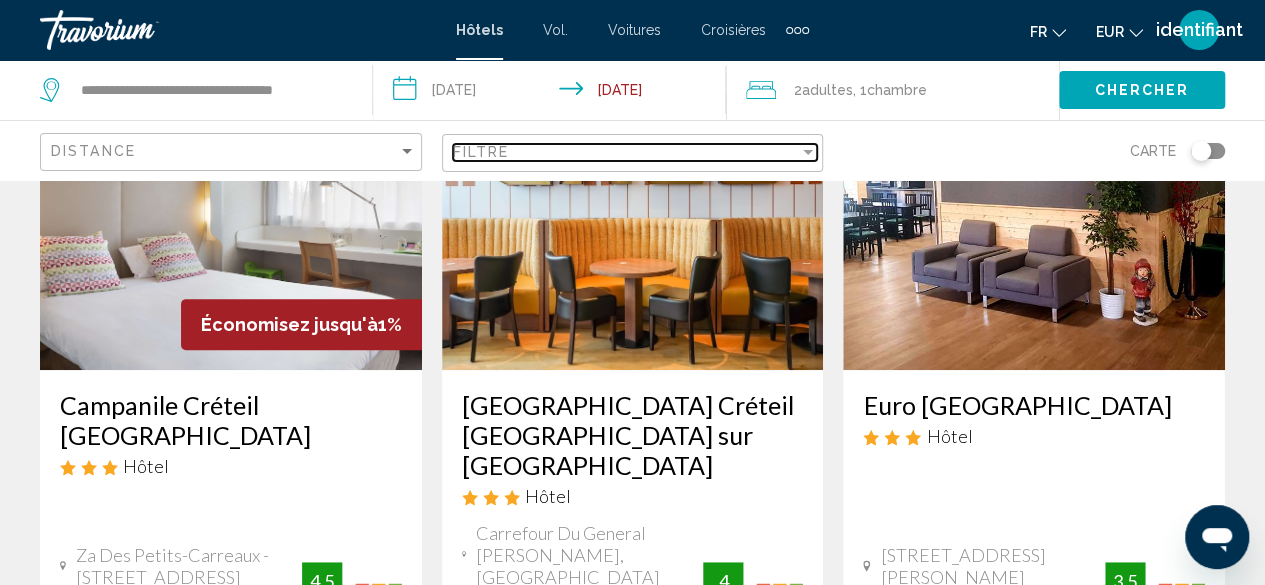 click on "Filtre" at bounding box center [626, 152] 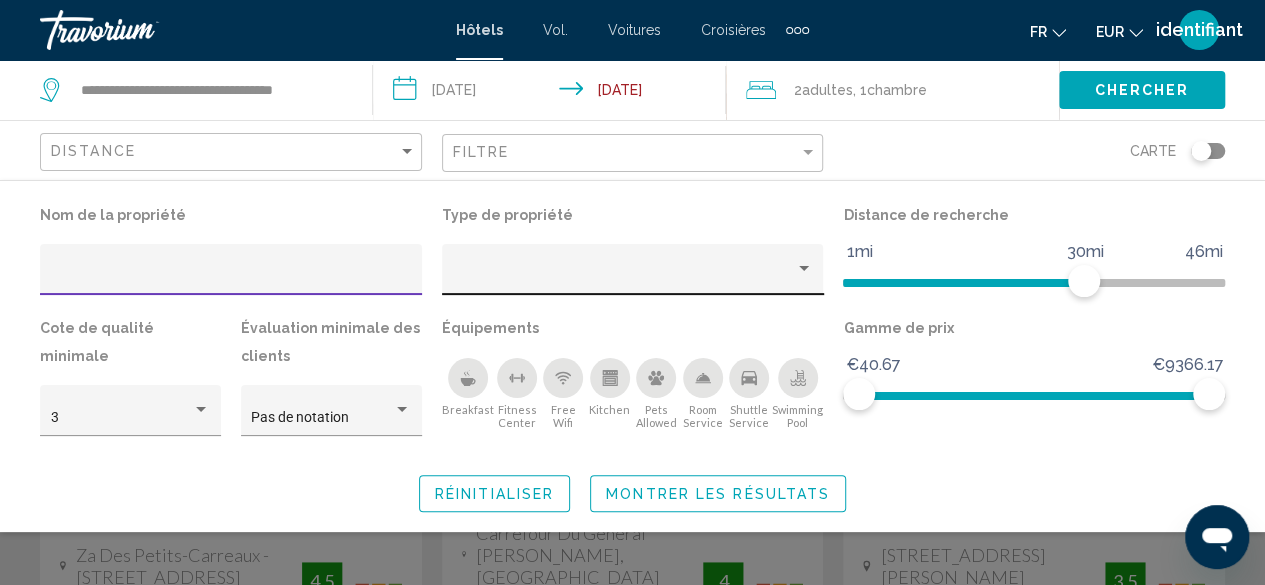 click at bounding box center [623, 277] 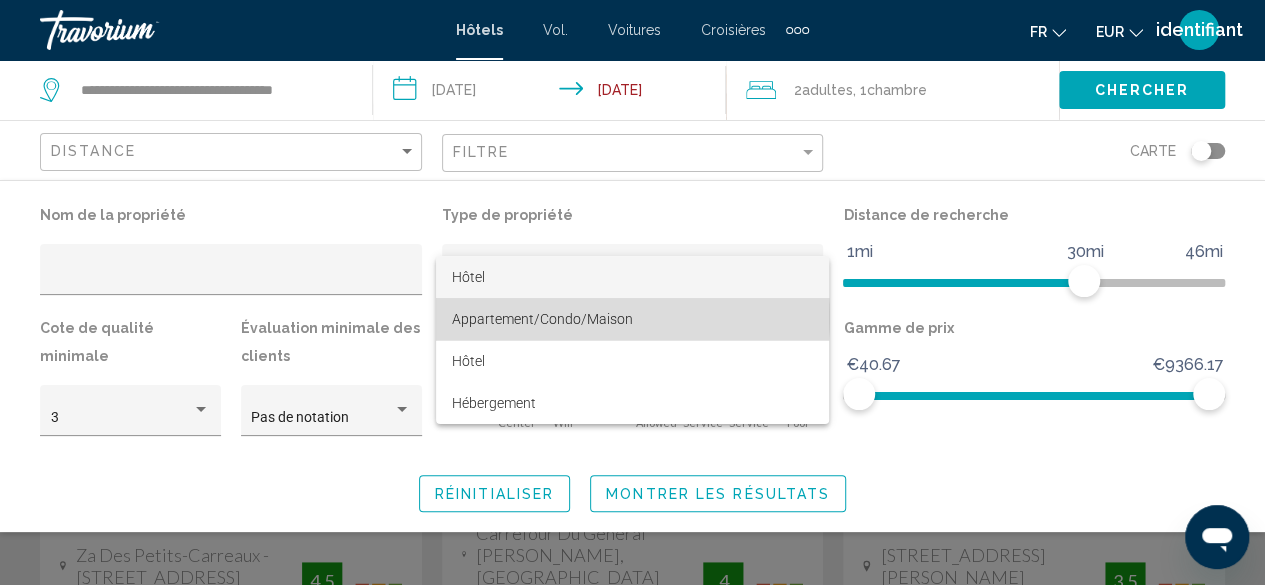 click on "Appartement/Condo/Maison" at bounding box center [542, 319] 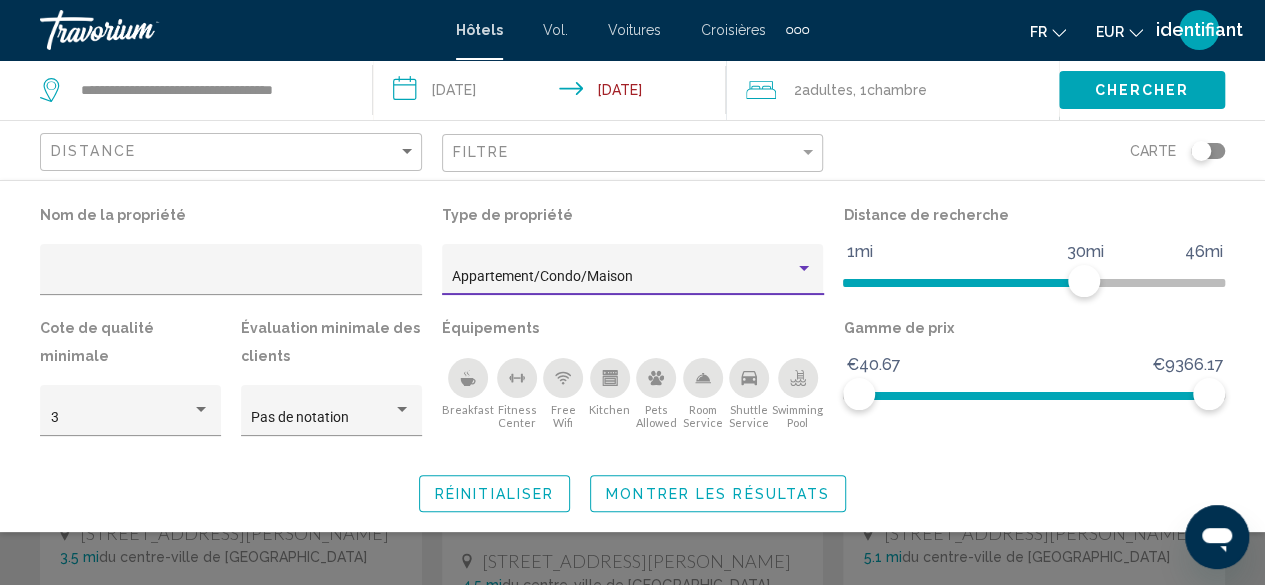 click on "Montrer les résultats" 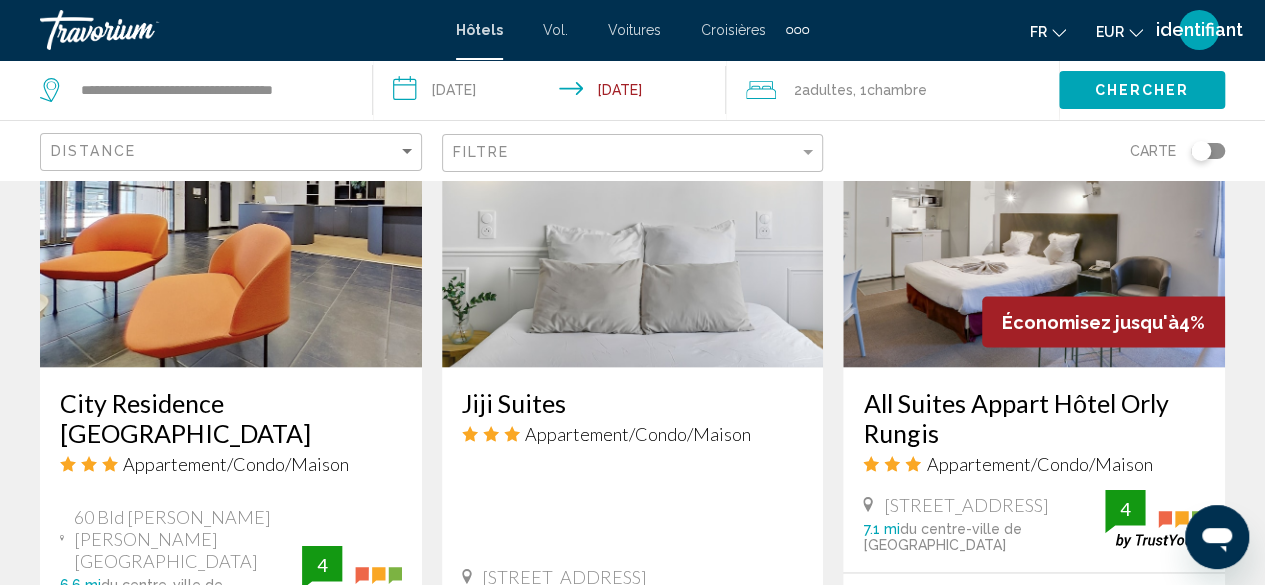 scroll, scrollTop: 1814, scrollLeft: 0, axis: vertical 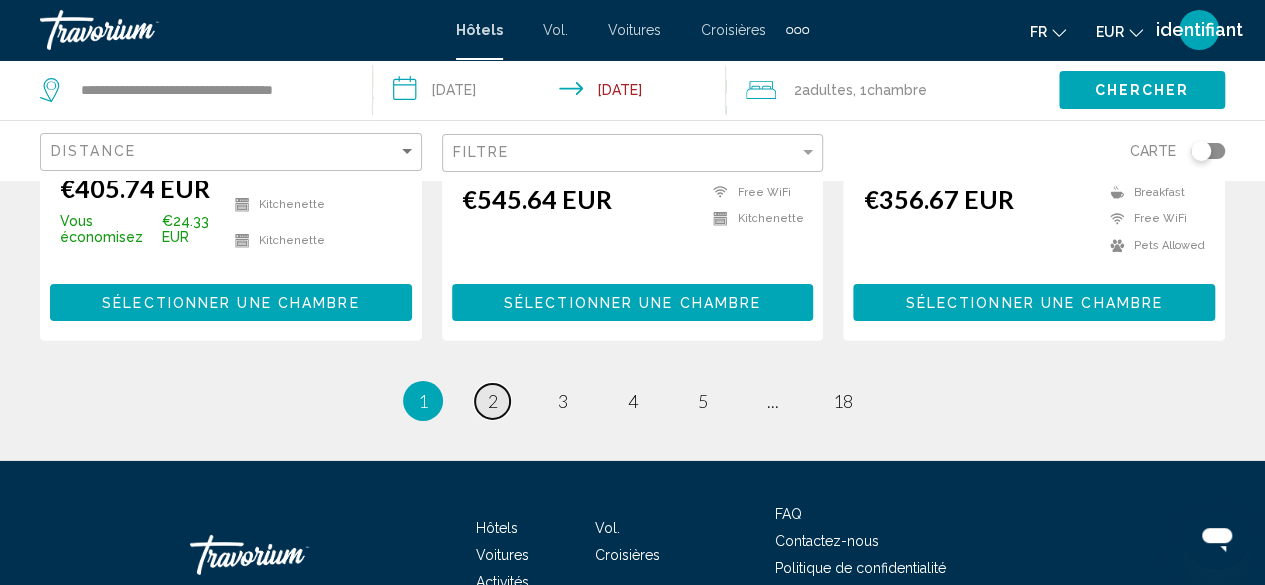 click on "2" at bounding box center [493, 401] 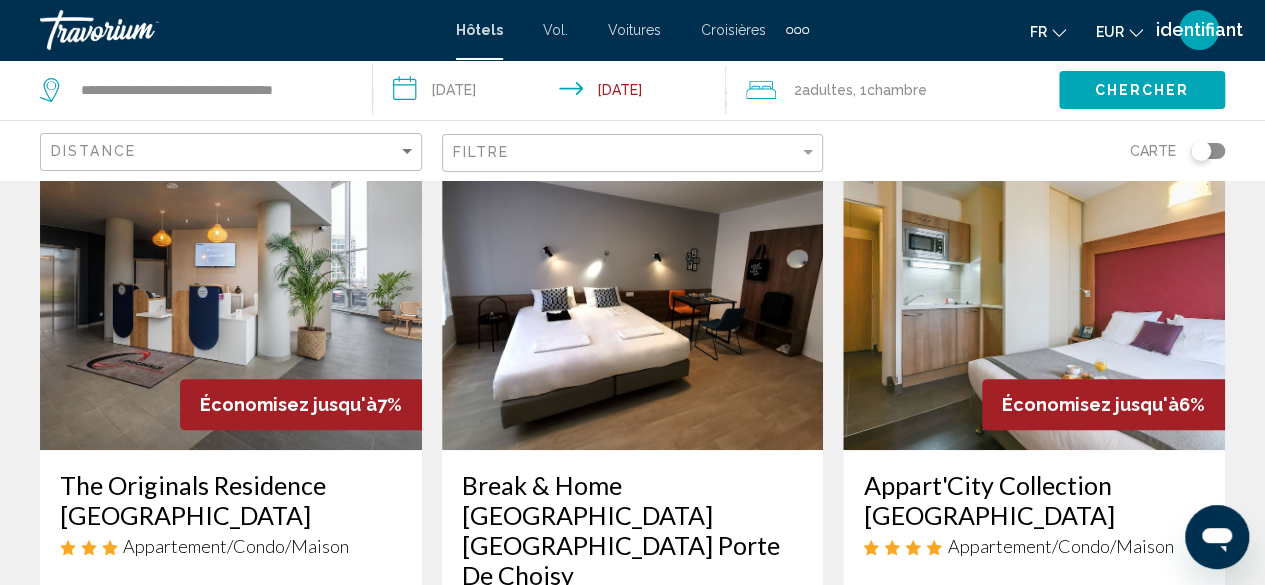 scroll, scrollTop: 213, scrollLeft: 0, axis: vertical 